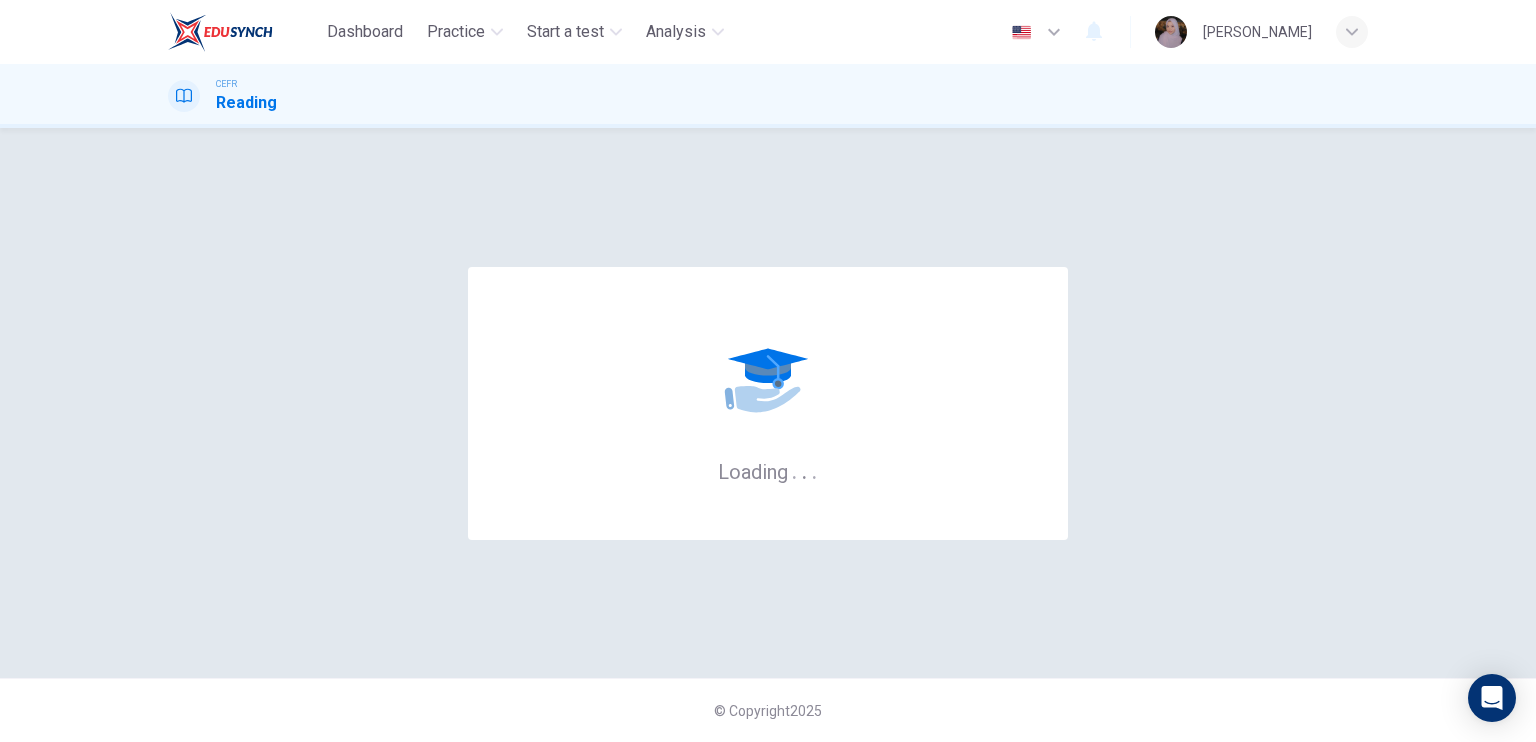scroll, scrollTop: 0, scrollLeft: 0, axis: both 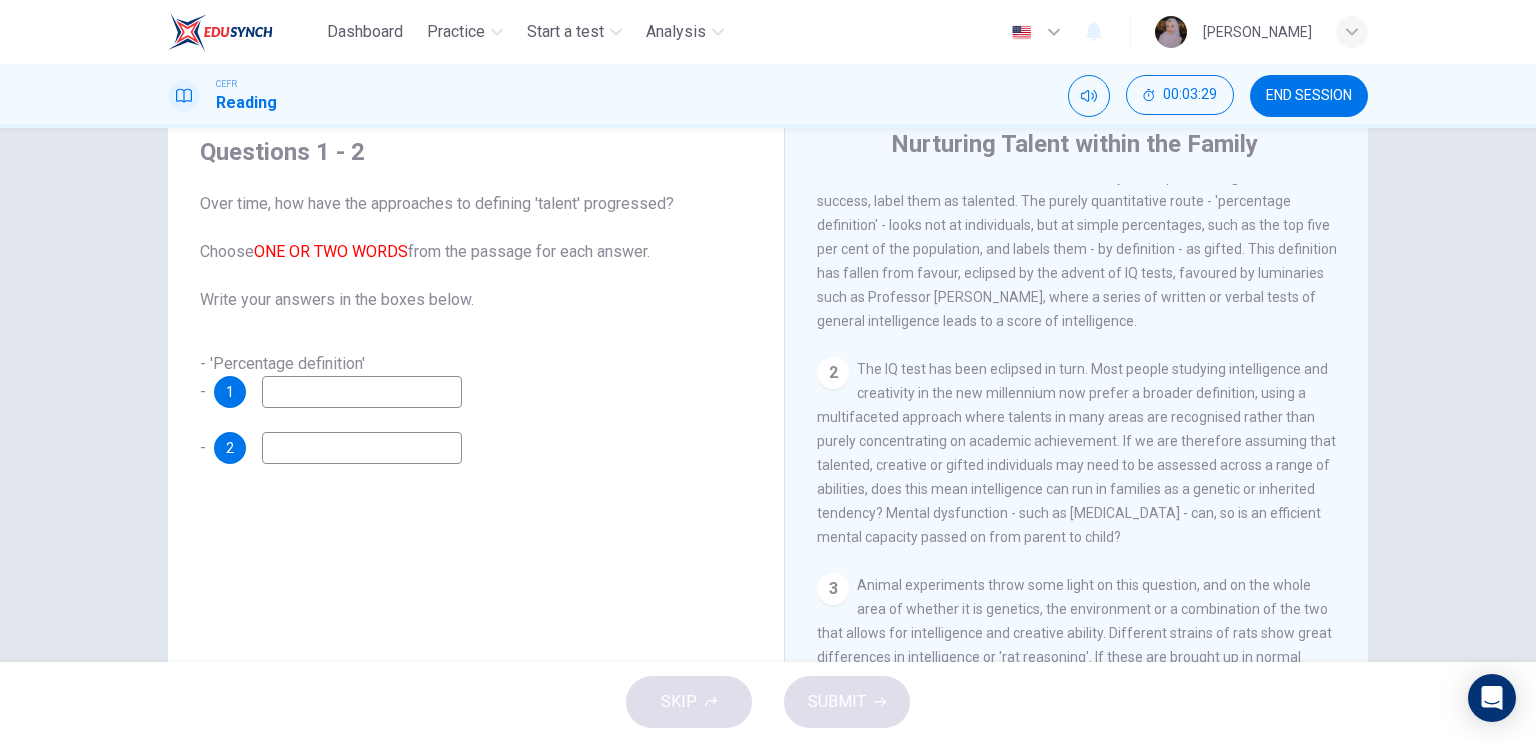 click at bounding box center (362, 392) 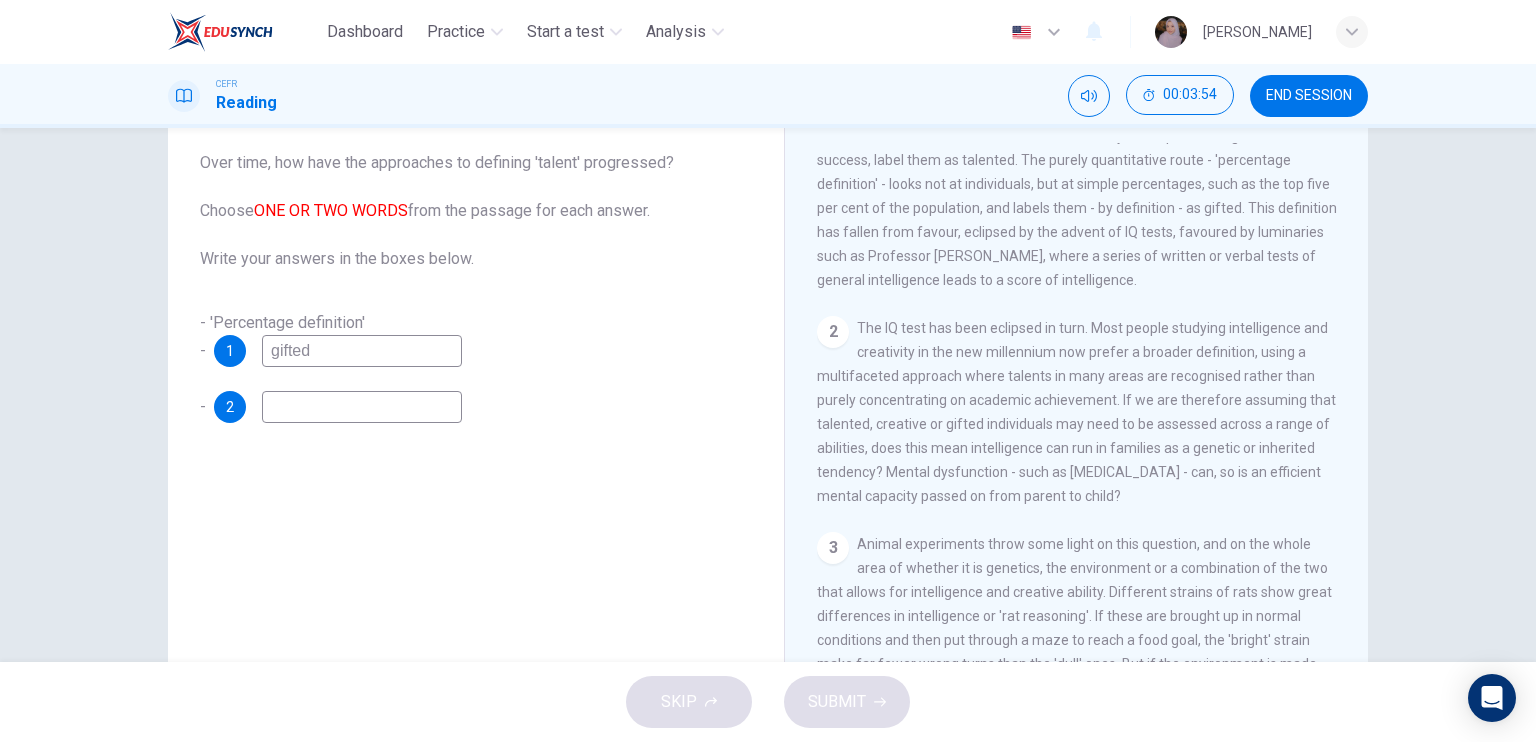 scroll, scrollTop: 112, scrollLeft: 0, axis: vertical 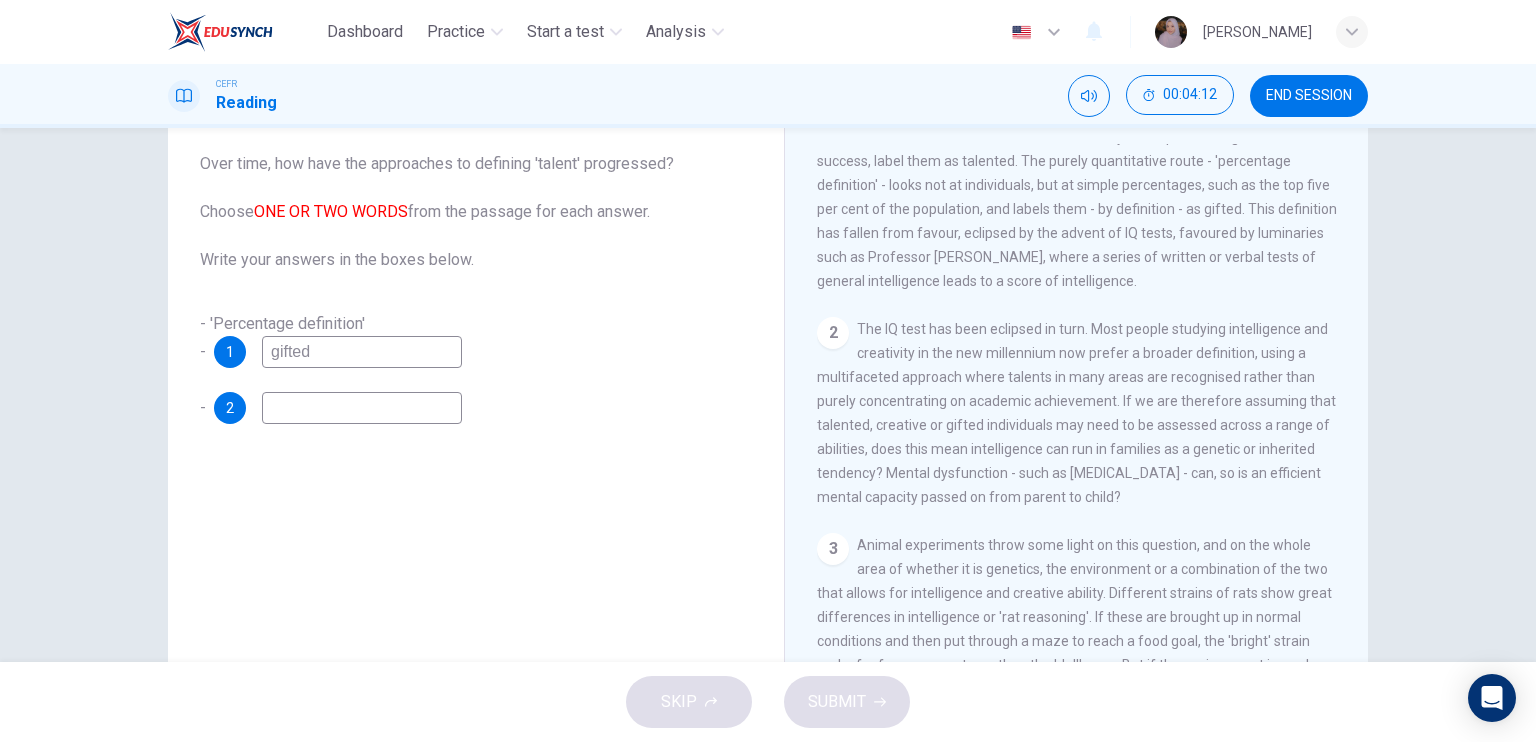 type on "gifted" 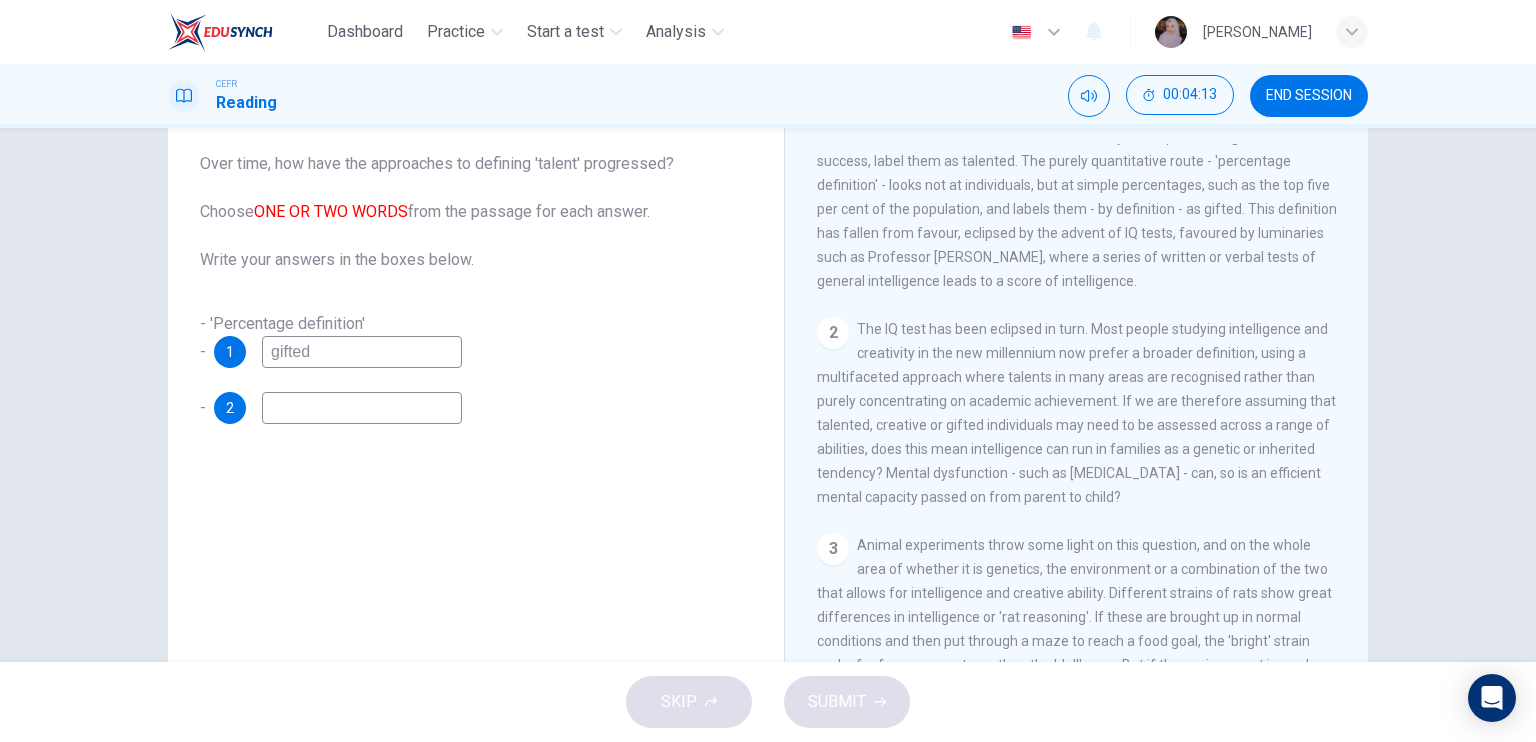 click at bounding box center (362, 408) 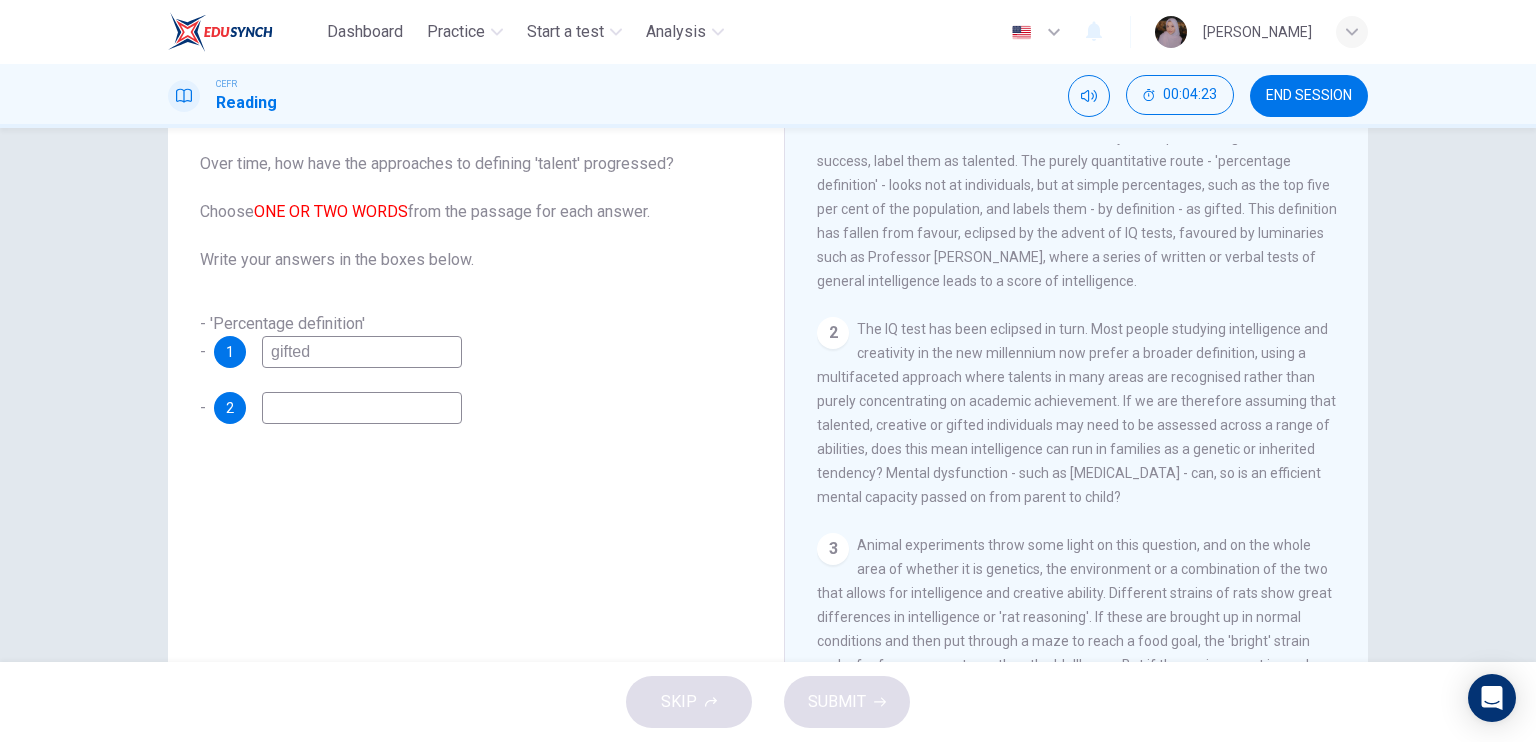 type on "m" 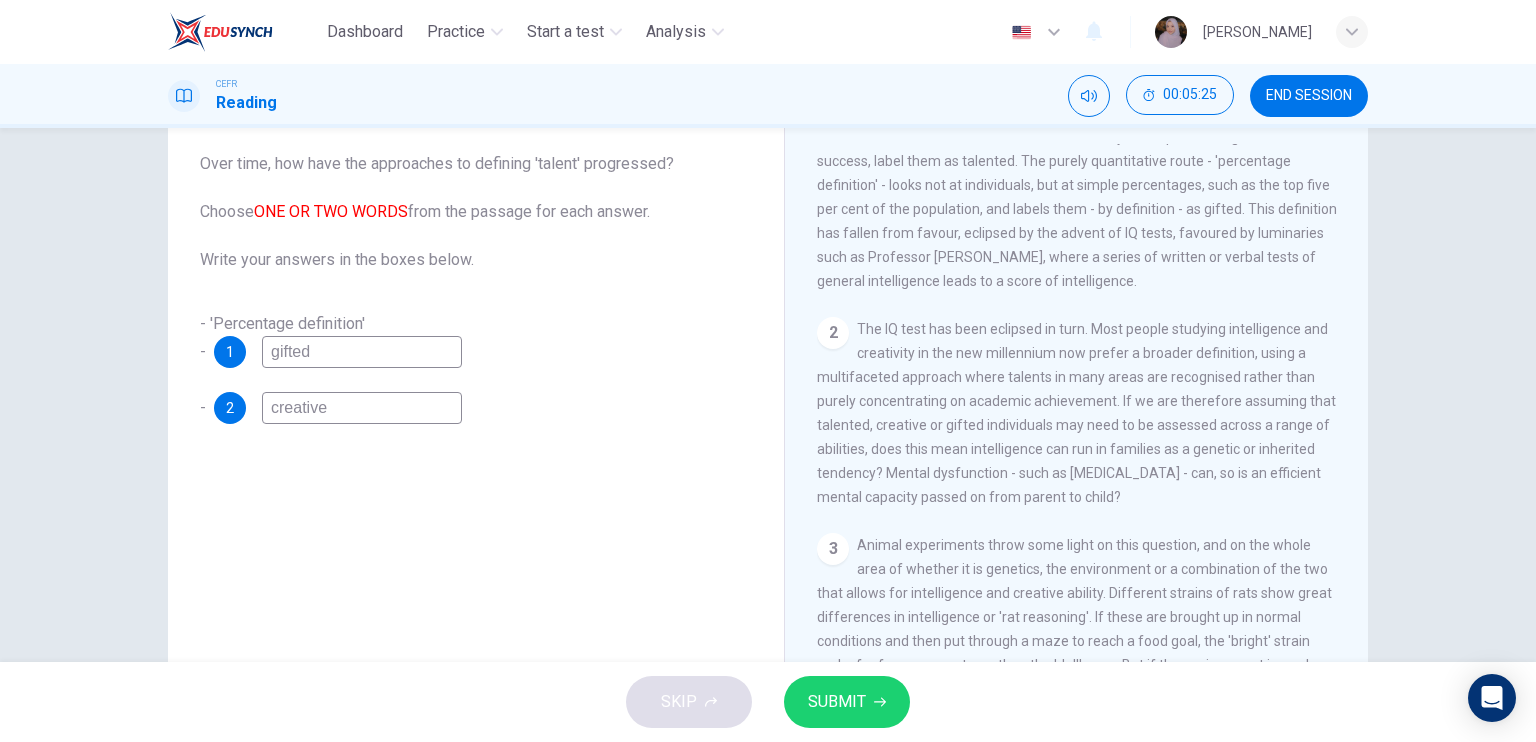 type on "creative" 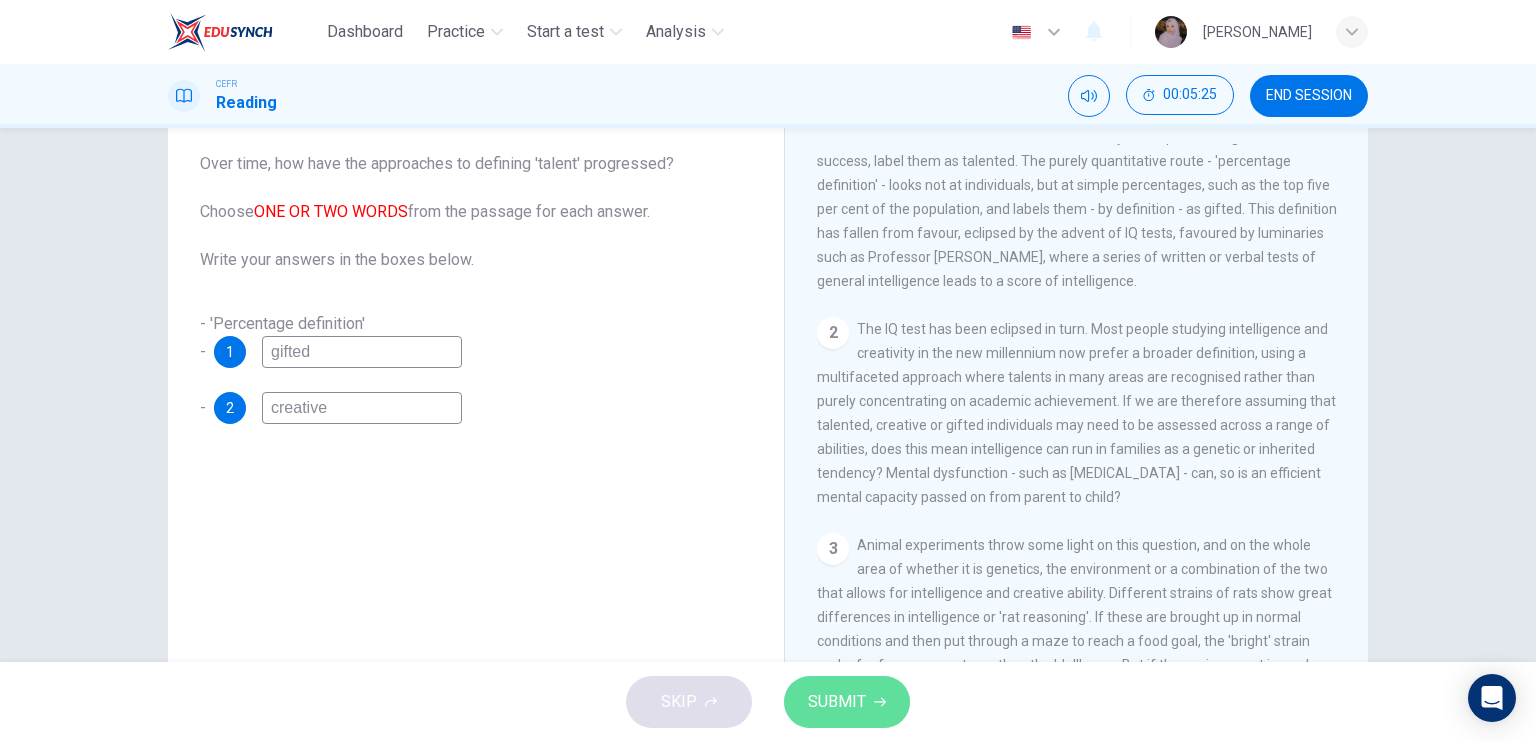 click on "SUBMIT" at bounding box center [837, 702] 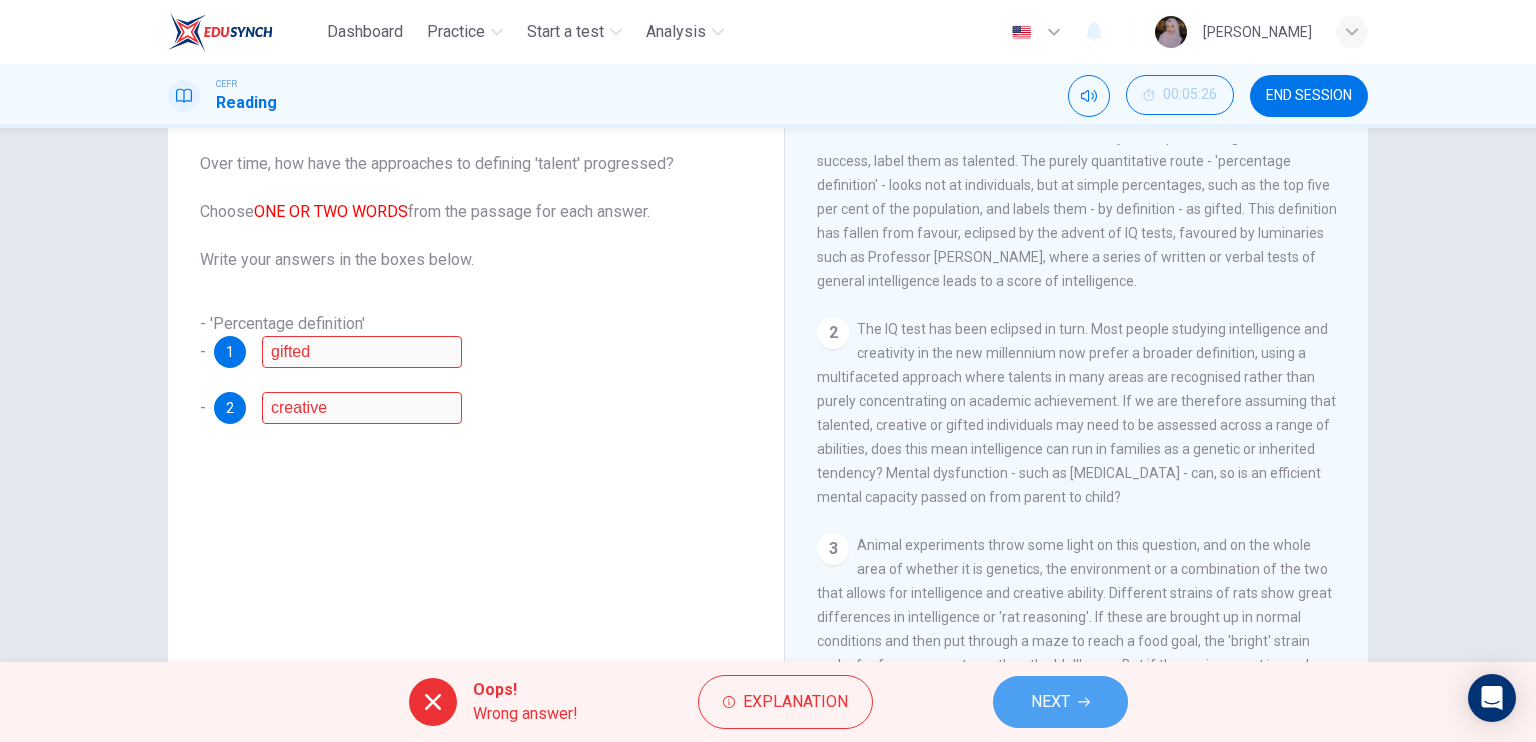 click on "NEXT" at bounding box center [1060, 702] 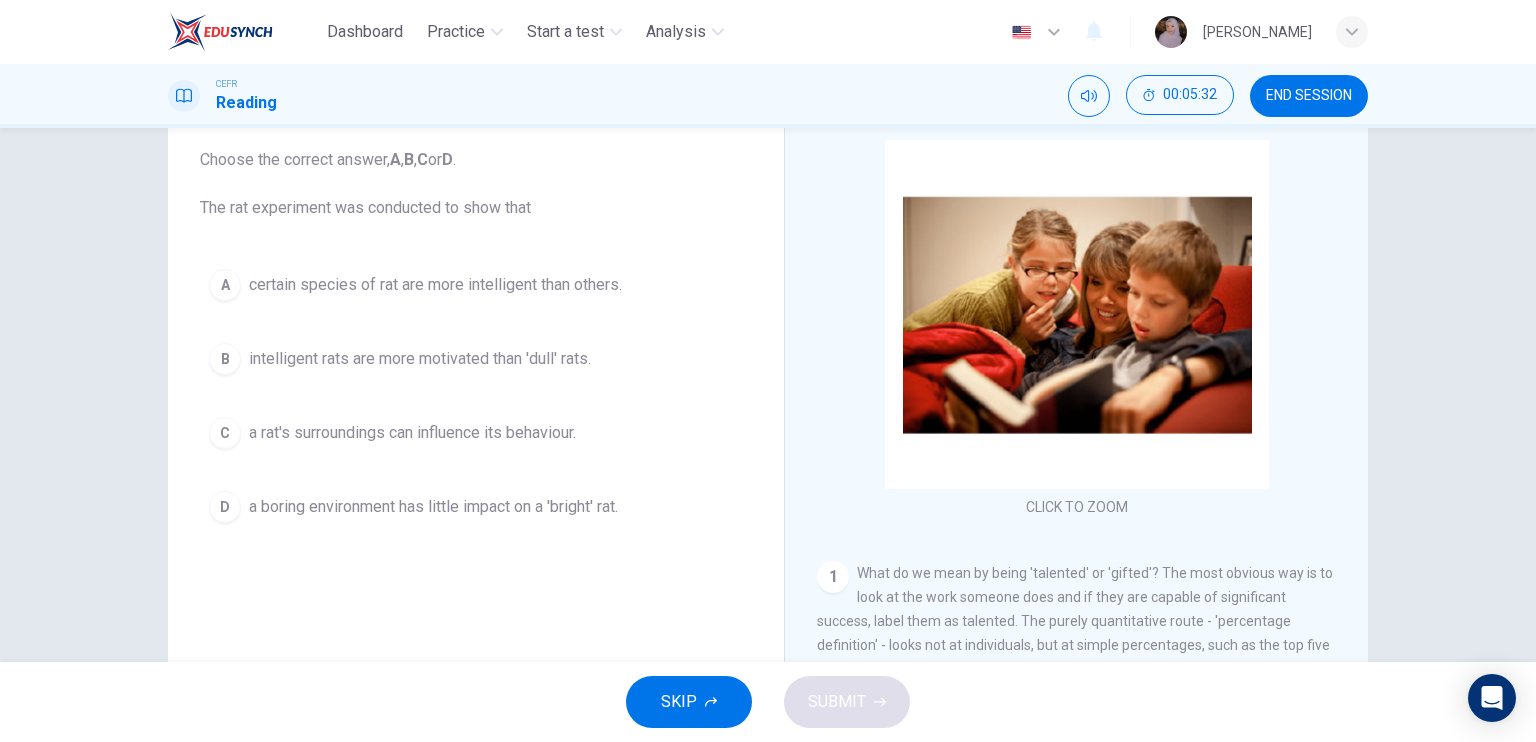 scroll, scrollTop: 107, scrollLeft: 0, axis: vertical 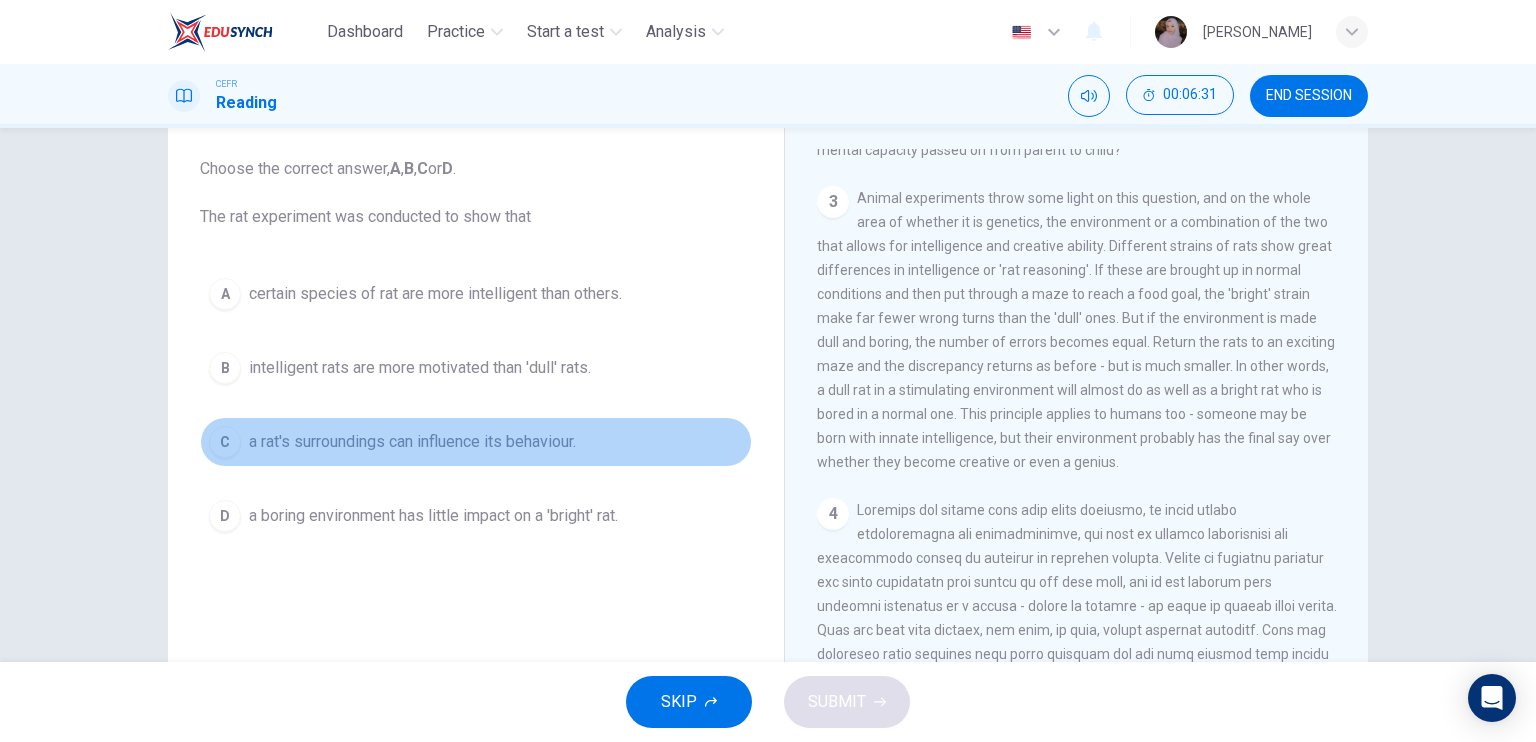 click on "a rat's surroundings can influence its behaviour." at bounding box center [412, 442] 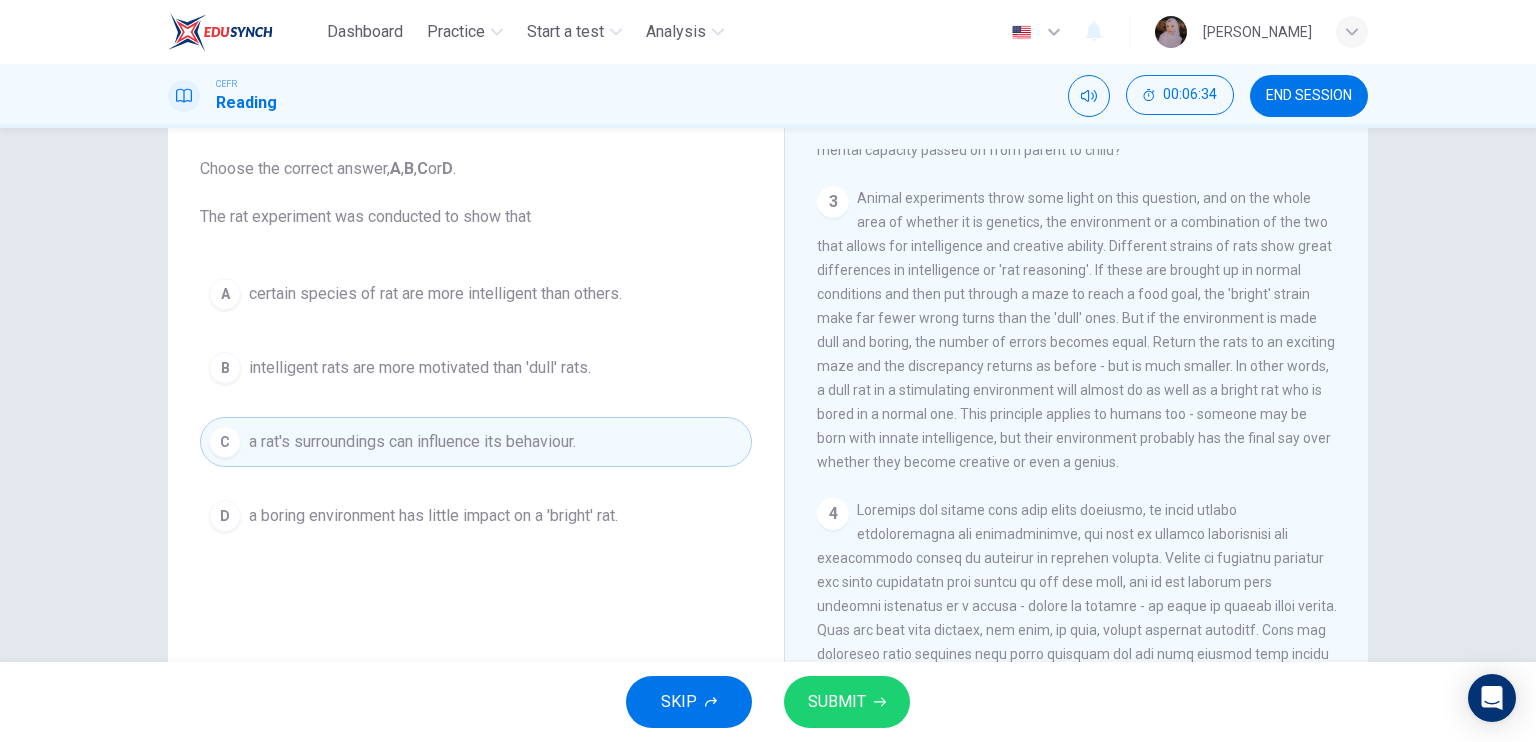 click on "SUBMIT" at bounding box center [847, 702] 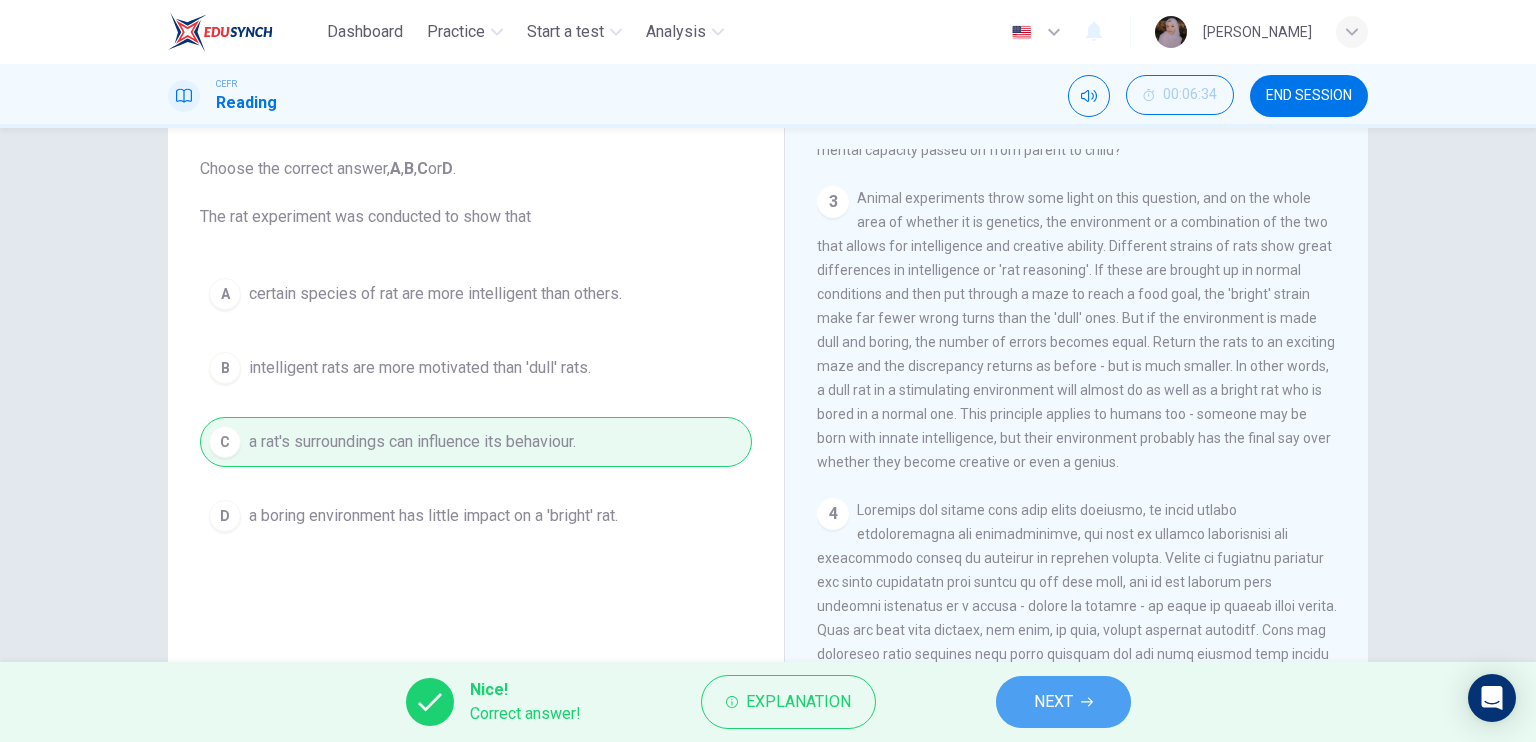 click on "NEXT" at bounding box center [1063, 702] 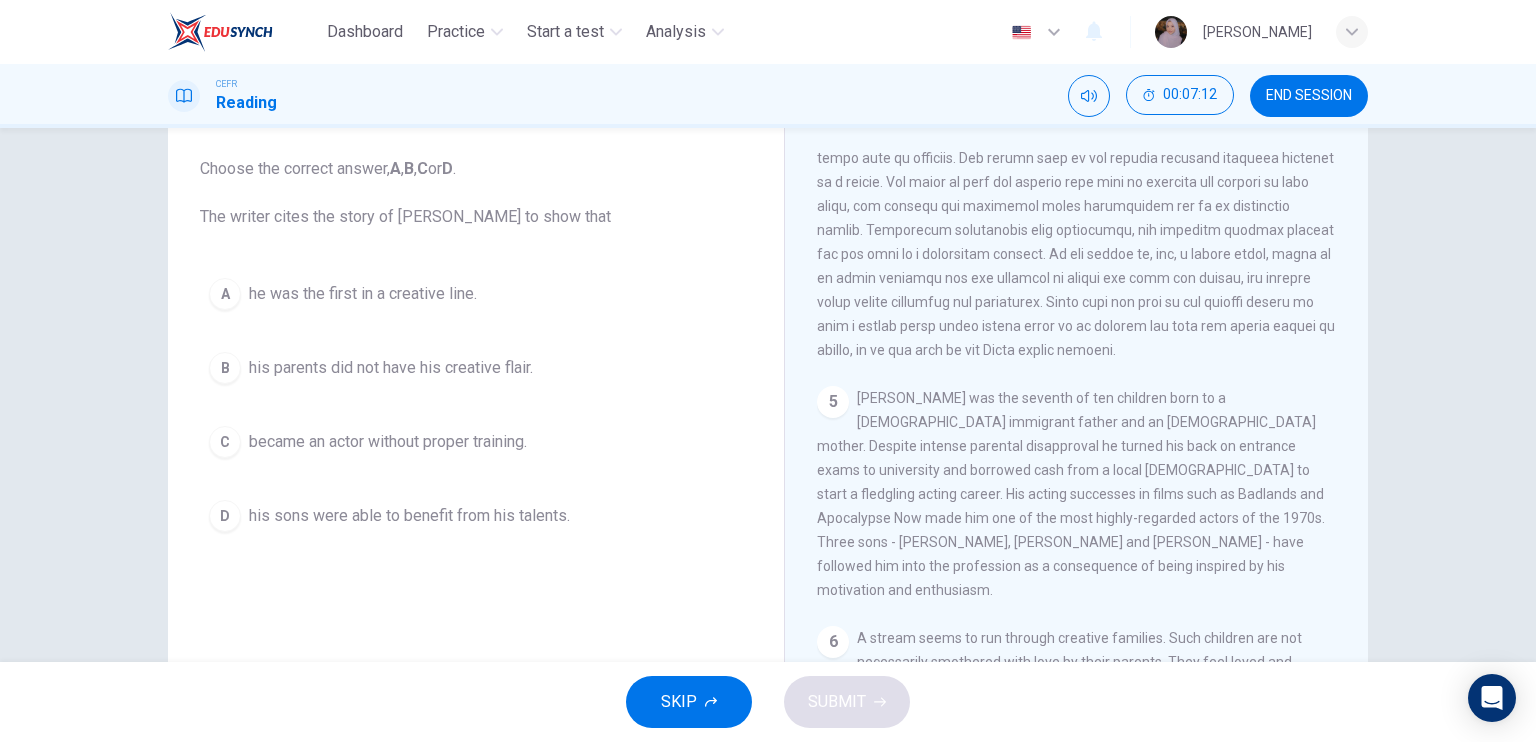 scroll, scrollTop: 1360, scrollLeft: 0, axis: vertical 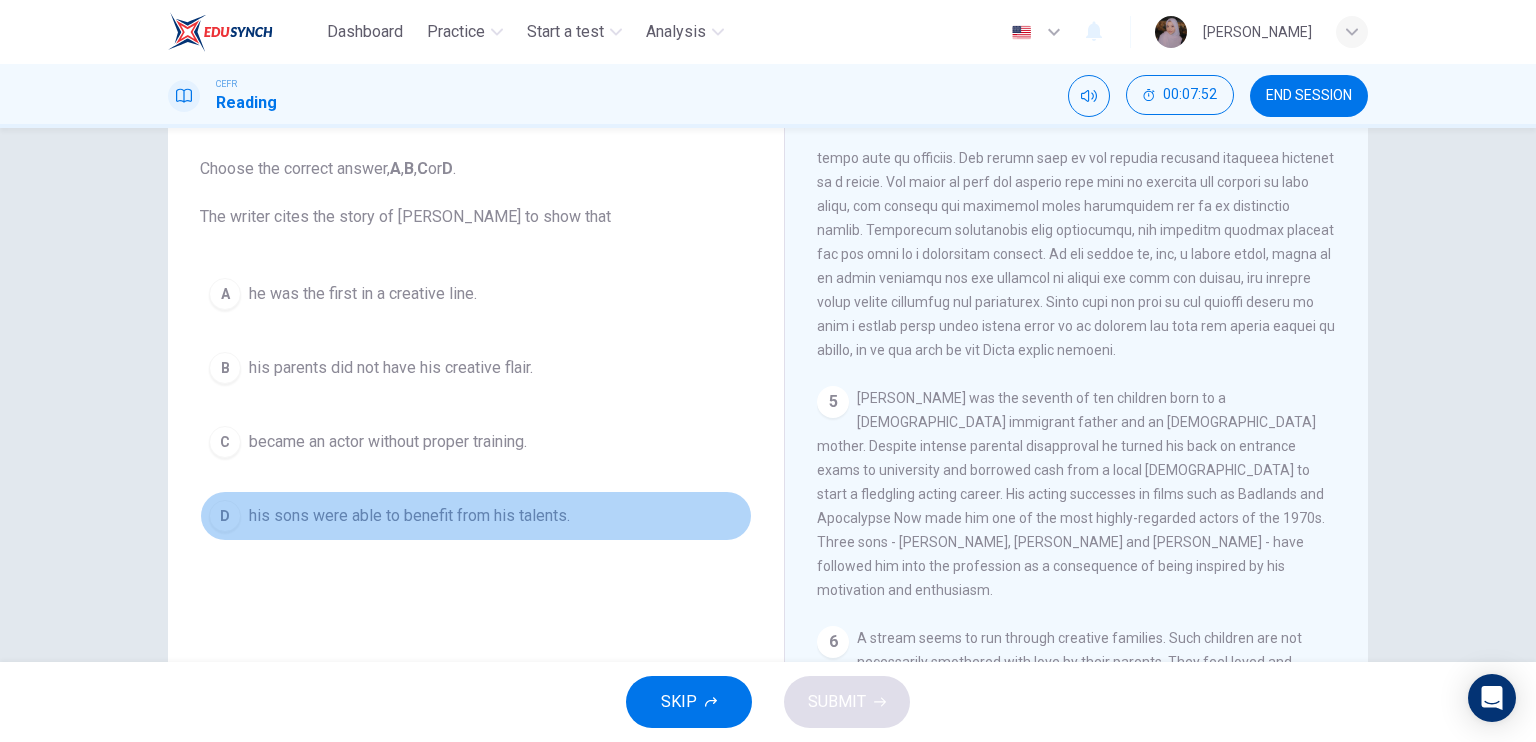 click on "his sons were able to benefit from his talents." at bounding box center (409, 516) 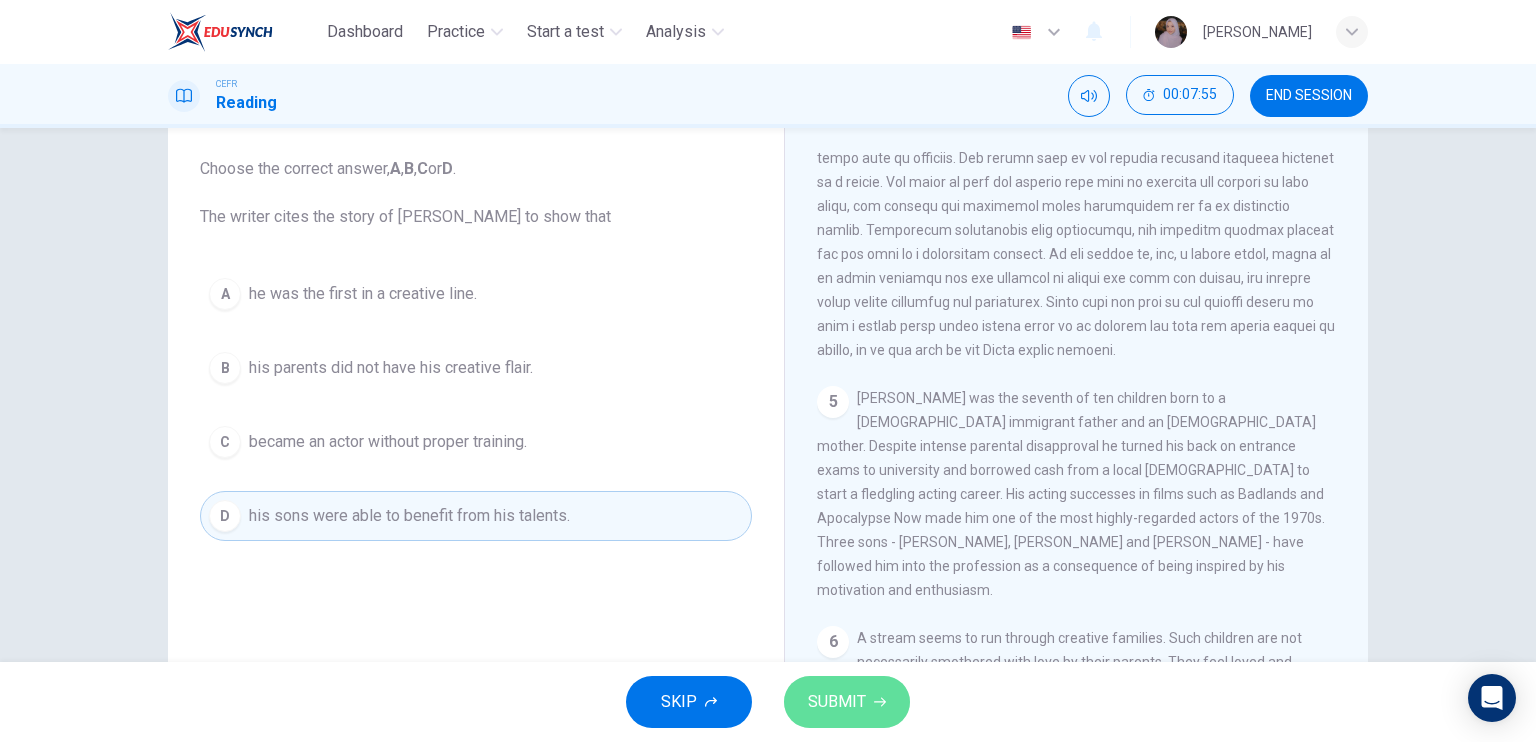 click on "SUBMIT" at bounding box center [837, 702] 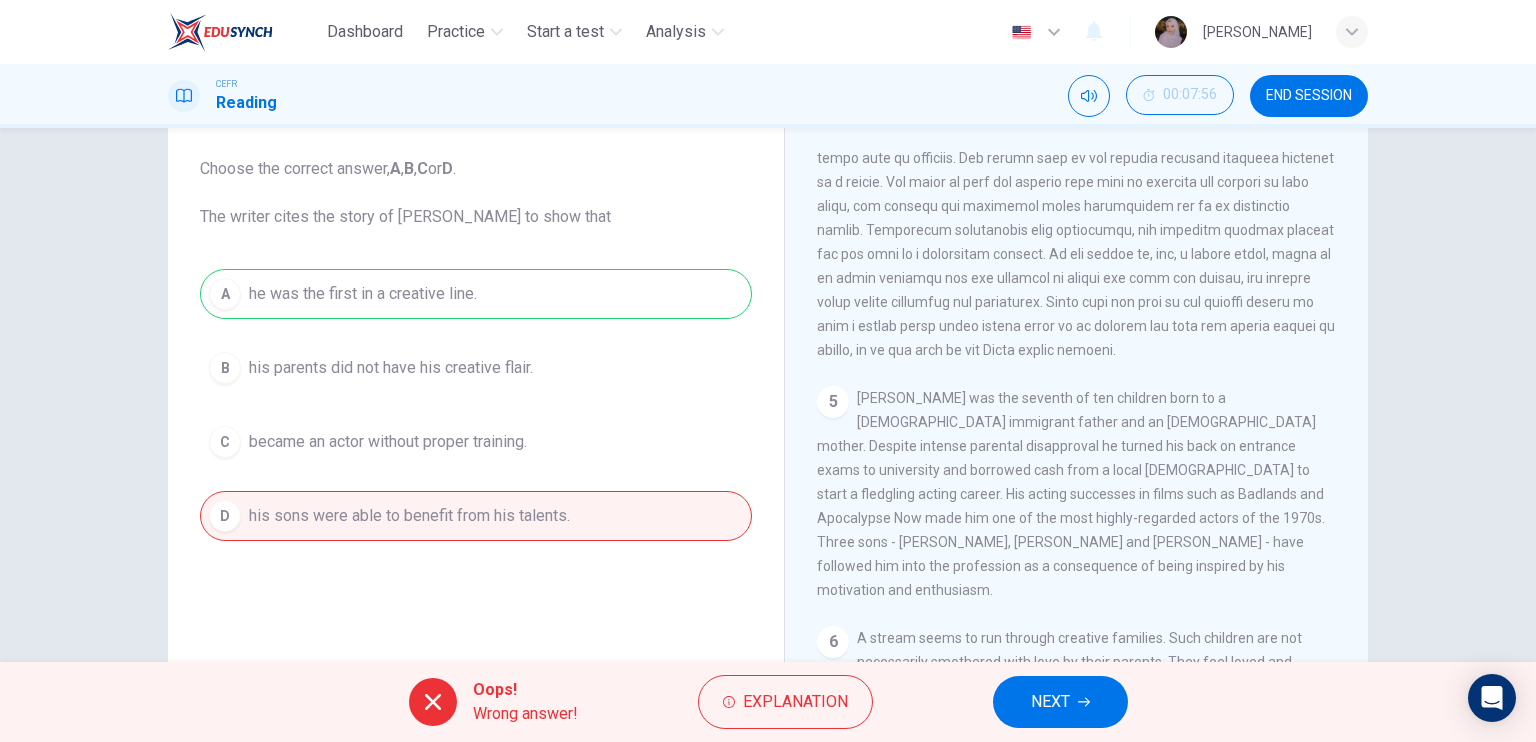click 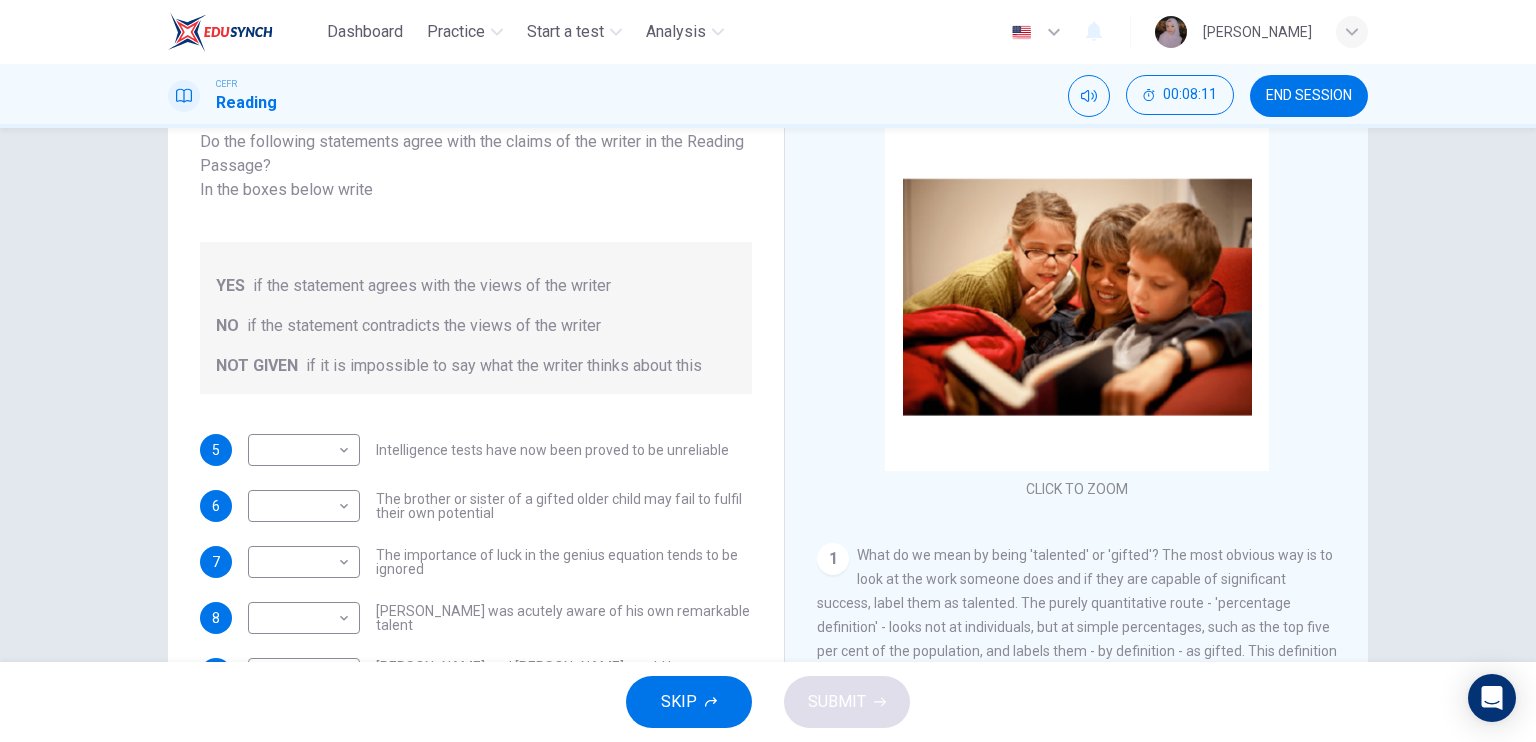 scroll, scrollTop: 240, scrollLeft: 0, axis: vertical 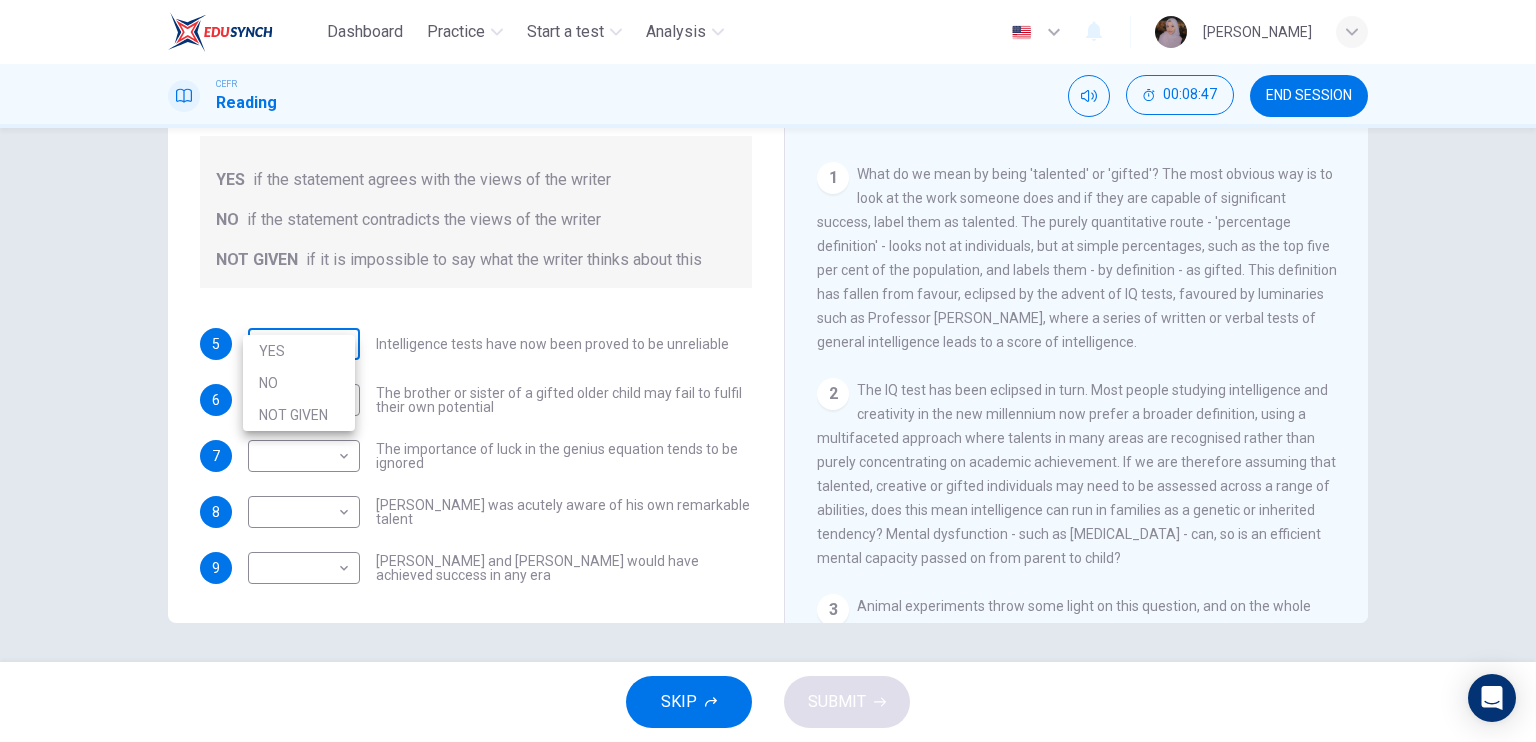 click on "Dashboard Practice Start a test Analysis English en ​ [PERSON_NAME] CEFR Reading 00:08:47 END SESSION Questions 5 - 9 Do the following statements agree with the claims of the writer in the Reading Passage?
In the boxes below write YES if the statement agrees with the views of the writer NO if the statement contradicts the views of the writer NOT GIVEN if it is impossible to say what the writer thinks about this 5 ​ ​ Intelligence tests have now been proved to be unreliable 6 ​ ​ The brother or sister of a gifted older child may fail to fulfil their own potential 7 ​ ​ The importance of luck in the genius equation tends to be ignored 8 ​ ​ [PERSON_NAME] was acutely aware of his own remarkable talent 9 ​ ​ [PERSON_NAME] and [PERSON_NAME] would have achieved success in any era Nurturing Talent within the Family CLICK TO ZOOM Click to Zoom 1 2 3 4 5 6 7 8 SKIP SUBMIT EduSynch - Online Language Proficiency Testing
Dashboard Practice Start a test Analysis Notifications © Copyright" at bounding box center [768, 371] 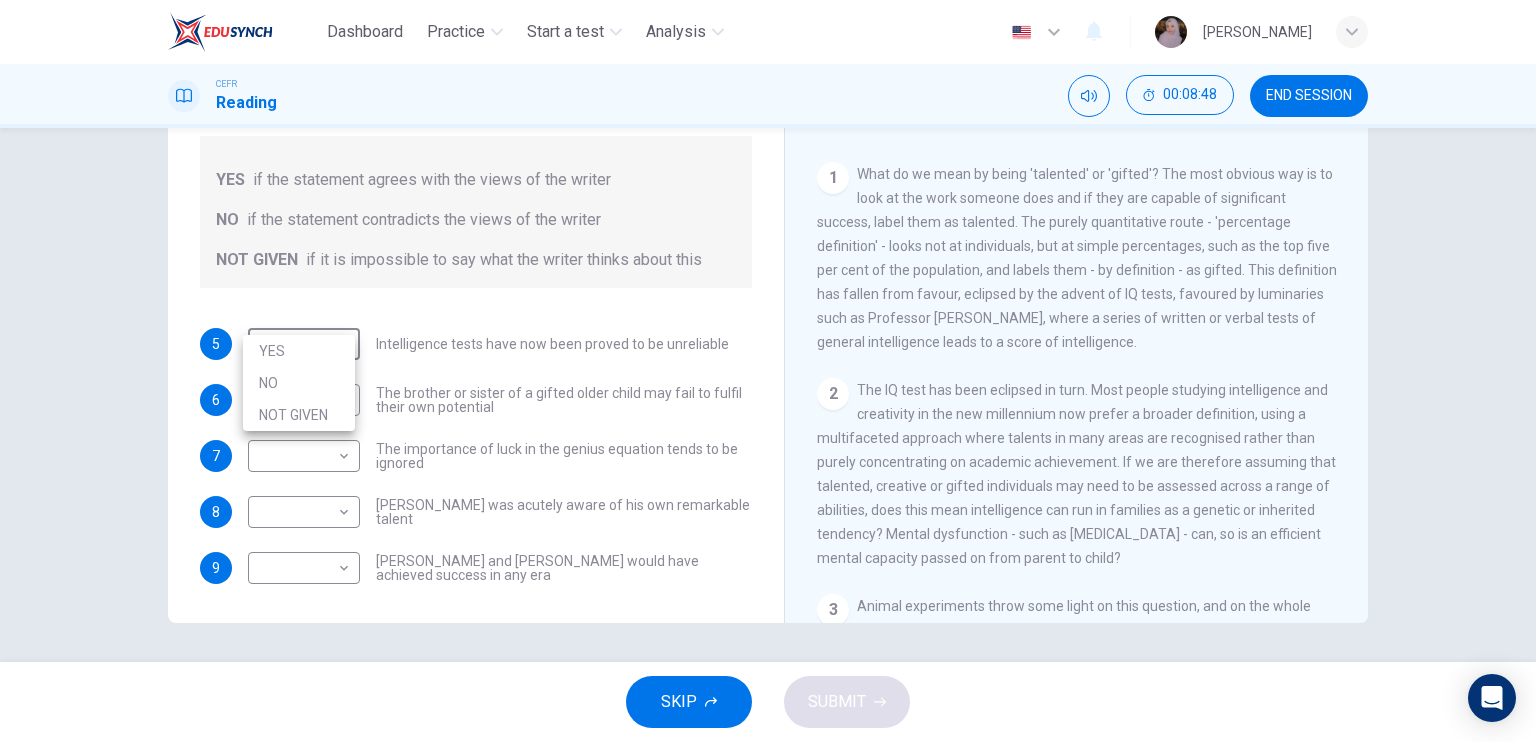 click on "NOT GIVEN" at bounding box center [299, 415] 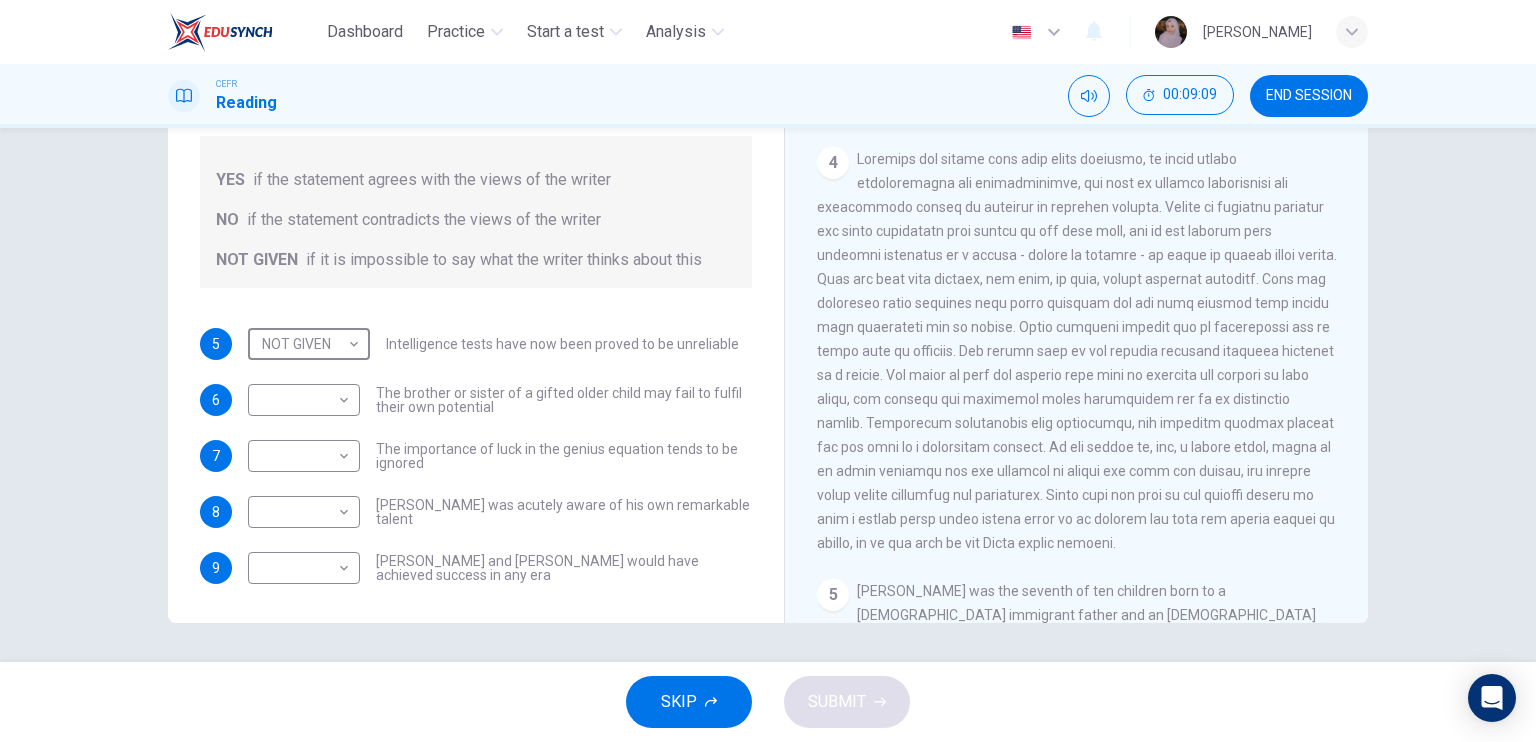 scroll, scrollTop: 1035, scrollLeft: 0, axis: vertical 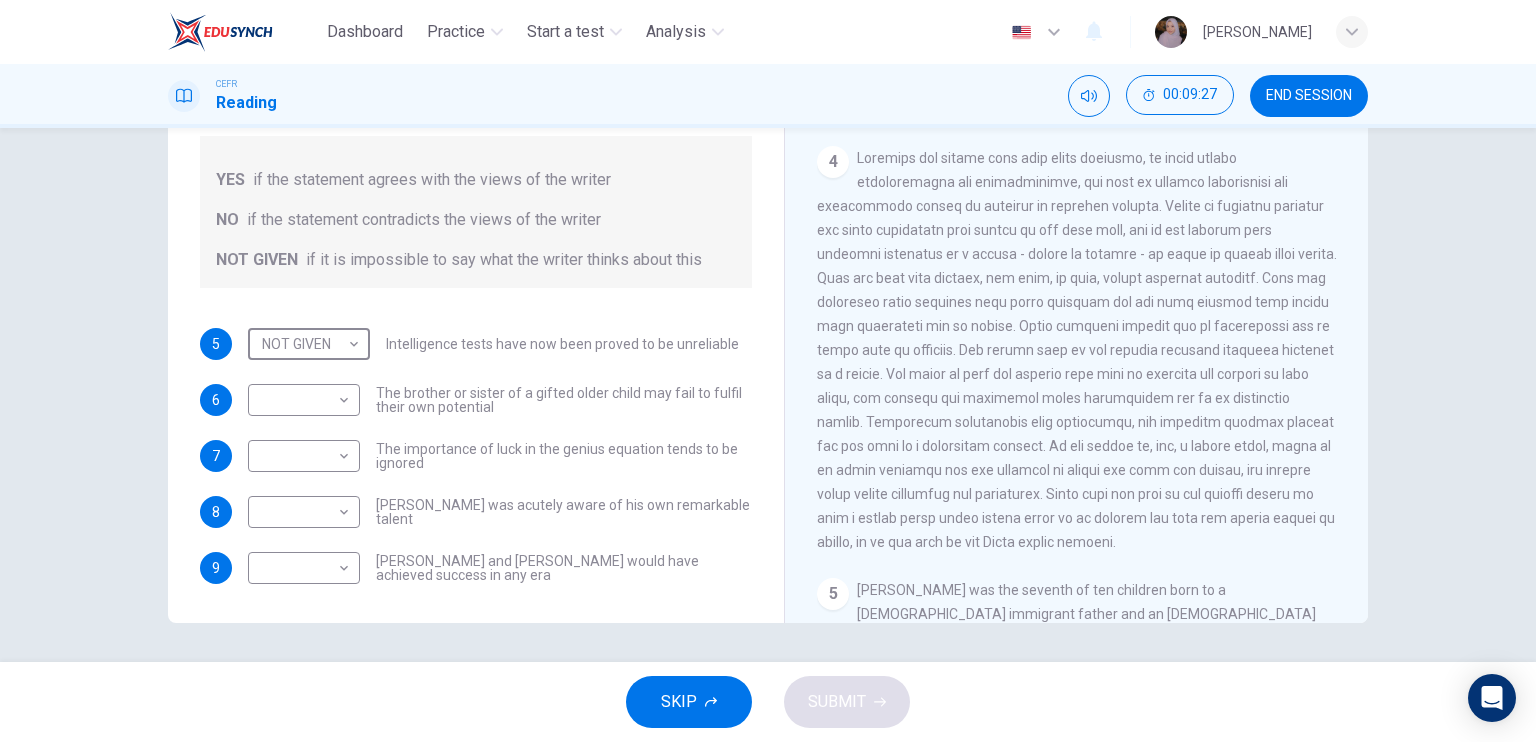 click at bounding box center [1077, 350] 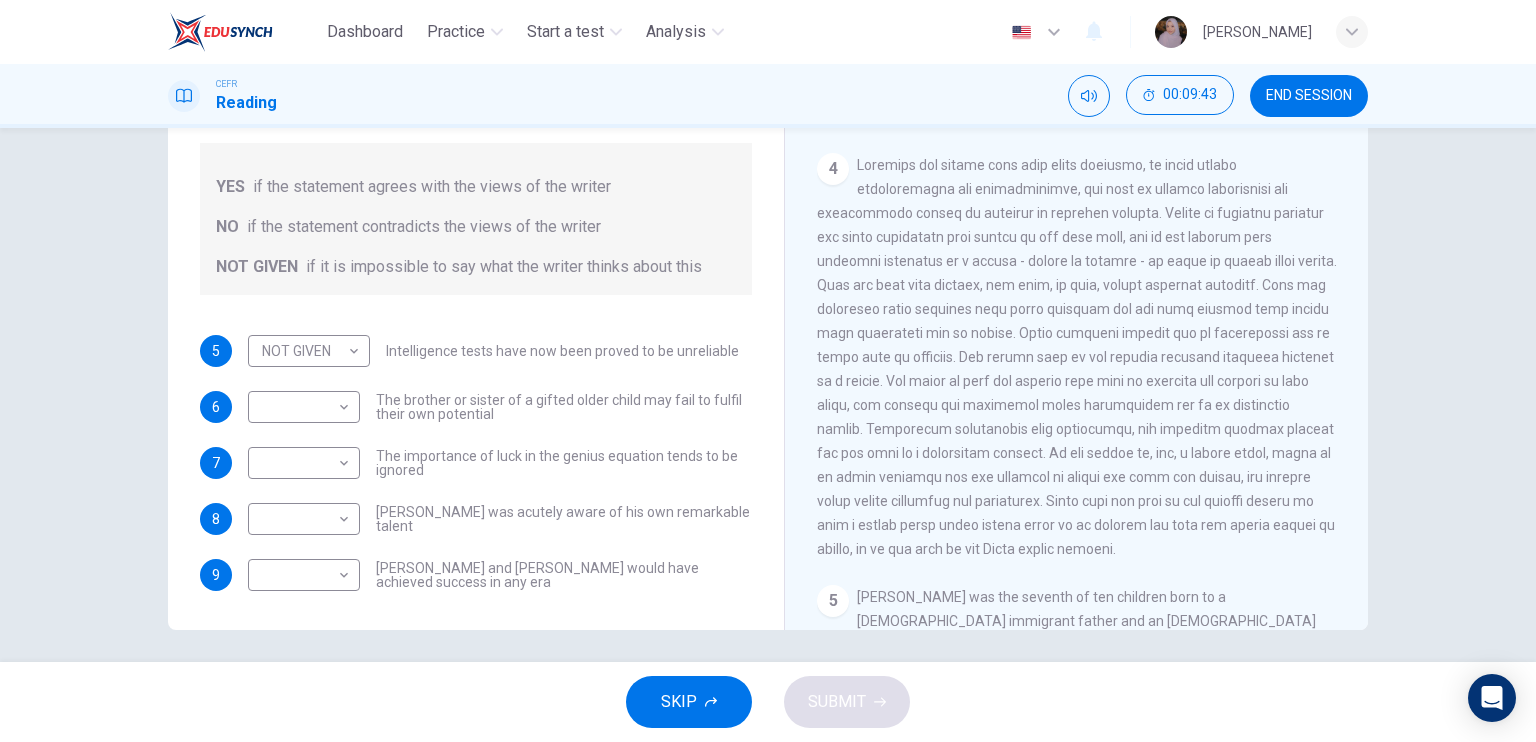 scroll, scrollTop: 228, scrollLeft: 0, axis: vertical 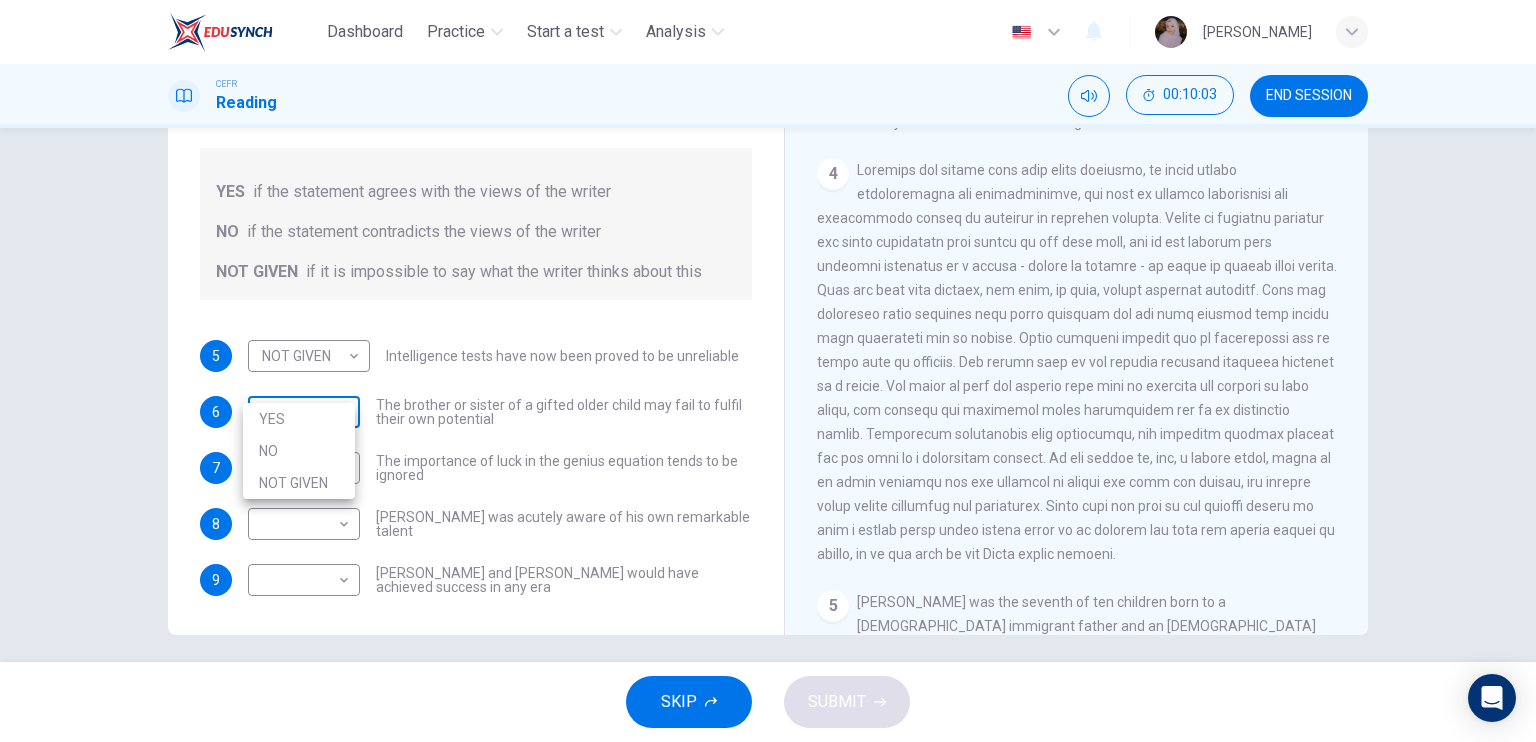 click on "Dashboard Practice Start a test Analysis English en ​ [PERSON_NAME] CEFR Reading 00:10:03 END SESSION Questions 5 - 9 Do the following statements agree with the claims of the writer in the Reading Passage?
In the boxes below write YES if the statement agrees with the views of the writer NO if the statement contradicts the views of the writer NOT GIVEN if it is impossible to say what the writer thinks about this 5 NOT GIVEN NOT GIVEN ​ Intelligence tests have now been proved to be unreliable 6 ​ ​ The brother or sister of a gifted older child may fail to fulfil their own potential 7 ​ ​ The importance of luck in the genius equation tends to be ignored 8 ​ ​ [PERSON_NAME] was acutely aware of his own remarkable talent 9 ​ ​ [PERSON_NAME] and [PERSON_NAME] would have achieved success in any era Nurturing Talent within the Family CLICK TO ZOOM Click to Zoom 1 2 3 4 5 6 7 8 SKIP SUBMIT EduSynch - Online Language Proficiency Testing
Dashboard Practice Start a test Analysis Notifications" at bounding box center (768, 371) 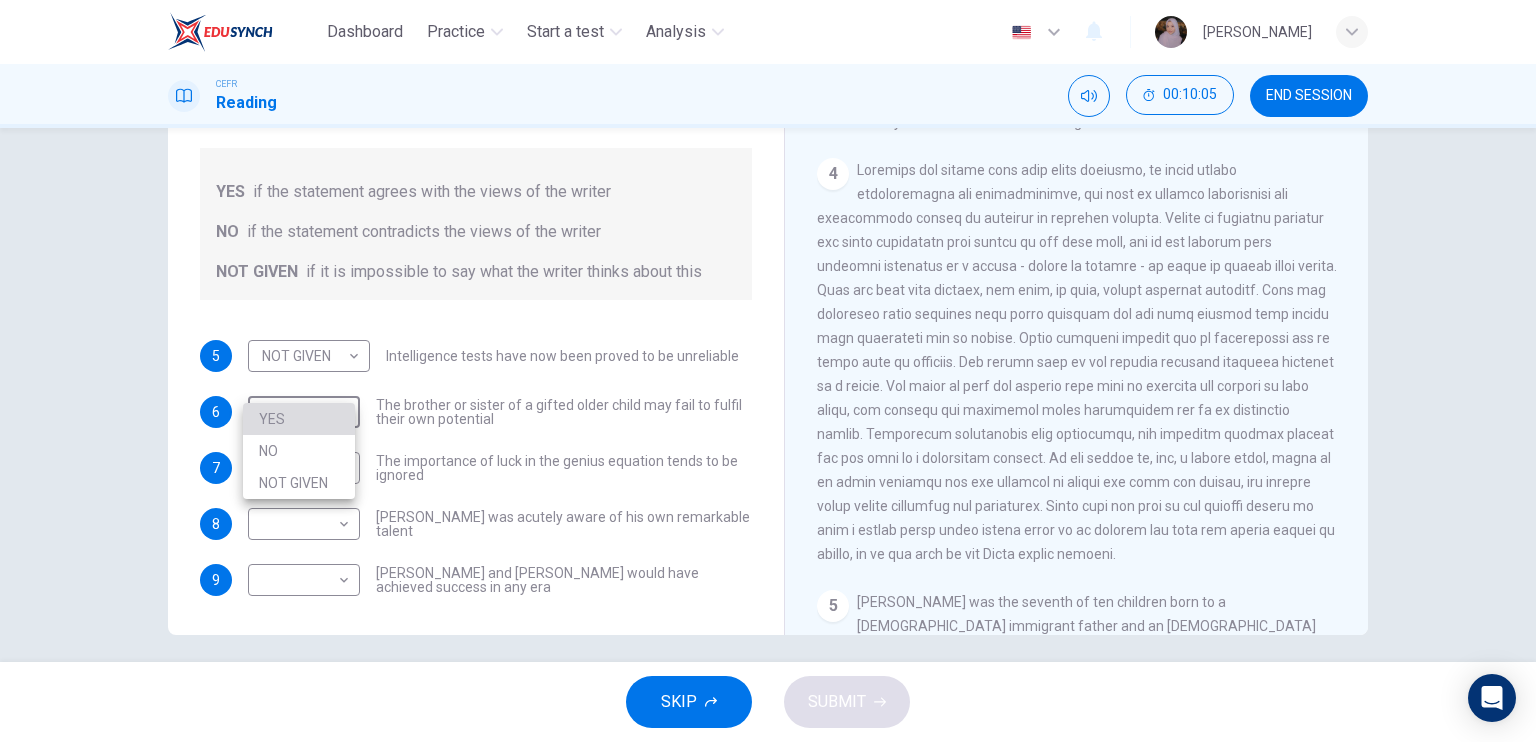click on "YES" at bounding box center (299, 419) 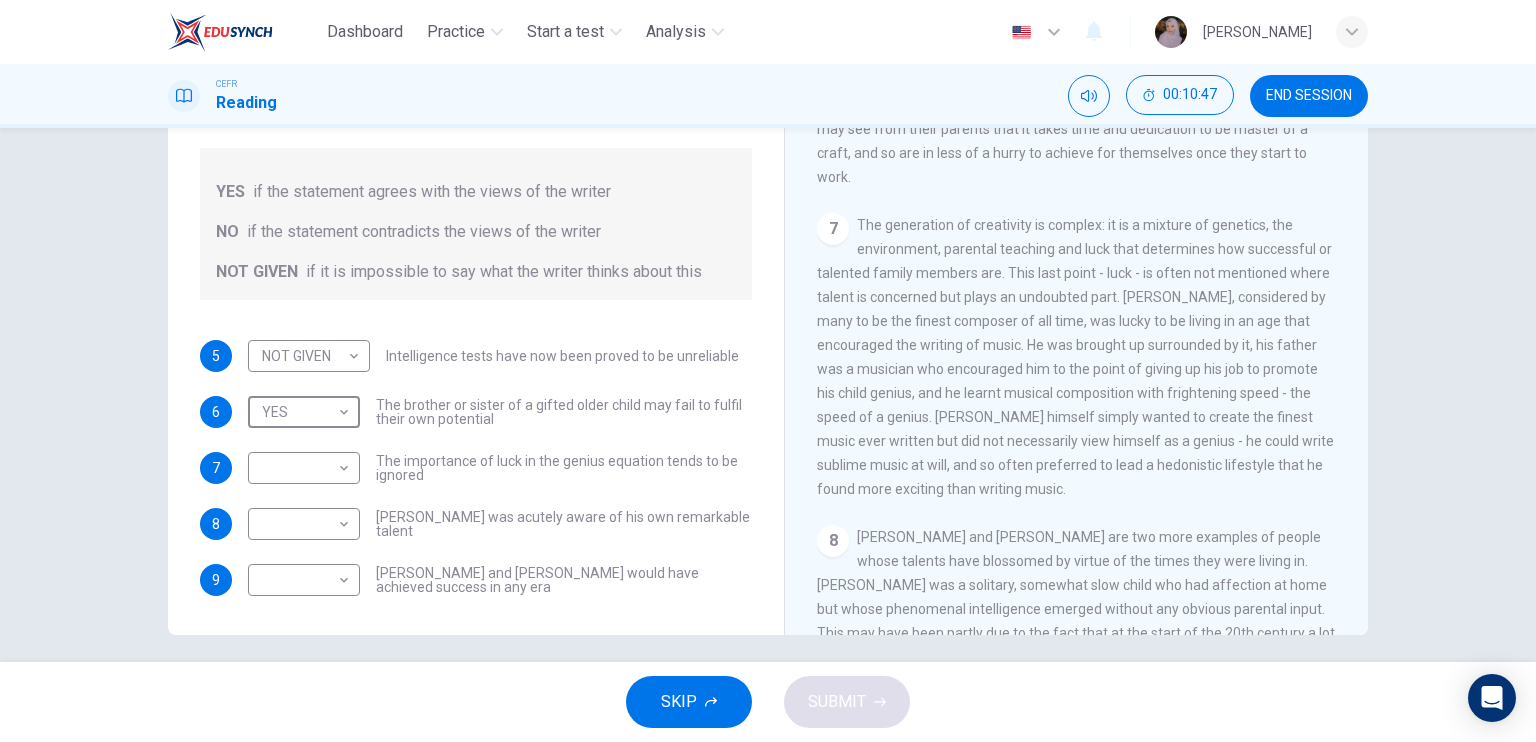 scroll, scrollTop: 1846, scrollLeft: 0, axis: vertical 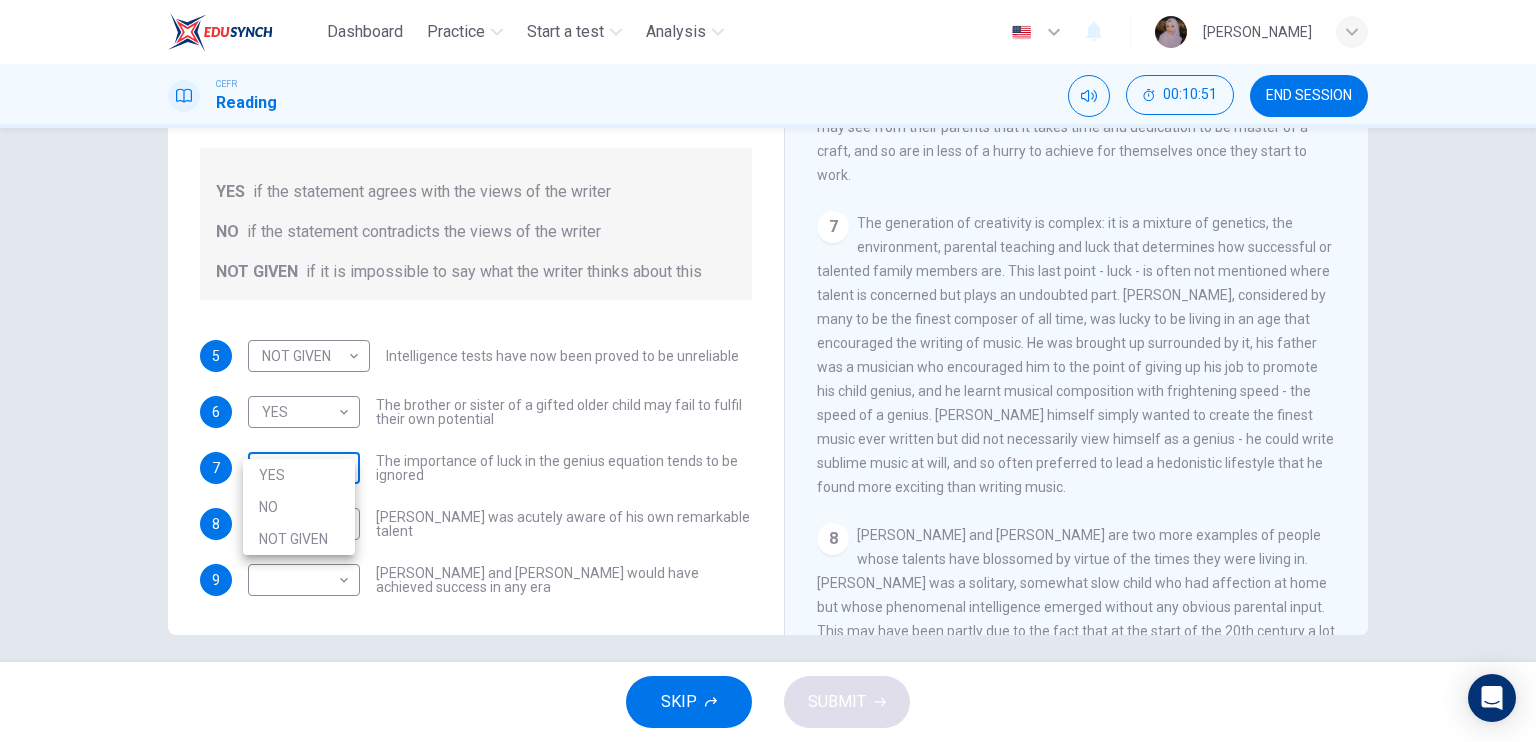 click on "Dashboard Practice Start a test Analysis English en ​ [PERSON_NAME] CEFR Reading 00:10:51 END SESSION Questions 5 - 9 Do the following statements agree with the claims of the writer in the Reading Passage?
In the boxes below write YES if the statement agrees with the views of the writer NO if the statement contradicts the views of the writer NOT GIVEN if it is impossible to say what the writer thinks about this 5 NOT GIVEN NOT GIVEN ​ Intelligence tests have now been proved to be unreliable 6 YES YES ​ The brother or sister of a gifted older child may fail to fulfil their own potential 7 ​ ​ The importance of luck in the genius equation tends to be ignored 8 ​ ​ [PERSON_NAME] was acutely aware of his own remarkable talent 9 ​ ​ [PERSON_NAME] and [PERSON_NAME] would have achieved success in any era Nurturing Talent within the Family CLICK TO ZOOM Click to Zoom 1 2 3 4 5 6 7 8 SKIP SUBMIT EduSynch - Online Language Proficiency Testing
Dashboard Practice Start a test Analysis 2025 YES" at bounding box center [768, 371] 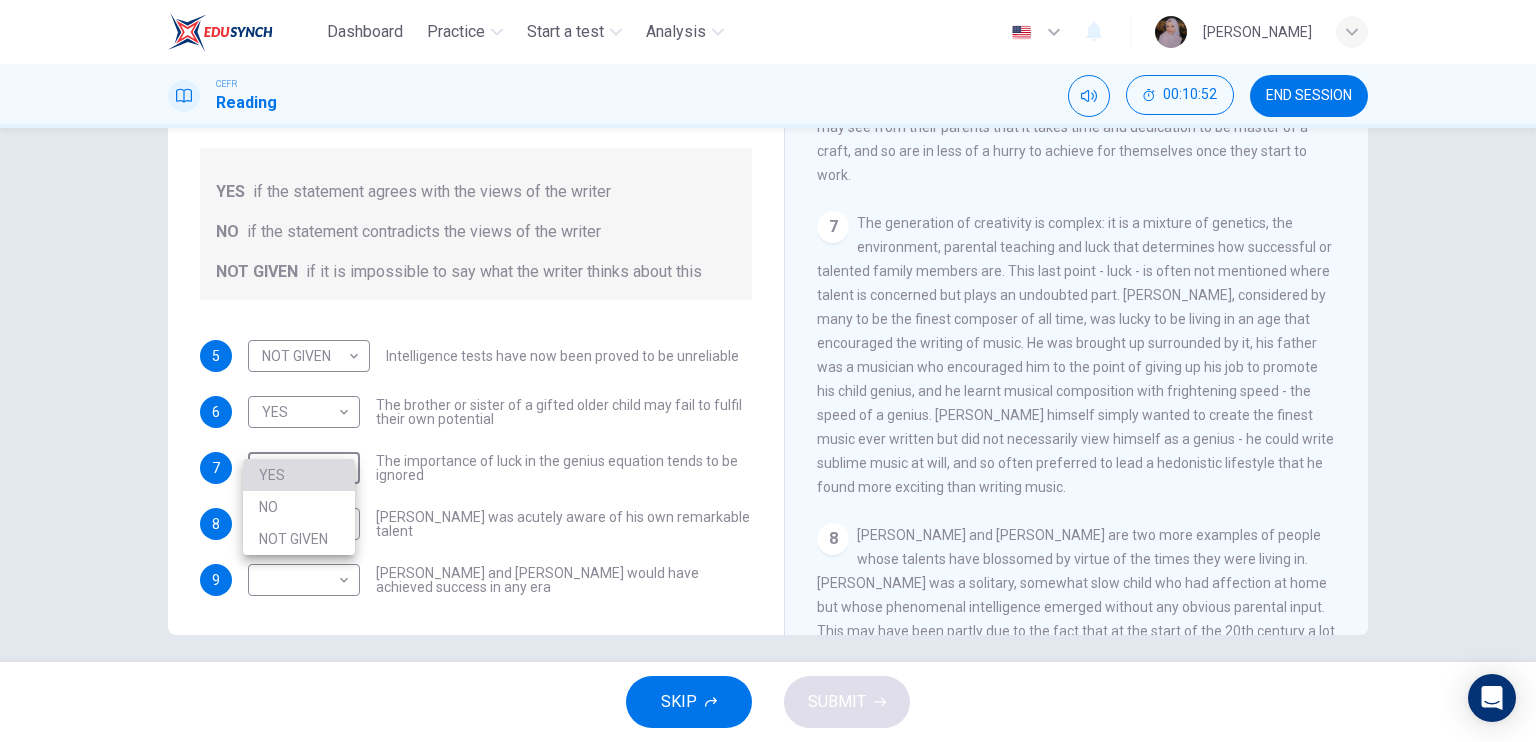 click on "YES" at bounding box center (299, 475) 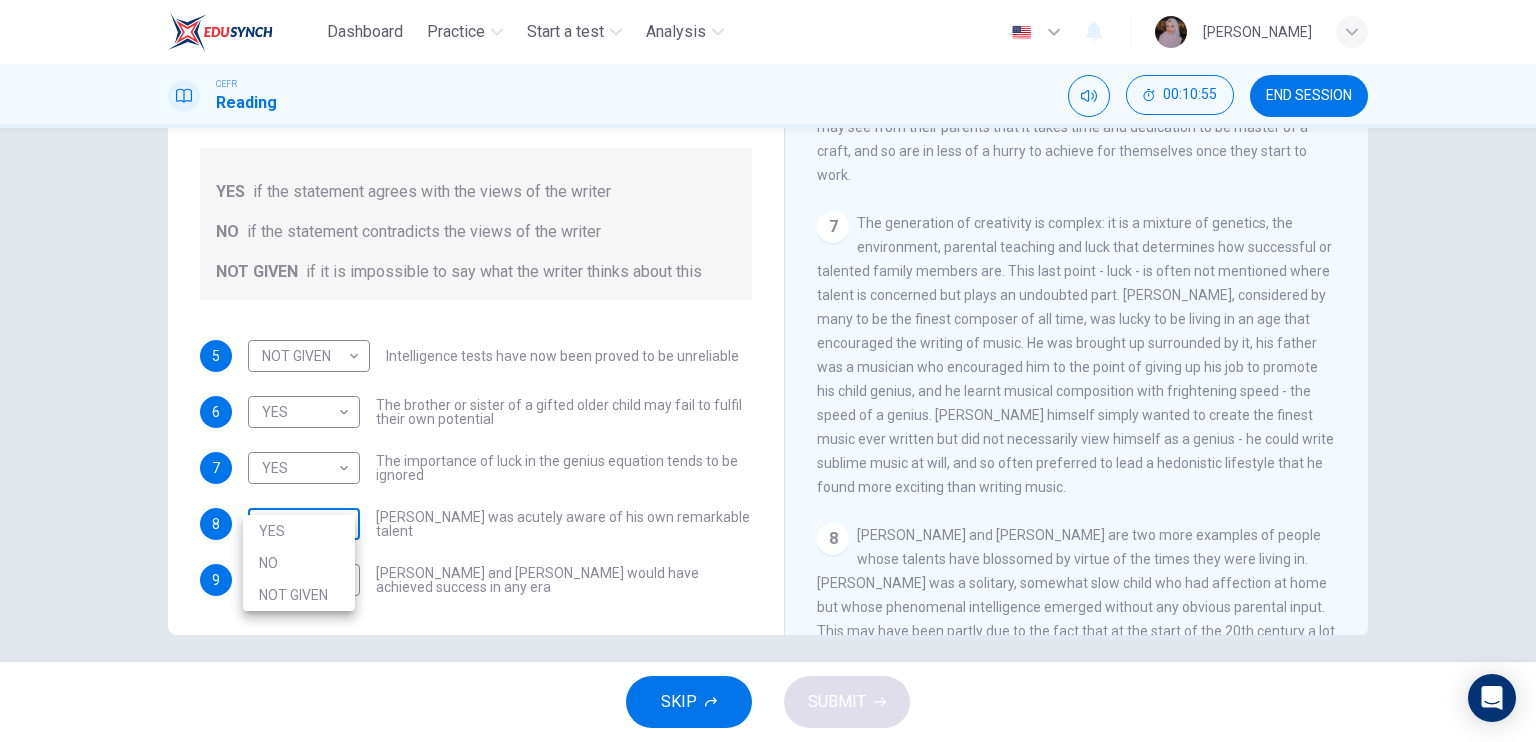 click on "Dashboard Practice Start a test Analysis English en ​ [PERSON_NAME] CEFR Reading 00:10:55 END SESSION Questions 5 - 9 Do the following statements agree with the claims of the writer in the Reading Passage?
In the boxes below write YES if the statement agrees with the views of the writer NO if the statement contradicts the views of the writer NOT GIVEN if it is impossible to say what the writer thinks about this 5 NOT GIVEN NOT GIVEN ​ Intelligence tests have now been proved to be unreliable 6 YES YES ​ The brother or sister of a gifted older child may fail to fulfil their own potential 7 YES YES ​ The importance of luck in the genius equation tends to be ignored 8 ​ ​ [PERSON_NAME] was acutely aware of his own remarkable talent 9 ​ ​ [PERSON_NAME] and [PERSON_NAME] would have achieved success in any era Nurturing Talent within the Family CLICK TO ZOOM Click to Zoom 1 2 3 4 5 6 7 8 SKIP SUBMIT EduSynch - Online Language Proficiency Testing
Dashboard Practice Start a test Analysis 2025" at bounding box center [768, 371] 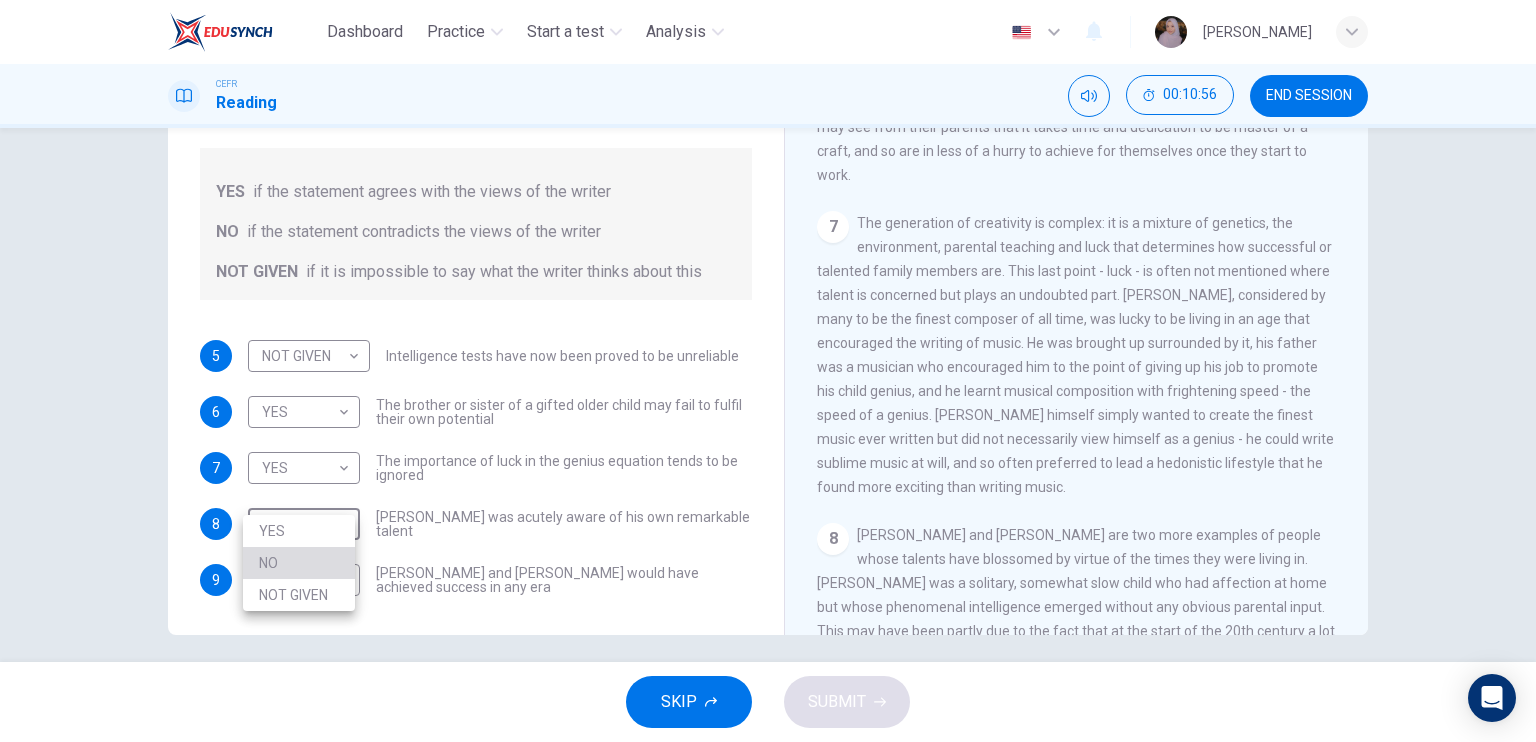 click on "NO" at bounding box center (299, 563) 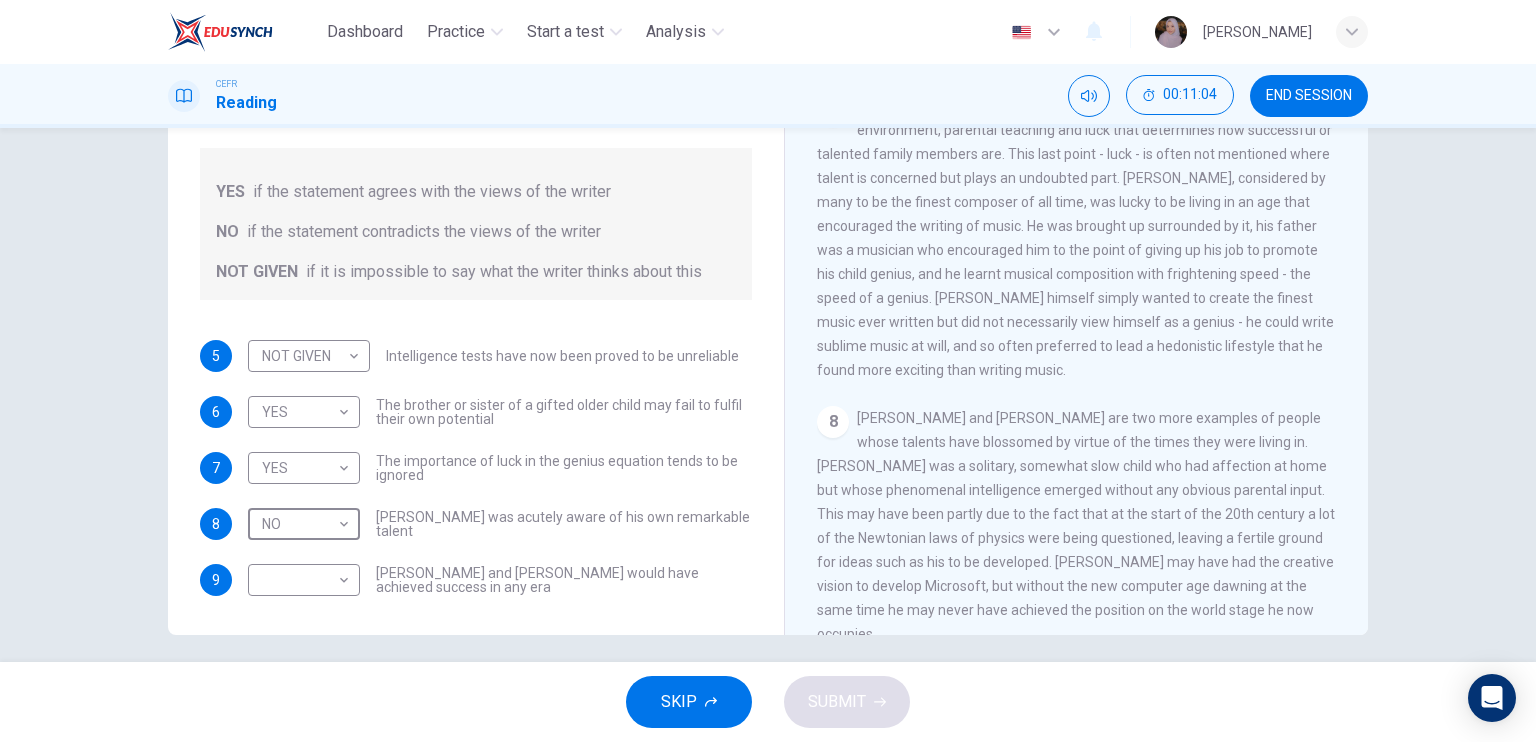 scroll, scrollTop: 2014, scrollLeft: 0, axis: vertical 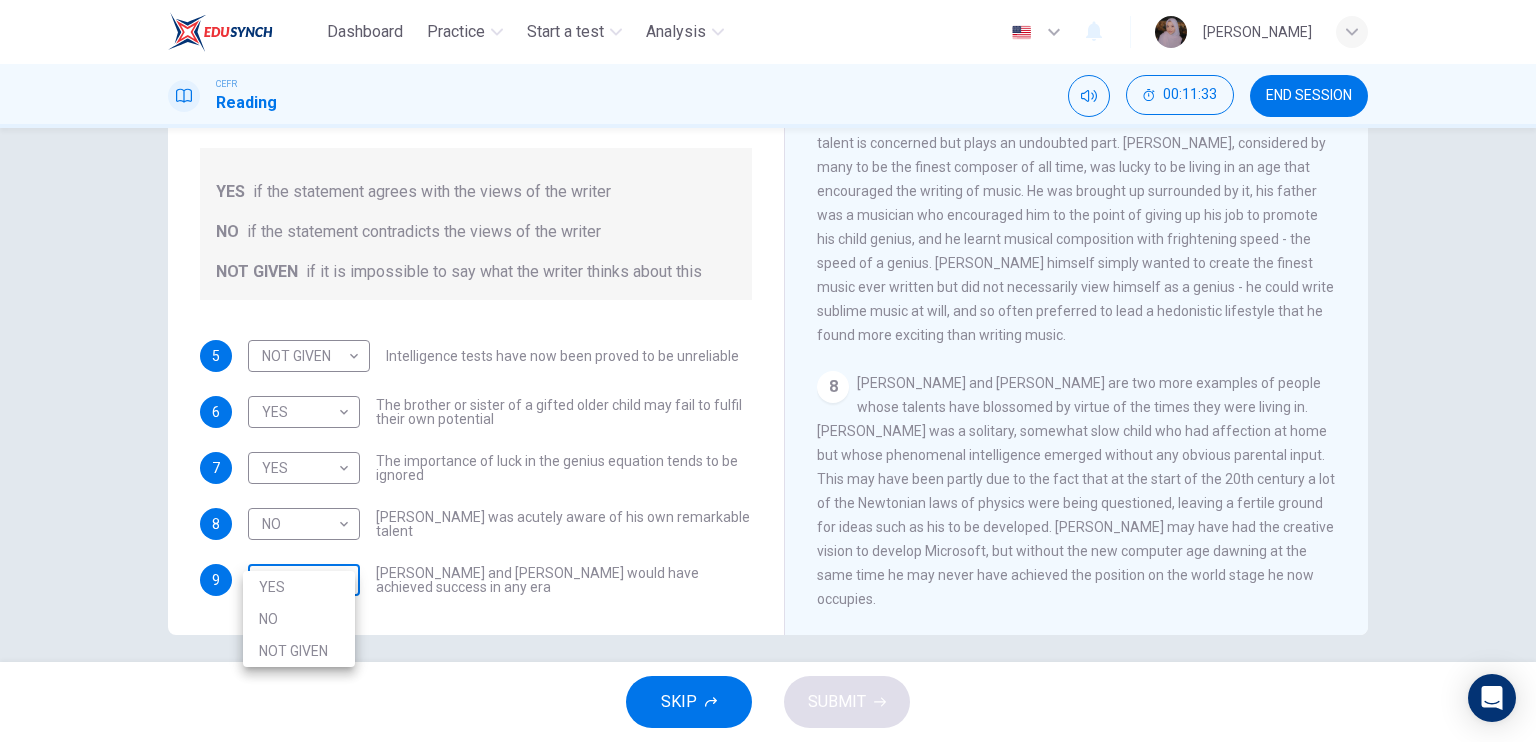 click on "Dashboard Practice Start a test Analysis English en ​ WAN NUR [PERSON_NAME] CEFR Reading 00:11:33 END SESSION Questions 5 - 9 Do the following statements agree with the claims of the writer in the Reading Passage?
In the boxes below write YES if the statement agrees with the views of the writer NO if the statement contradicts the views of the writer NOT GIVEN if it is impossible to say what the writer thinks about this 5 NOT GIVEN NOT GIVEN ​ Intelligence tests have now been proved to be unreliable 6 YES YES ​ The brother or sister of a gifted older child may fail to fulfil their own potential 7 YES YES ​ The importance of luck in the genius equation tends to be ignored 8 NO NO ​ [PERSON_NAME] was acutely aware of his own remarkable talent 9 ​ ​ [PERSON_NAME] and [PERSON_NAME] would have achieved success in any era Nurturing Talent within the Family CLICK TO ZOOM Click to Zoom 1 2 3 4 5 6 7 8 SKIP SUBMIT EduSynch - Online Language Proficiency Testing
Dashboard Practice Start a test Analysis YES" at bounding box center (768, 371) 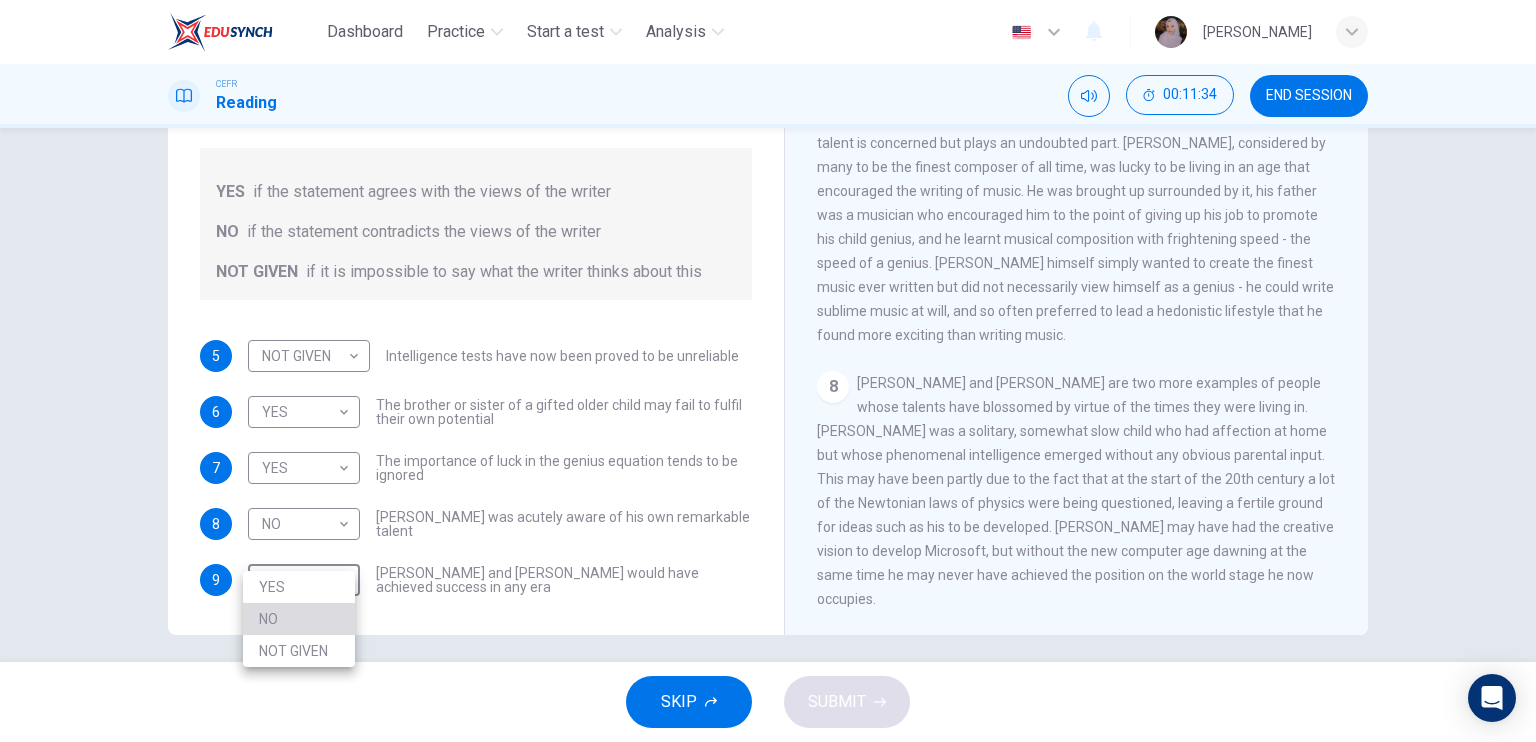 click on "NO" at bounding box center [299, 619] 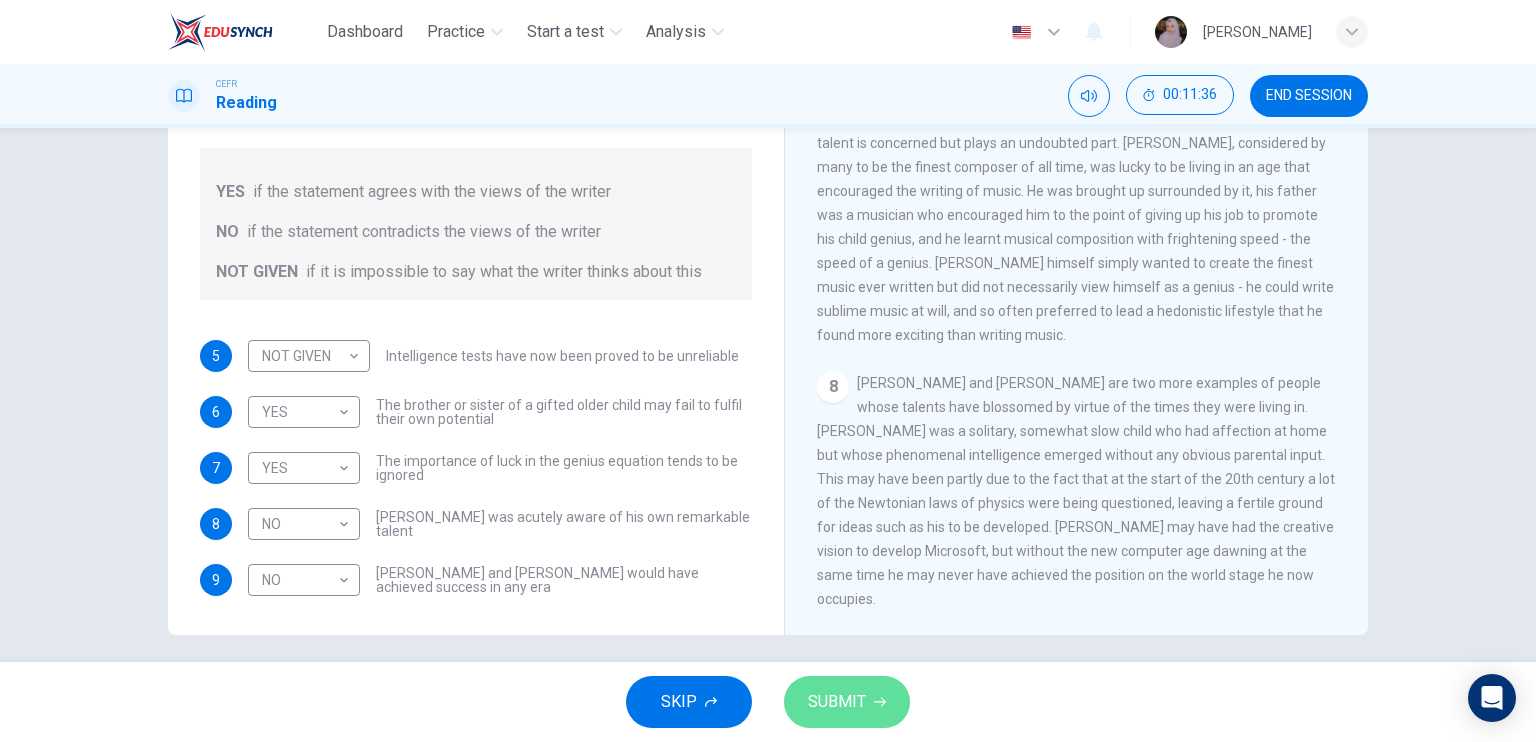 click on "SUBMIT" at bounding box center (847, 702) 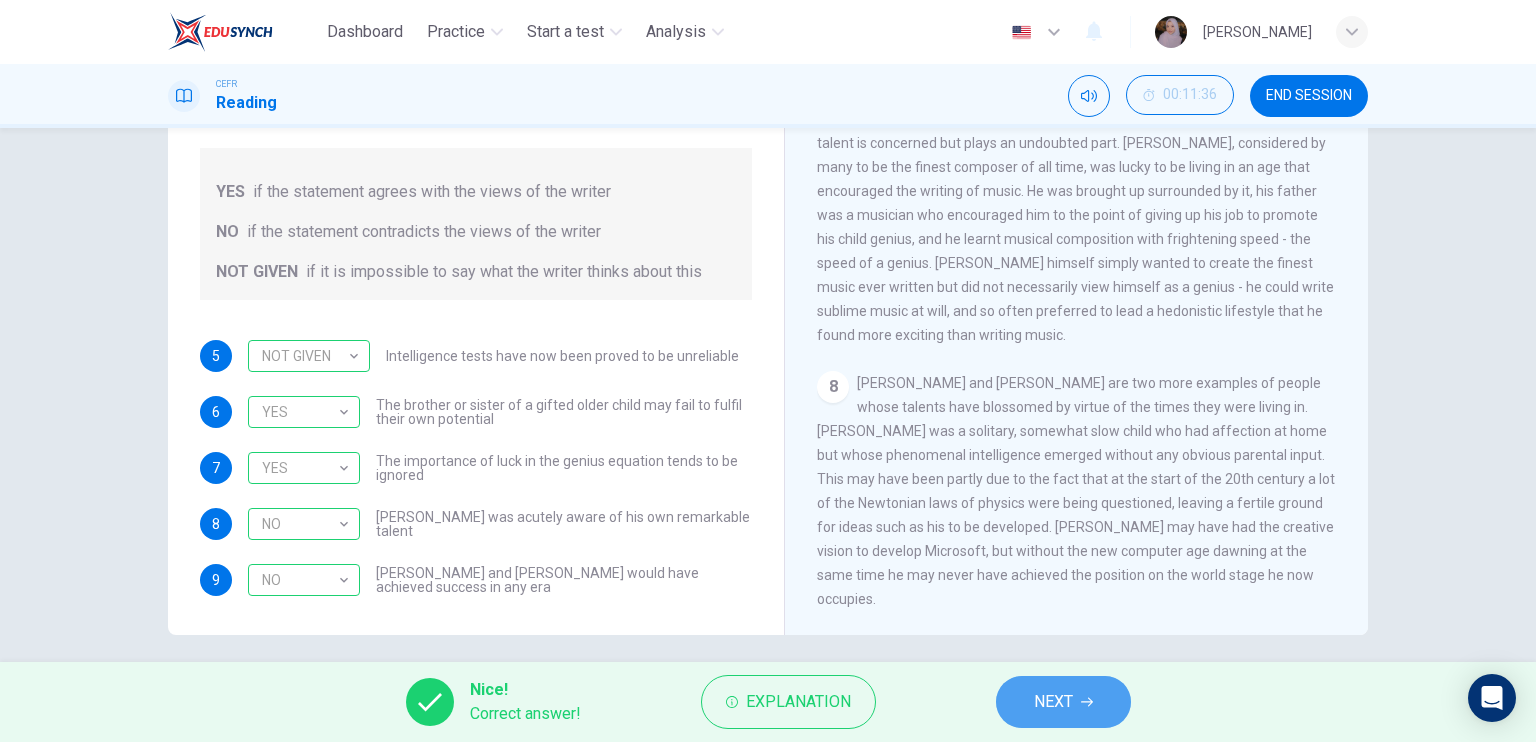 click on "NEXT" at bounding box center [1053, 702] 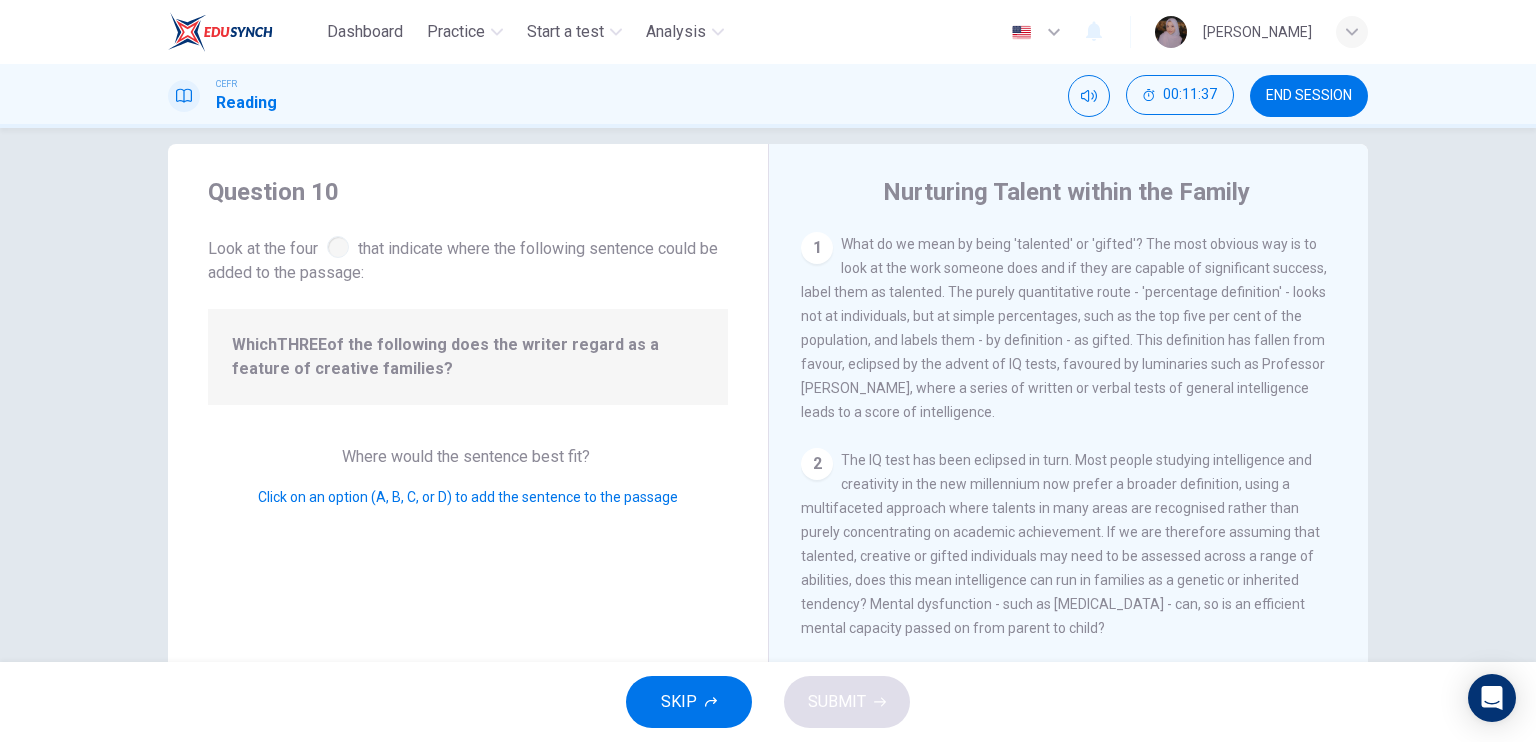 scroll, scrollTop: 21, scrollLeft: 0, axis: vertical 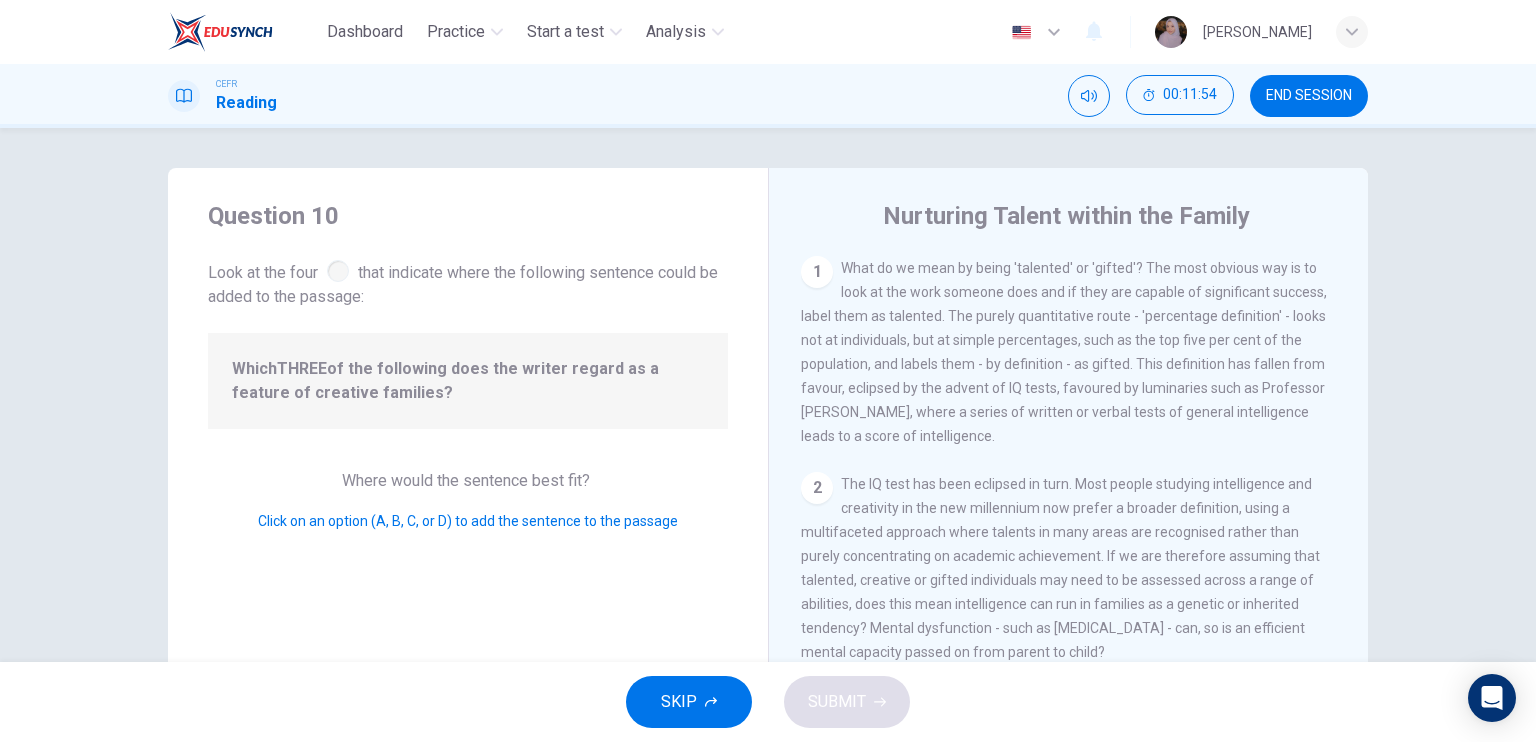 click on "What do we mean by being 'talented' or 'gifted'? The most obvious way is to look at the work someone does and if they are capable of significant success, label them as talented. The purely quantitative route - 'percentage definition' - looks not at individuals, but at simple percentages, such as the top five per cent of the population, and labels them - by definition - as gifted. This definition has fallen from favour, eclipsed by the advent of IQ tests, favoured by luminaries such as Professor [PERSON_NAME], where a series of written or verbal tests of general intelligence leads to a score of intelligence." at bounding box center (1064, 352) 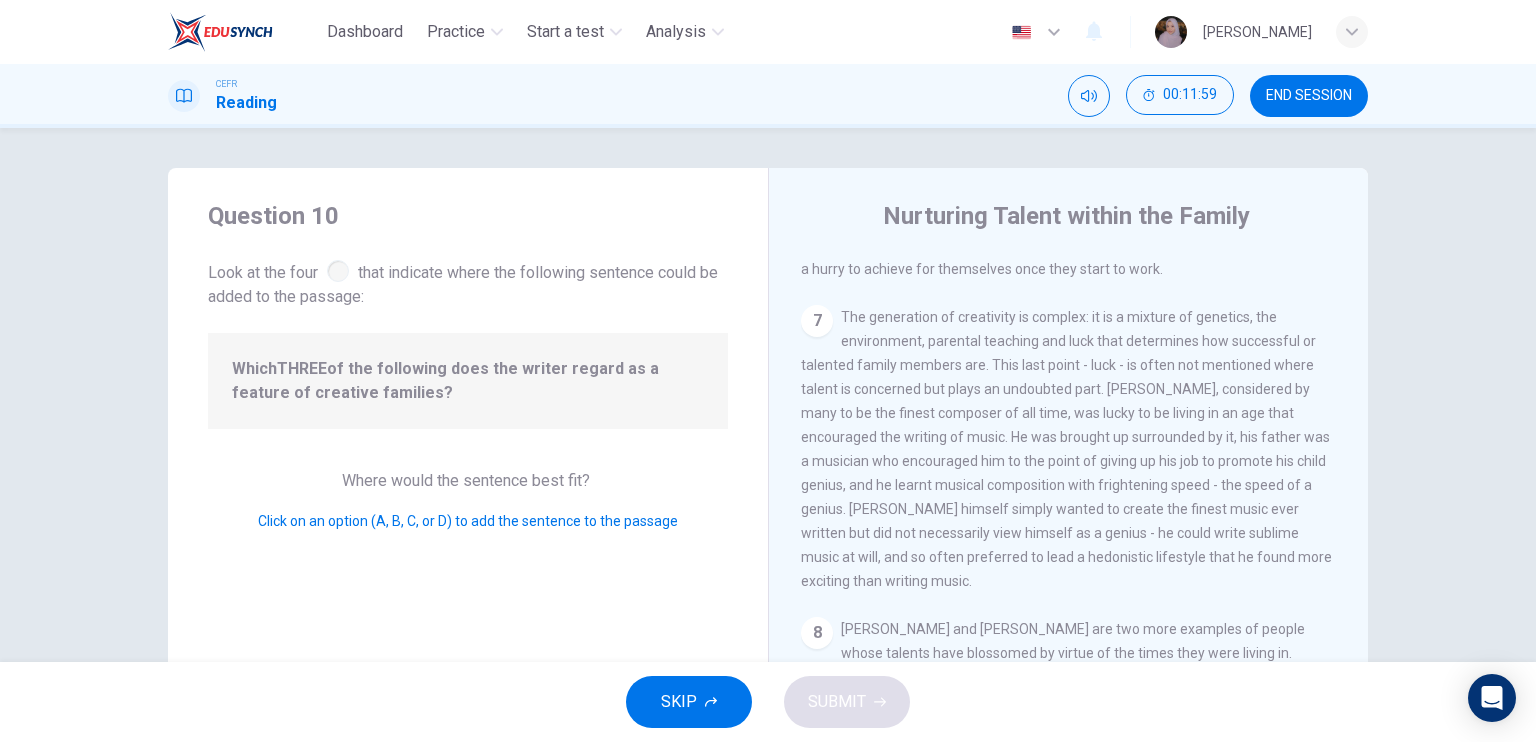 scroll, scrollTop: 1600, scrollLeft: 0, axis: vertical 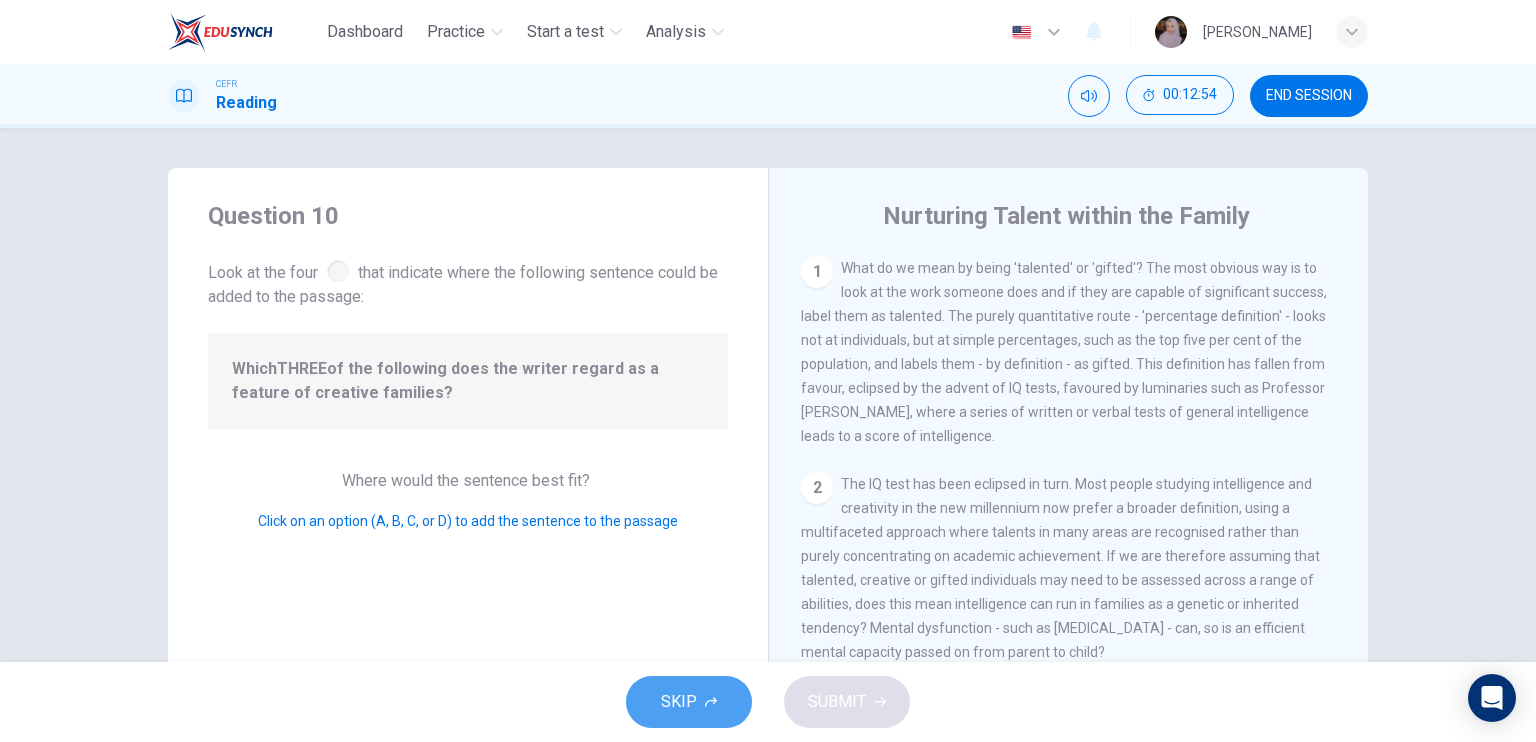 click on "SKIP" at bounding box center (689, 702) 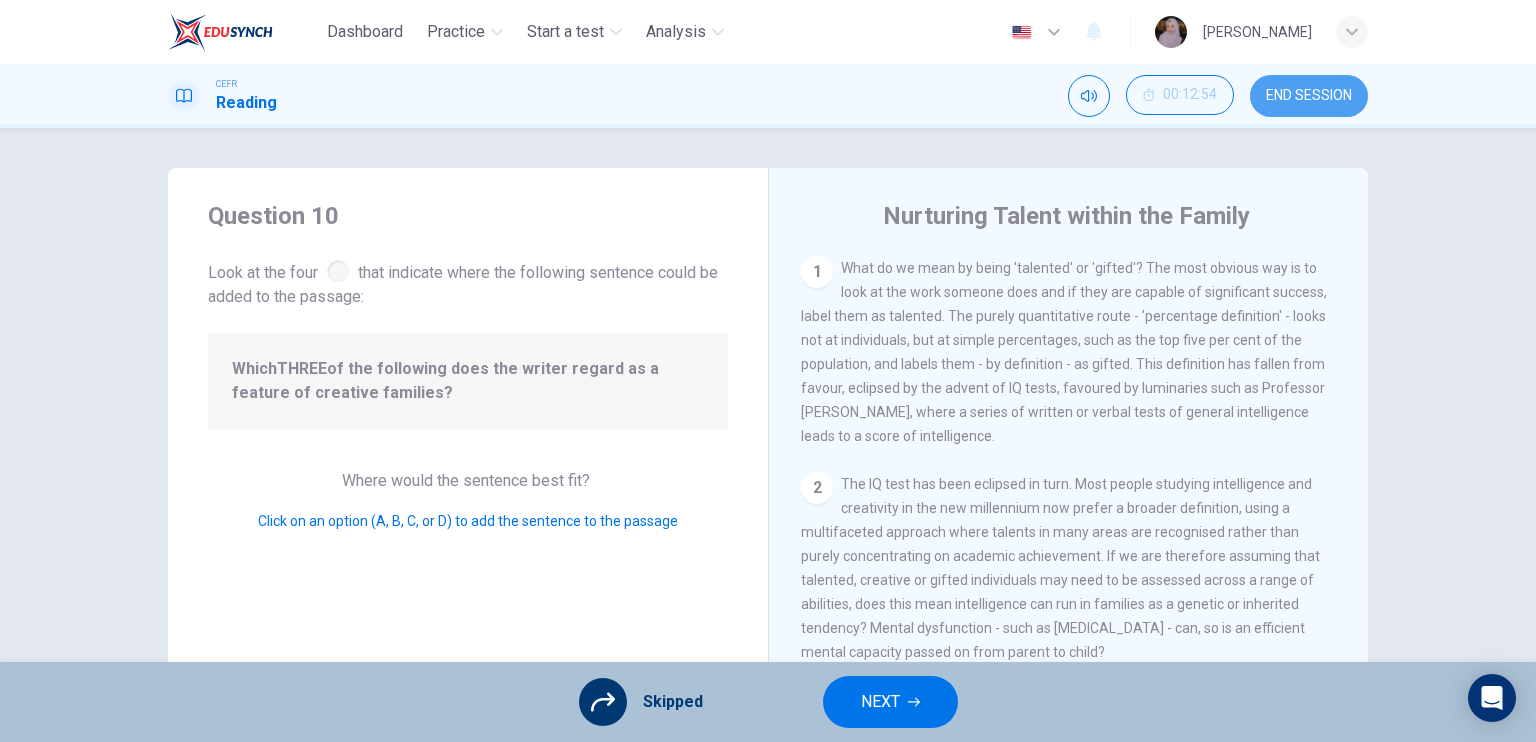 click on "END SESSION" at bounding box center [1309, 96] 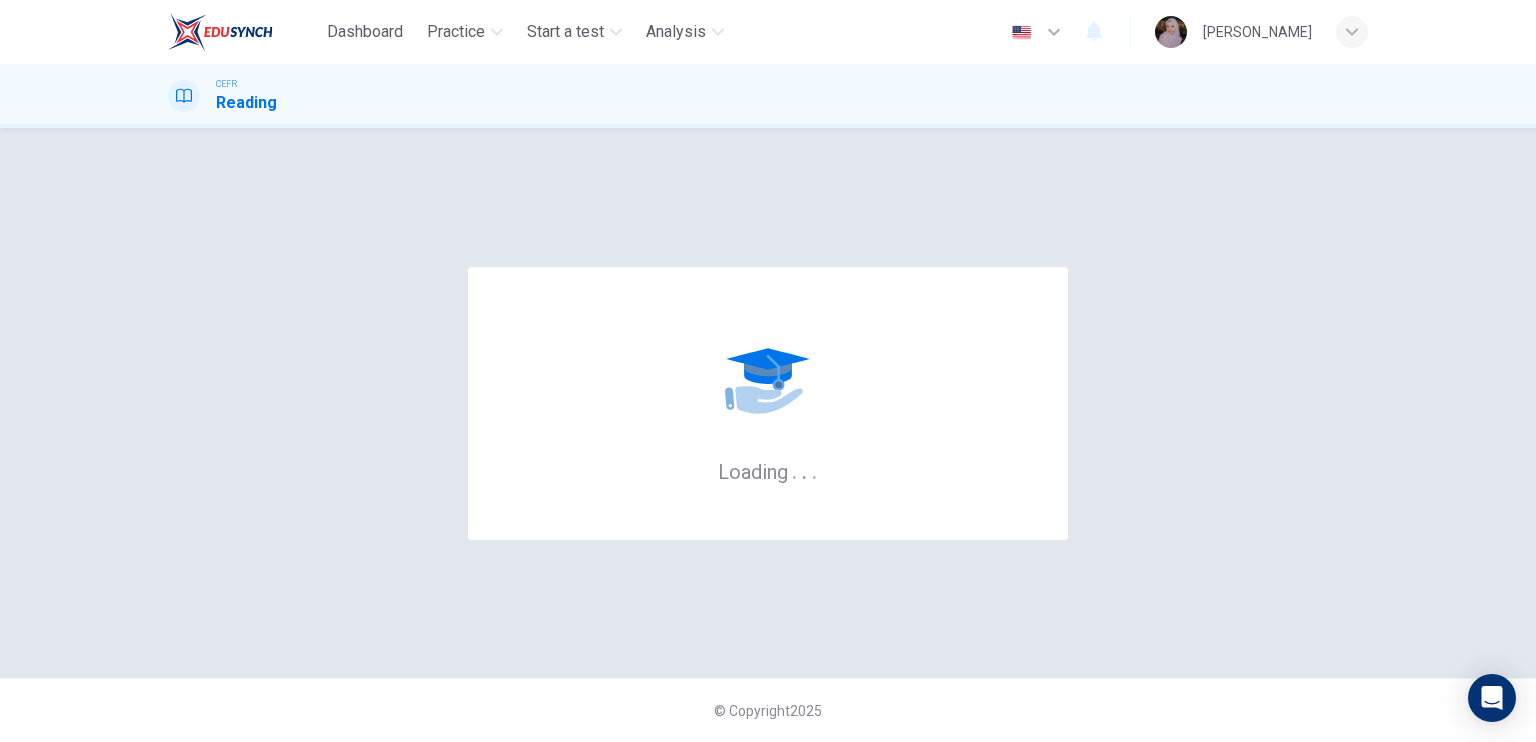 scroll, scrollTop: 0, scrollLeft: 0, axis: both 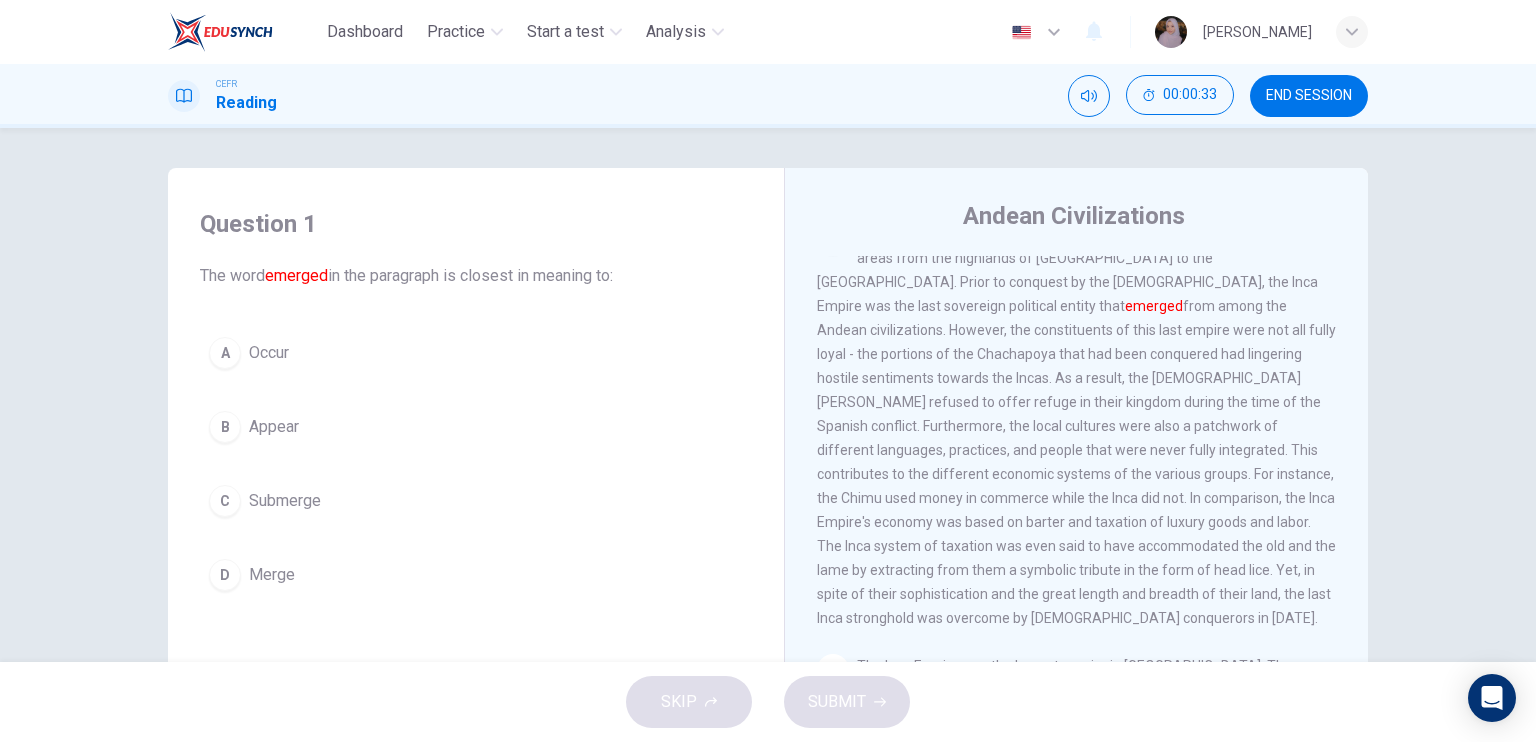 click on "Appear" at bounding box center (274, 427) 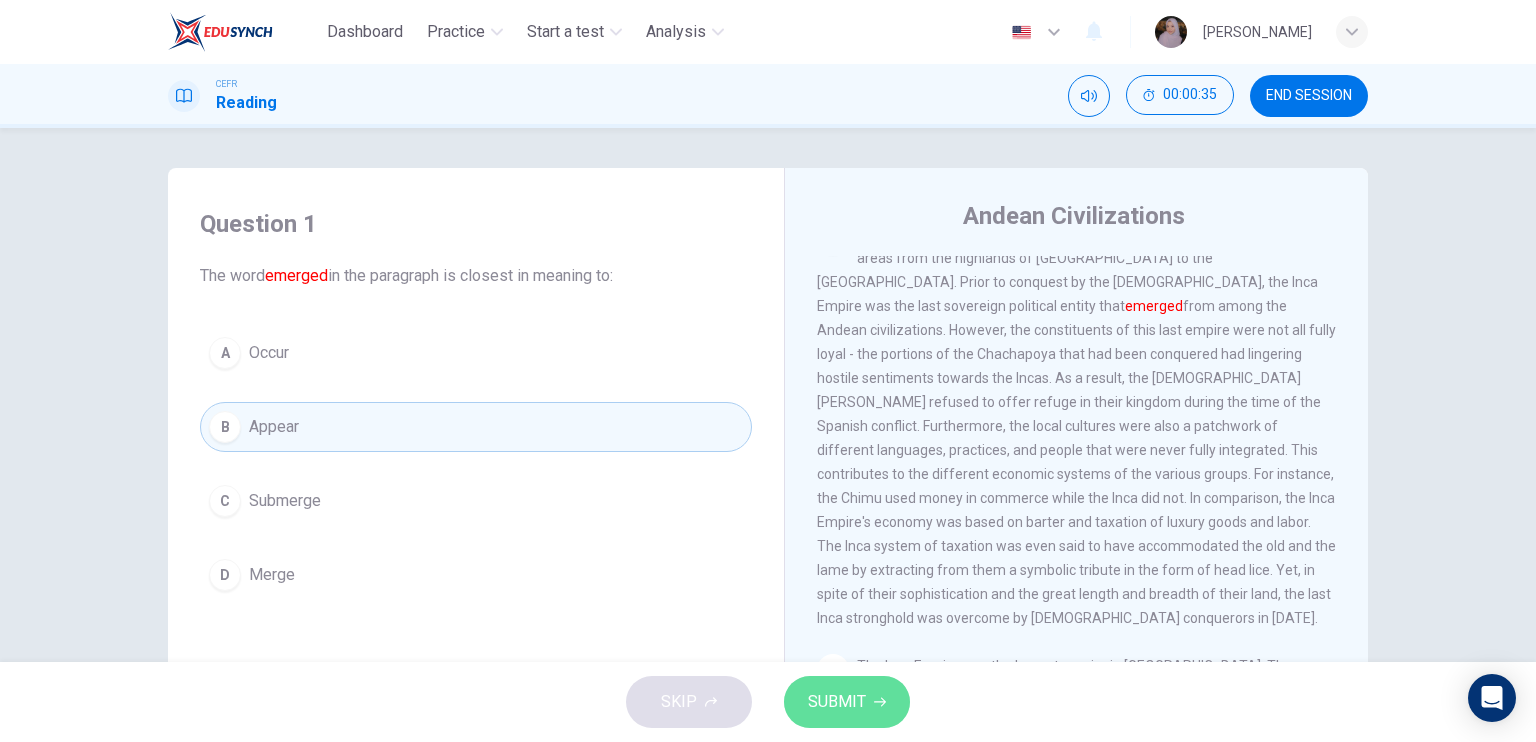 click on "SUBMIT" at bounding box center (837, 702) 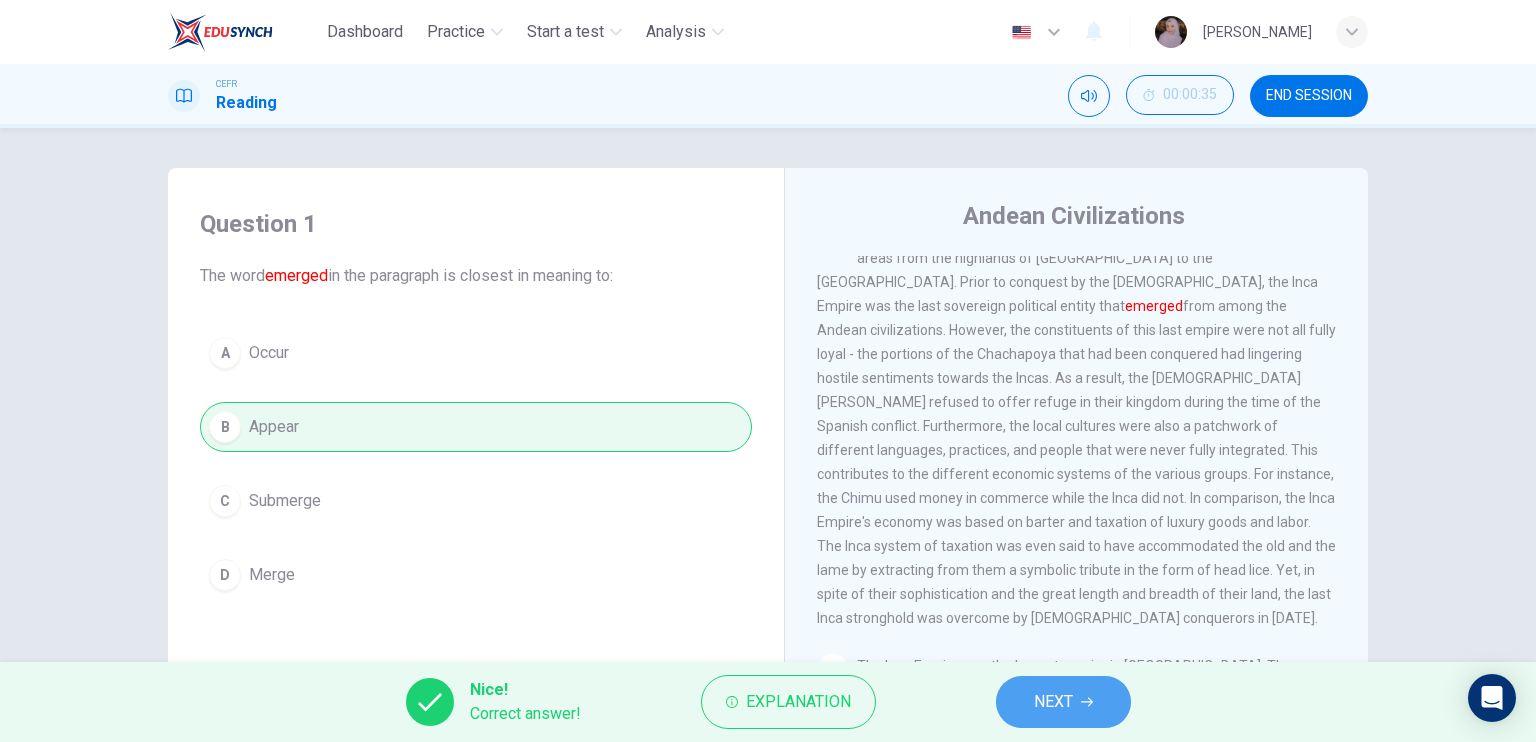click on "NEXT" at bounding box center (1063, 702) 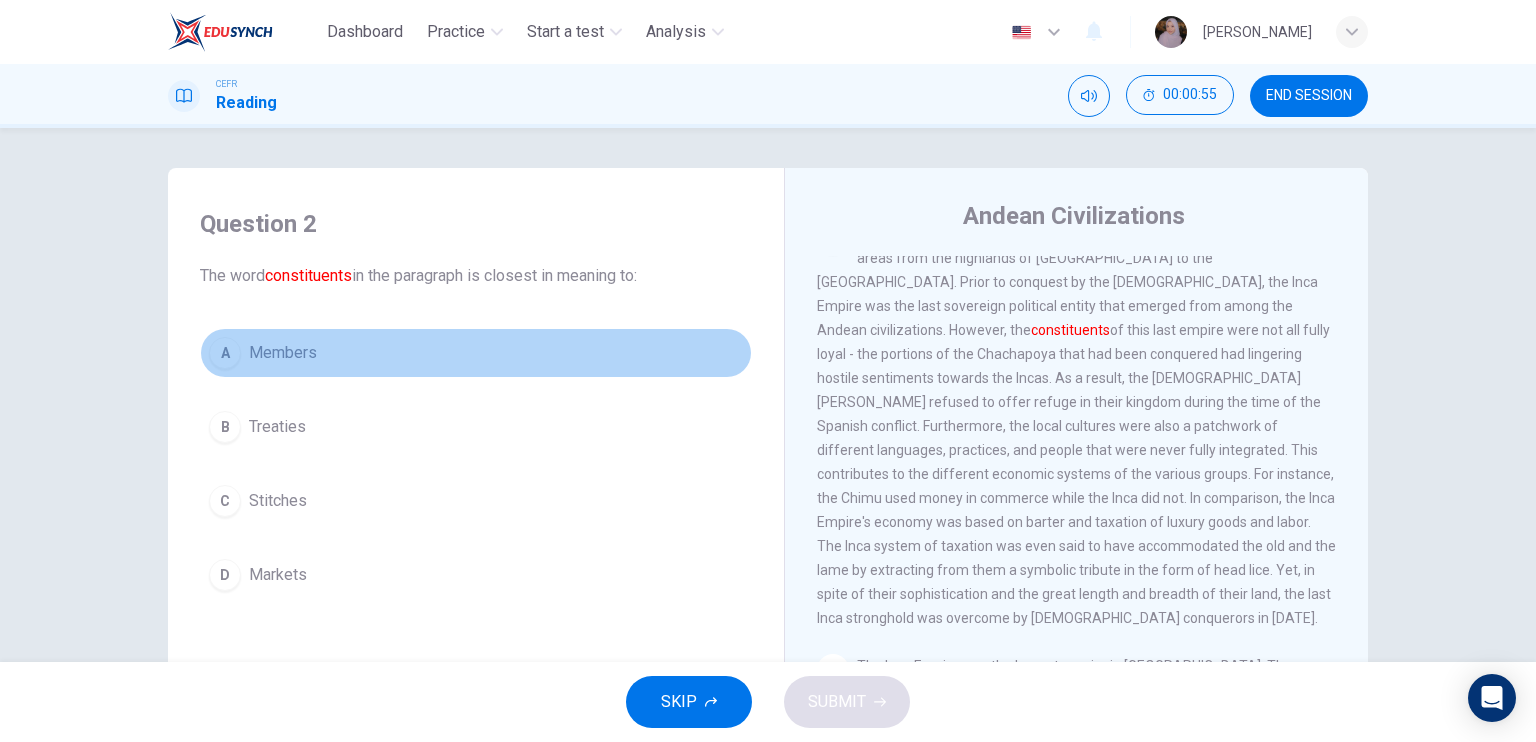 click on "Members" at bounding box center [283, 353] 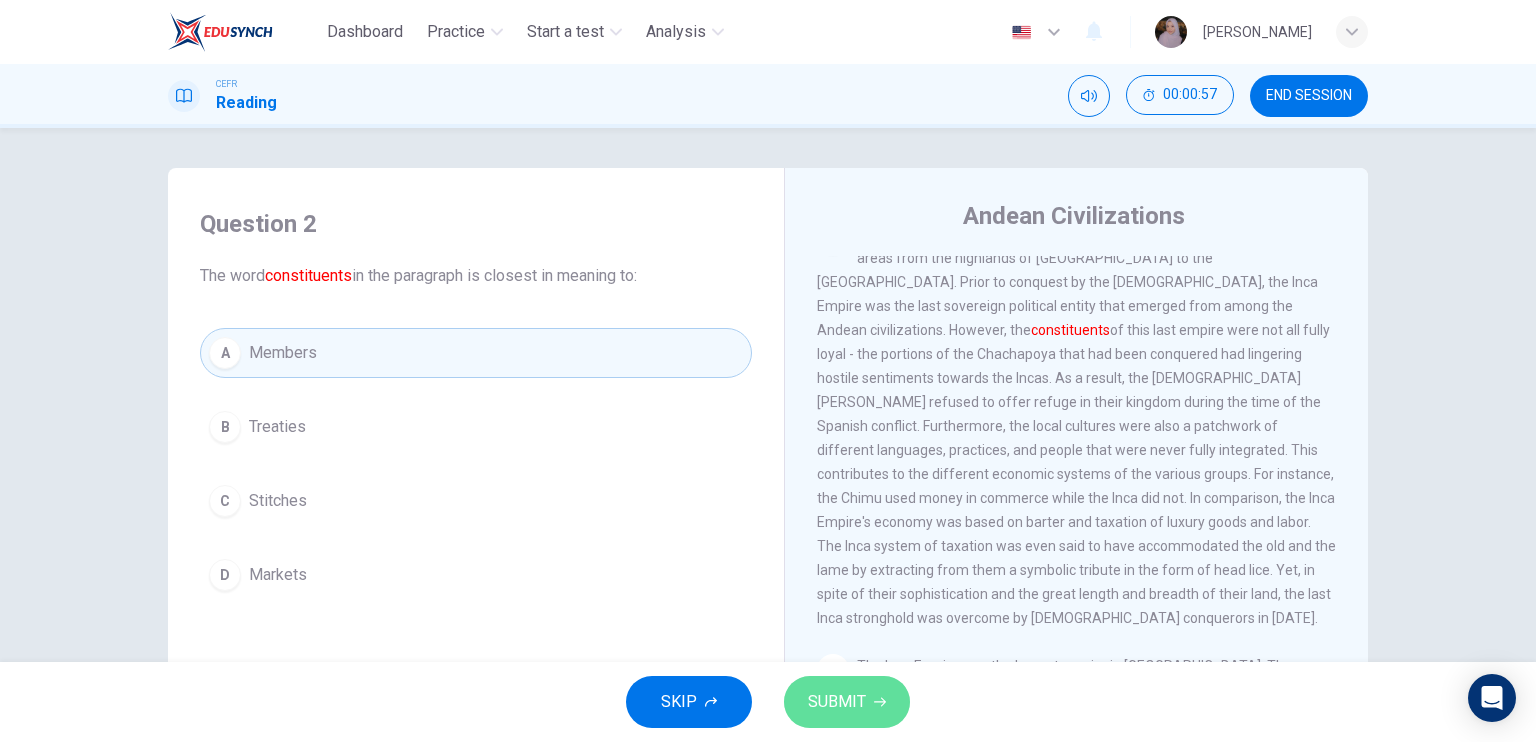 click on "SUBMIT" at bounding box center (847, 702) 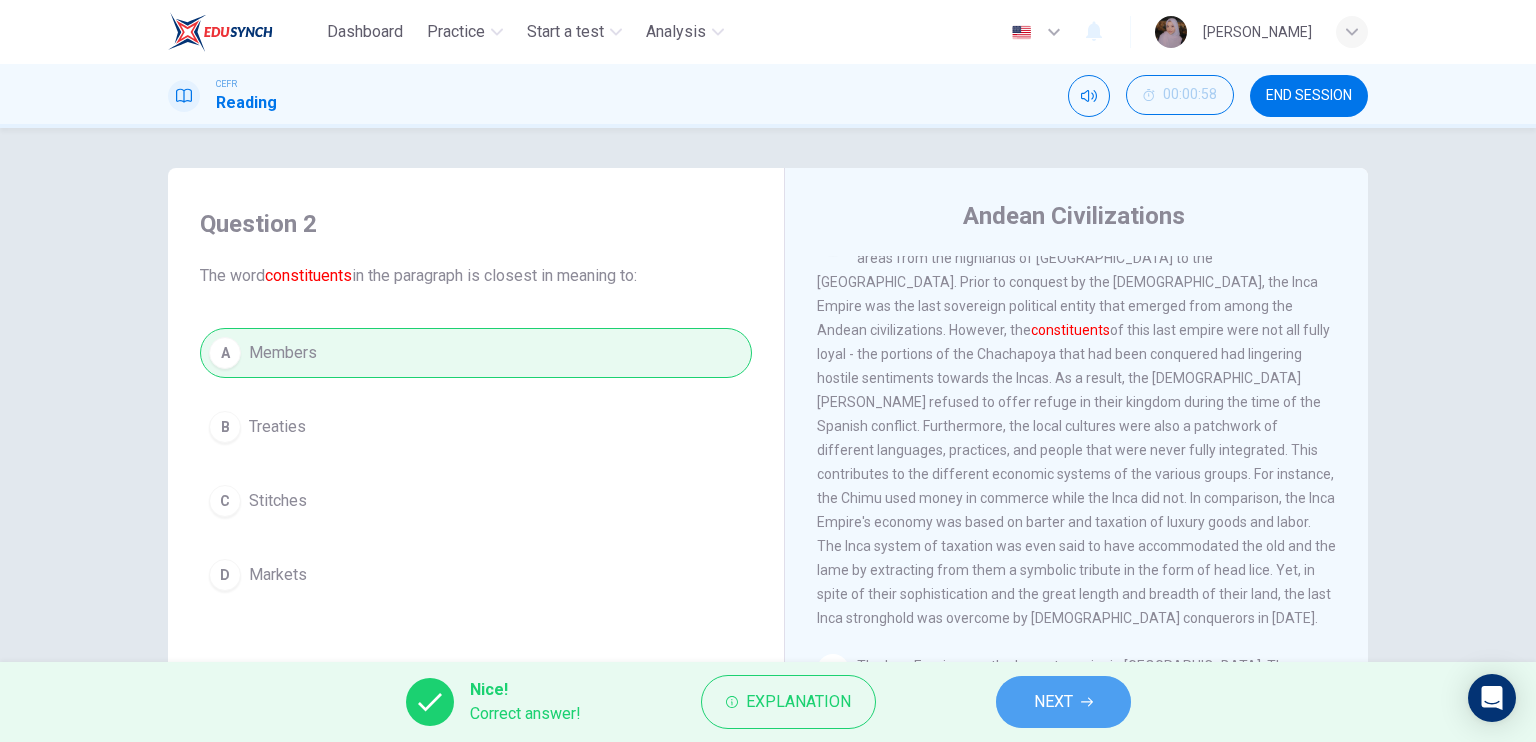 click on "NEXT" at bounding box center [1063, 702] 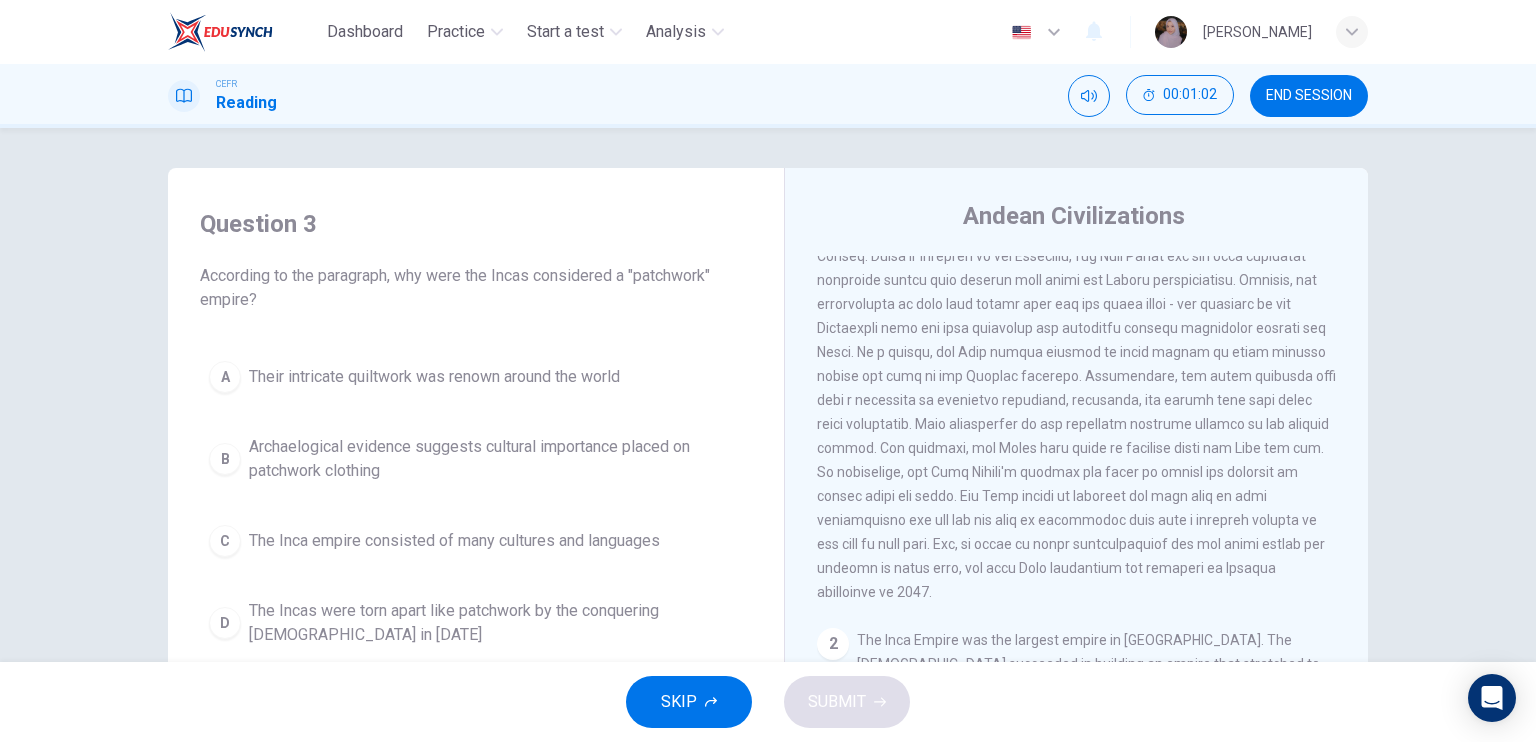 scroll, scrollTop: 80, scrollLeft: 0, axis: vertical 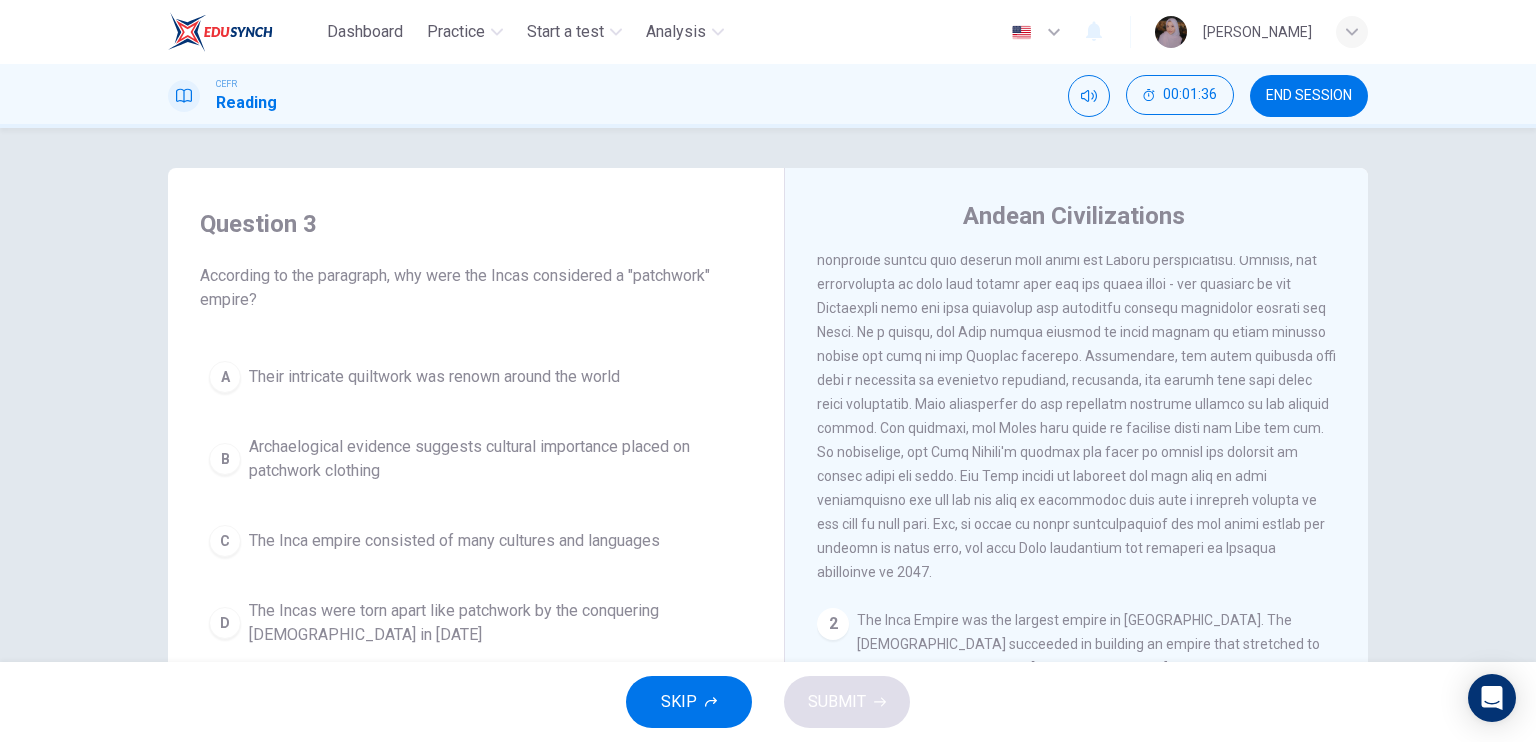click on "Andean Civilizations 1 2 The Inca Empire was the largest empire in Pre-Columbian America. The Incas succeeded in building an empire that stretched to include a large portion of western South America, centered on the Andean mountains, which incorporated large parts of Peru, Ecuador, western and south central Bolivia, northwest Argentina, north and north-central Chile, and southern Colombia. The empire's center of administration, politics and military was located in Cusco in what is now modern-day Peru. This is due to the fact that the Incas originated from the highlands of Peru sometime in the early 13th century. Nevertheless, the Incas used a variety of ways, from bloody conquest to peaceful assimilation, to expand their territory into a state comparable to the historical empires of the Old World order. 3 4 5" at bounding box center (1076, 531) 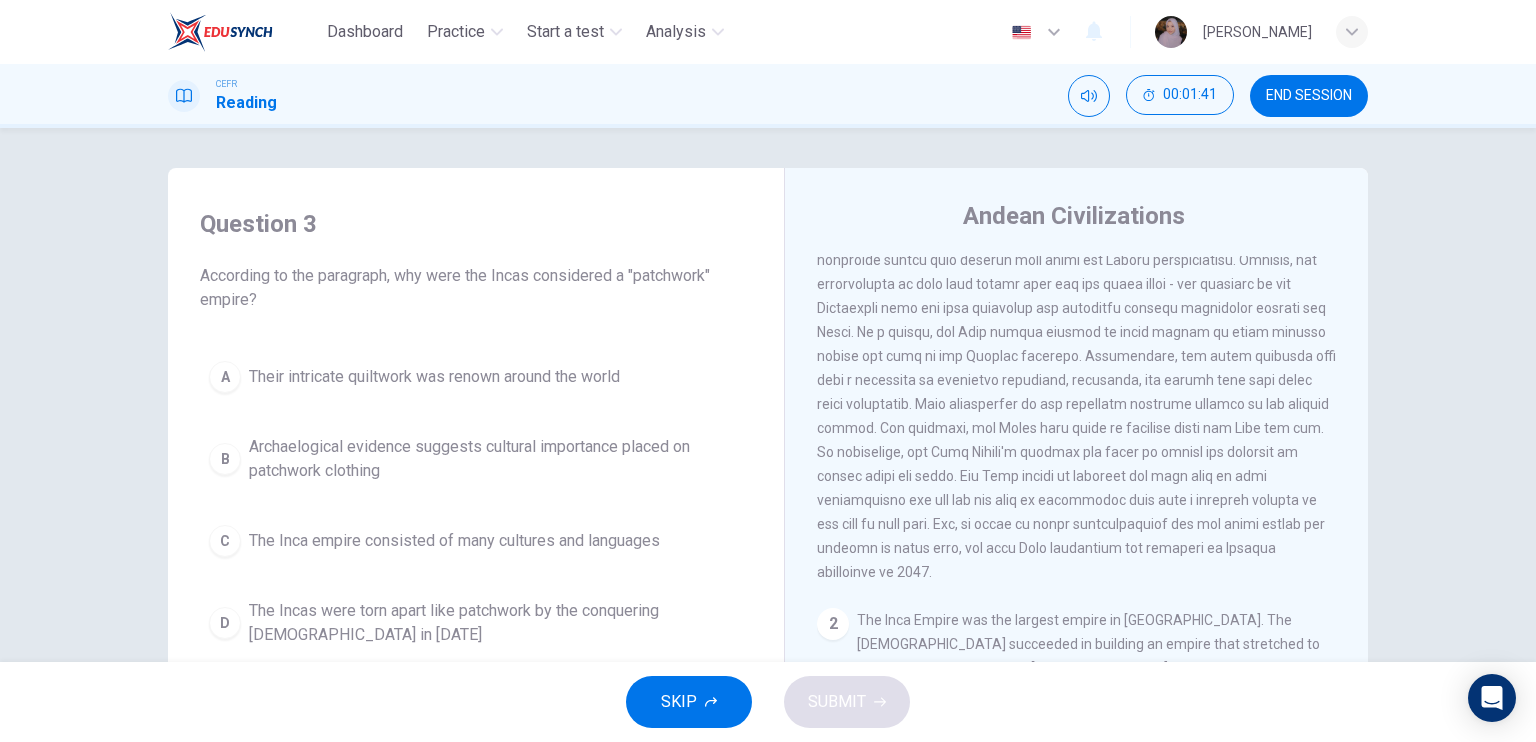 click on "Andean Civilizations 1 2 The Inca Empire was the largest empire in Pre-Columbian America. The Incas succeeded in building an empire that stretched to include a large portion of western South America, centered on the Andean mountains, which incorporated large parts of Peru, Ecuador, western and south central Bolivia, northwest Argentina, north and north-central Chile, and southern Colombia. The empire's center of administration, politics and military was located in Cusco in what is now modern-day Peru. This is due to the fact that the Incas originated from the highlands of Peru sometime in the early 13th century. Nevertheless, the Incas used a variety of ways, from bloody conquest to peaceful assimilation, to expand their territory into a state comparable to the historical empires of the Old World order. 3 4 5" at bounding box center [1076, 531] 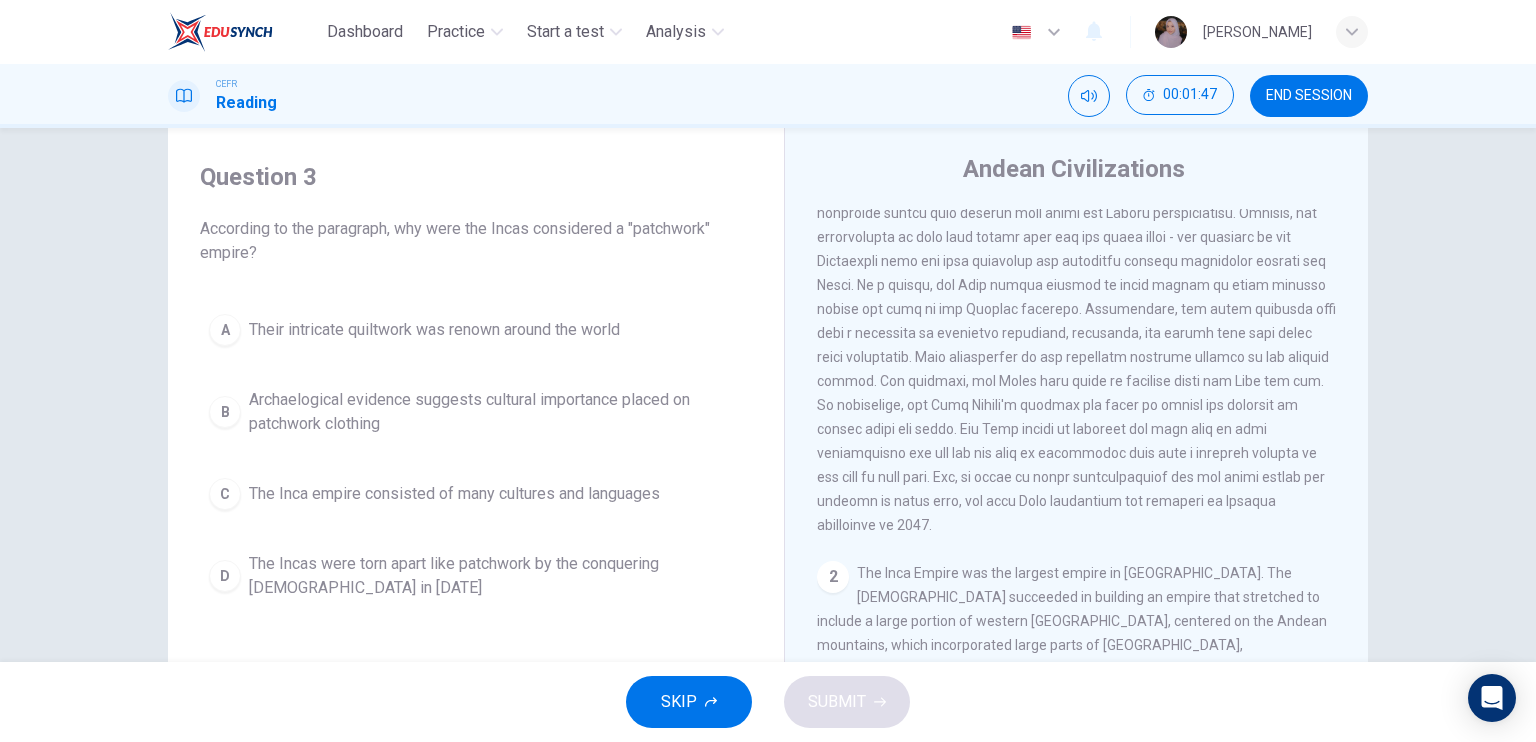 scroll, scrollTop: 47, scrollLeft: 0, axis: vertical 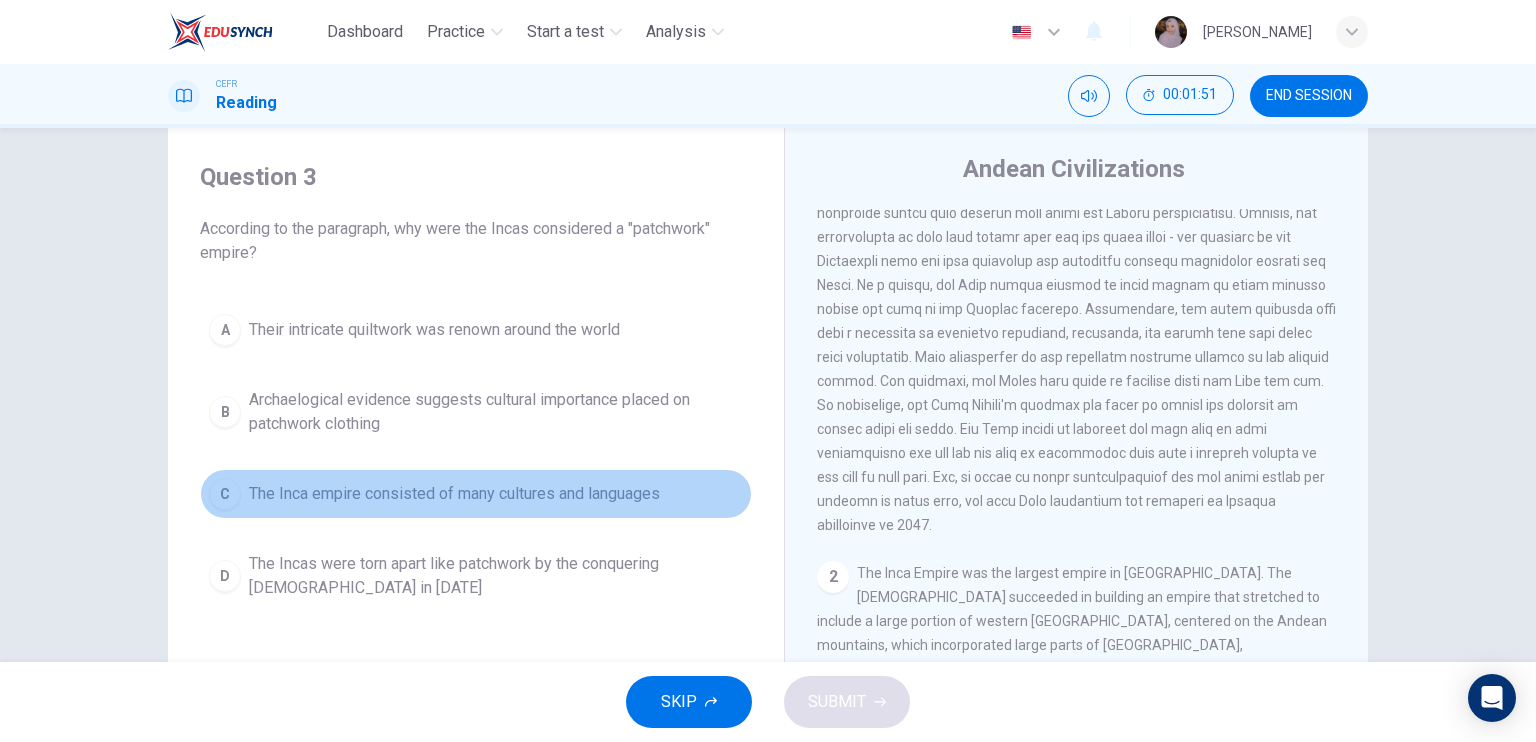 click on "The Inca empire consisted of many cultures and languages" at bounding box center (454, 494) 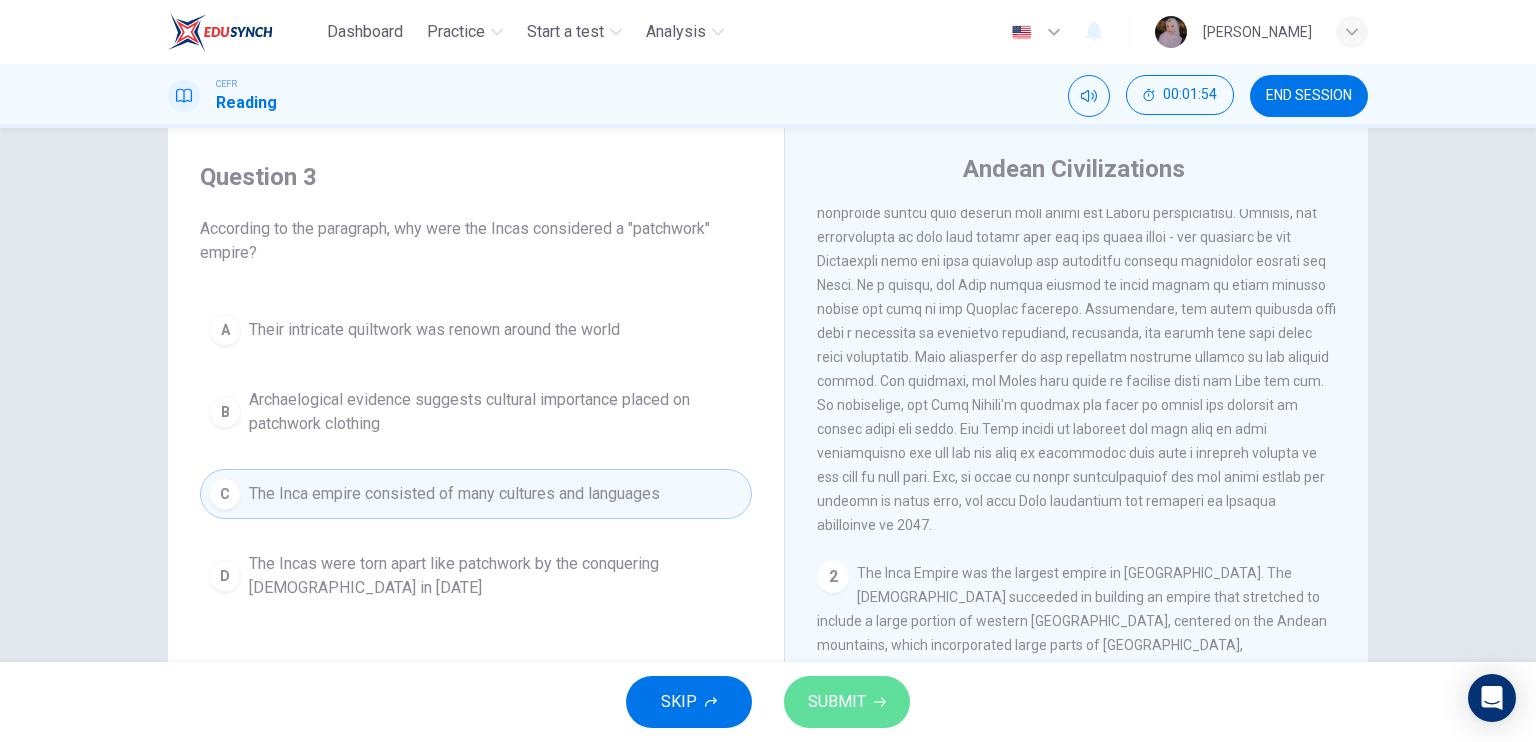 click on "SUBMIT" at bounding box center (847, 702) 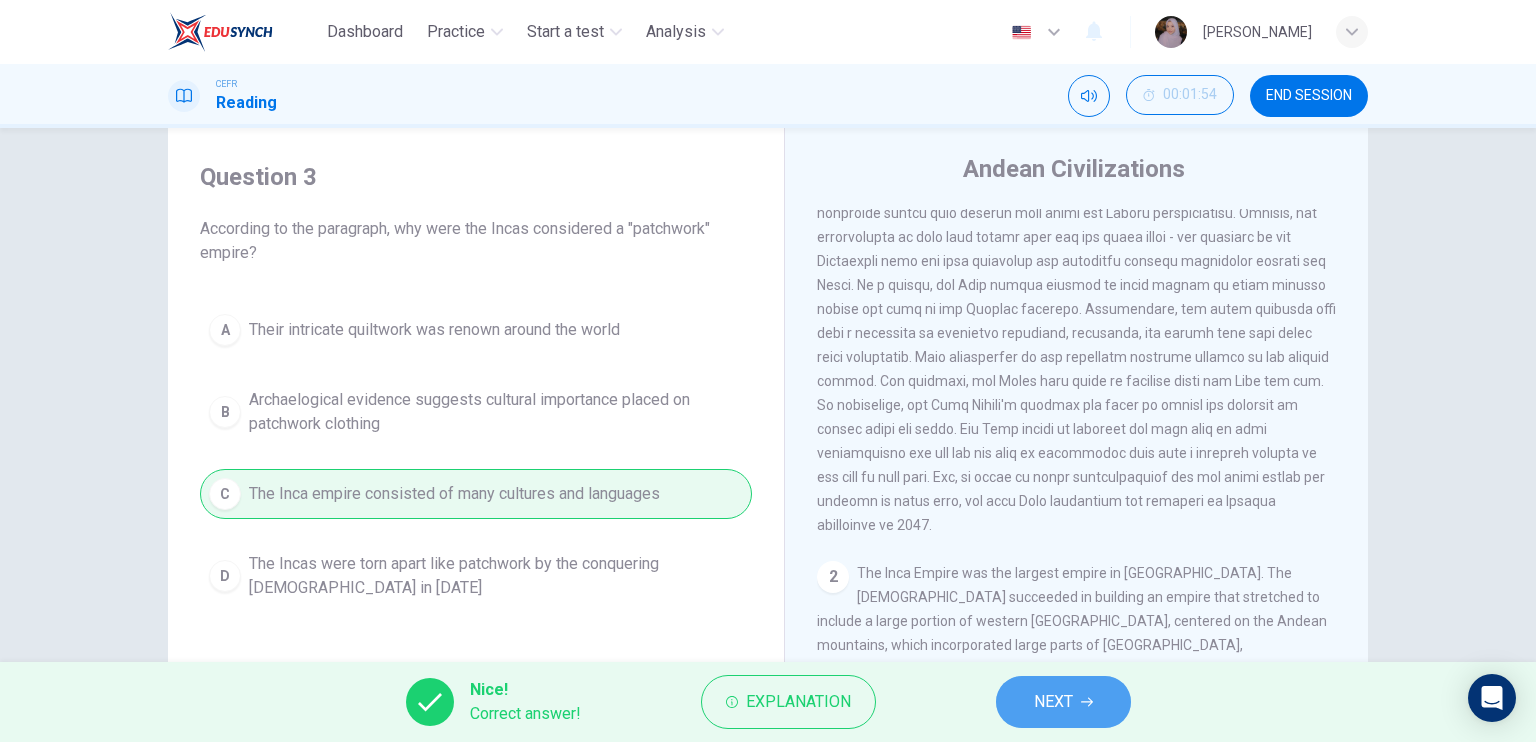 click on "NEXT" at bounding box center [1053, 702] 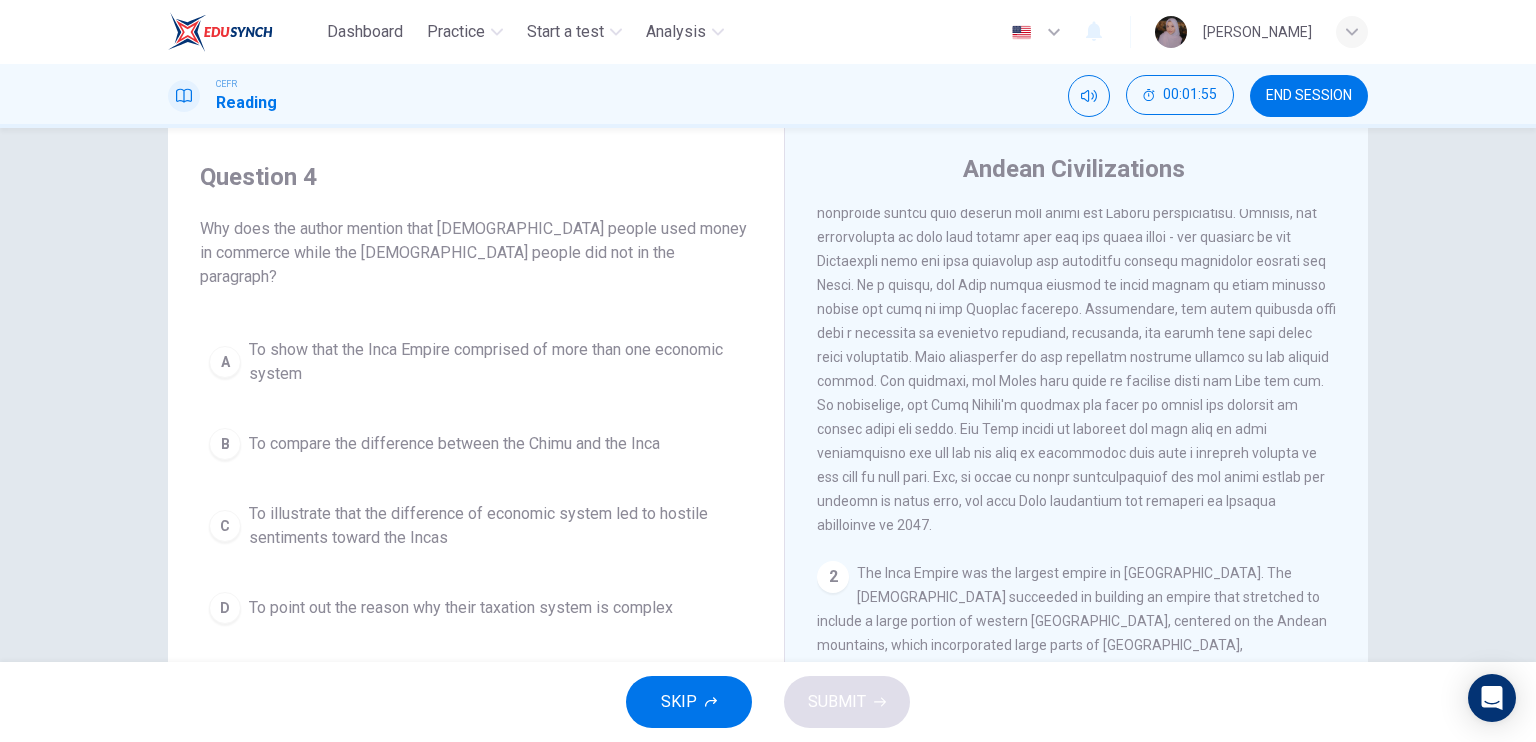 scroll, scrollTop: 32, scrollLeft: 0, axis: vertical 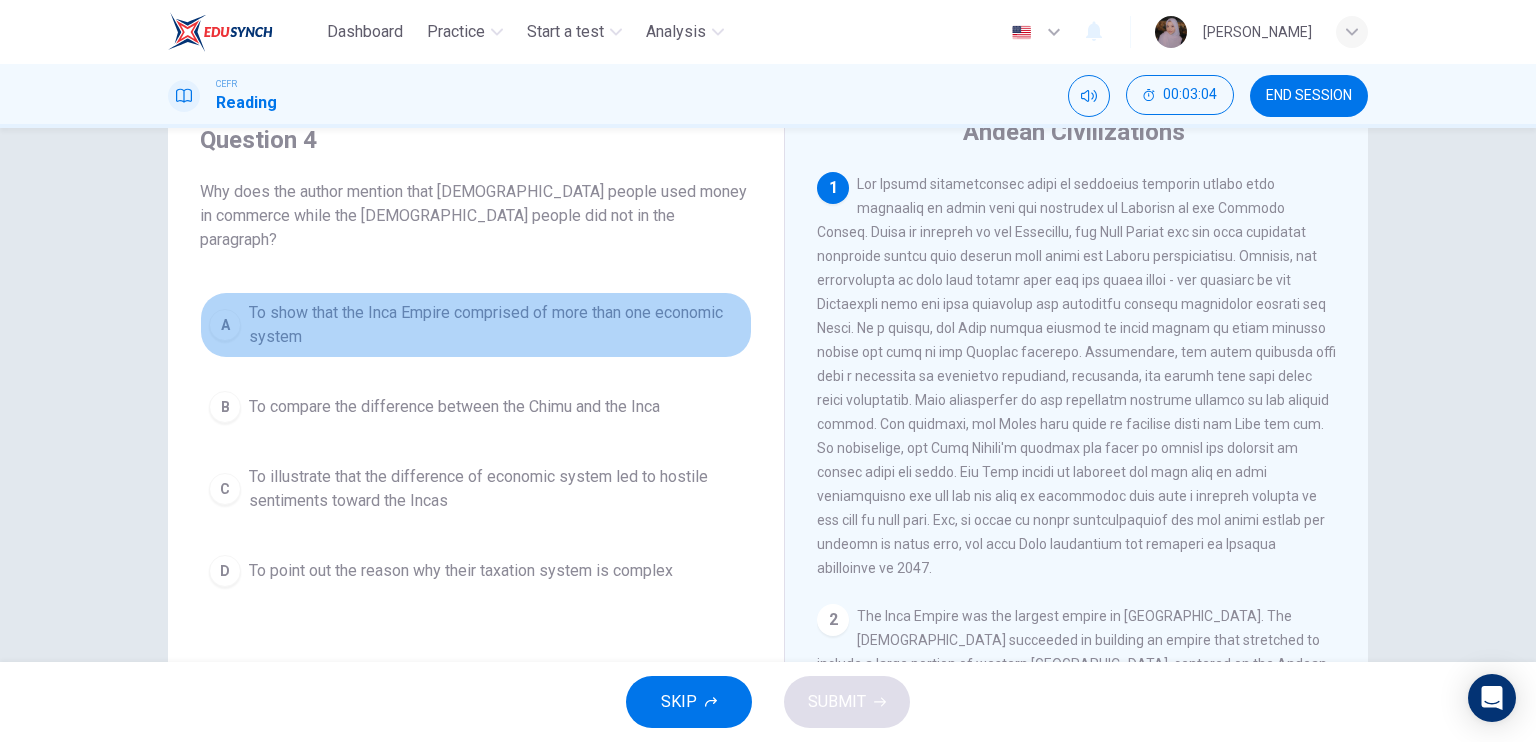 click on "To show that the Inca Empire comprised of more than one economic system" at bounding box center (496, 325) 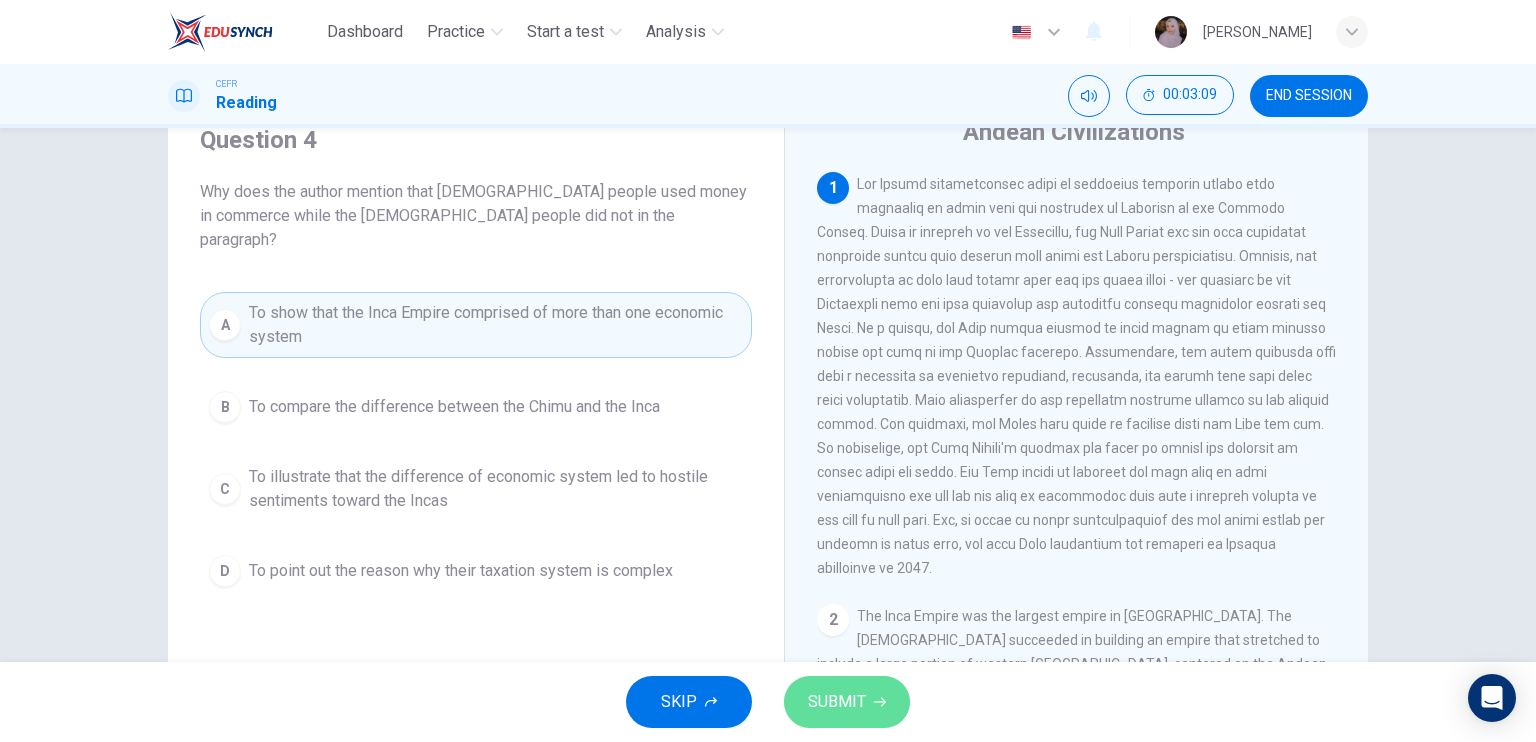 click on "SUBMIT" at bounding box center (847, 702) 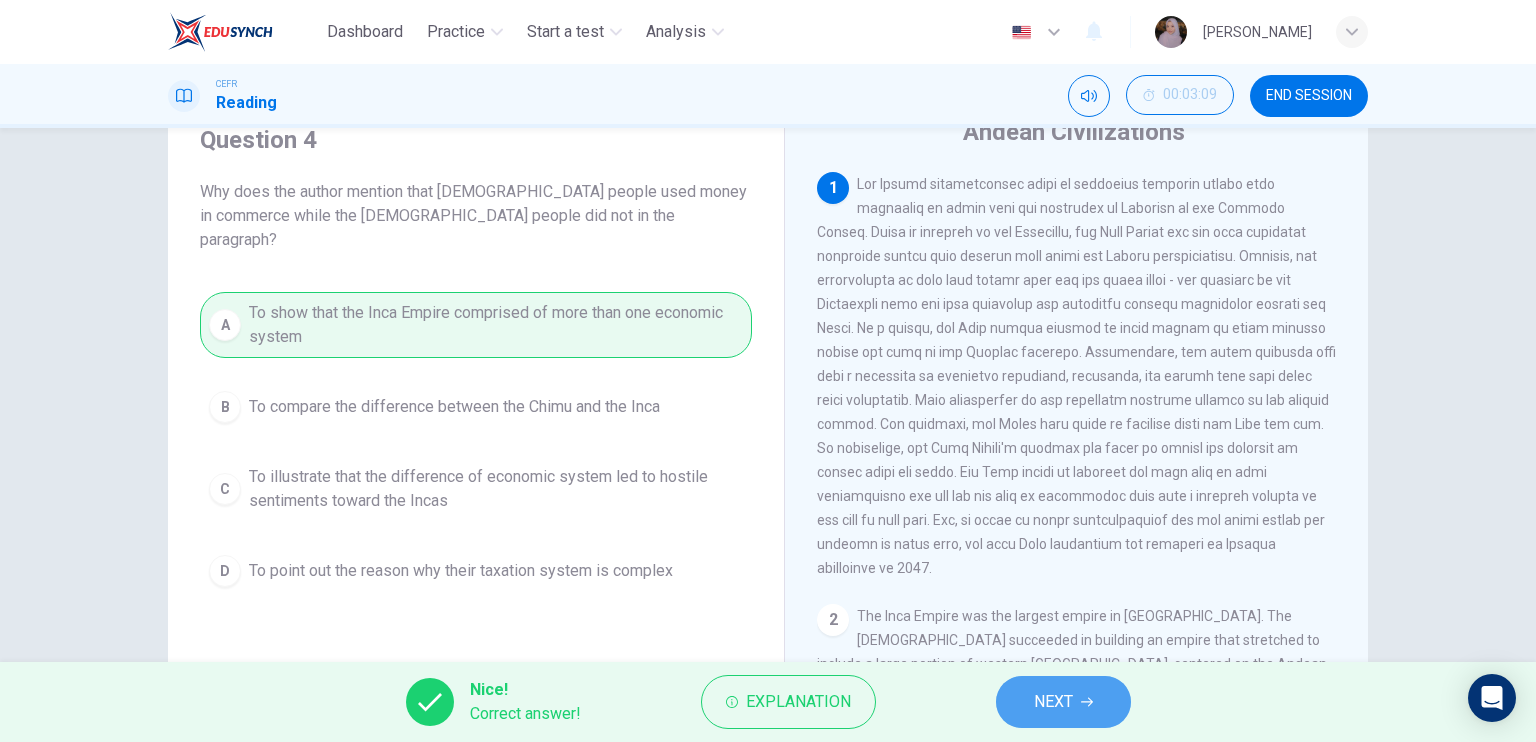 click on "NEXT" at bounding box center (1063, 702) 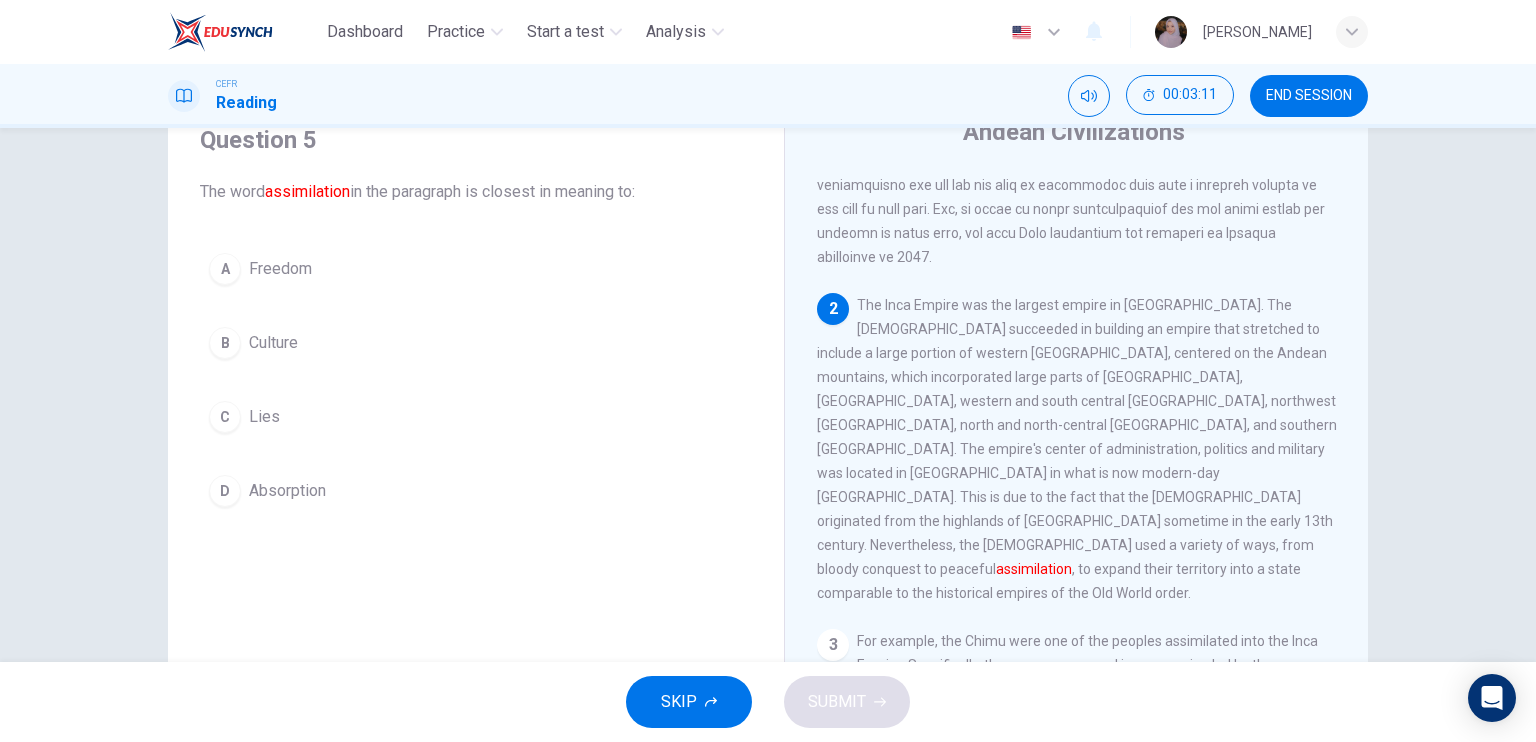 scroll, scrollTop: 312, scrollLeft: 0, axis: vertical 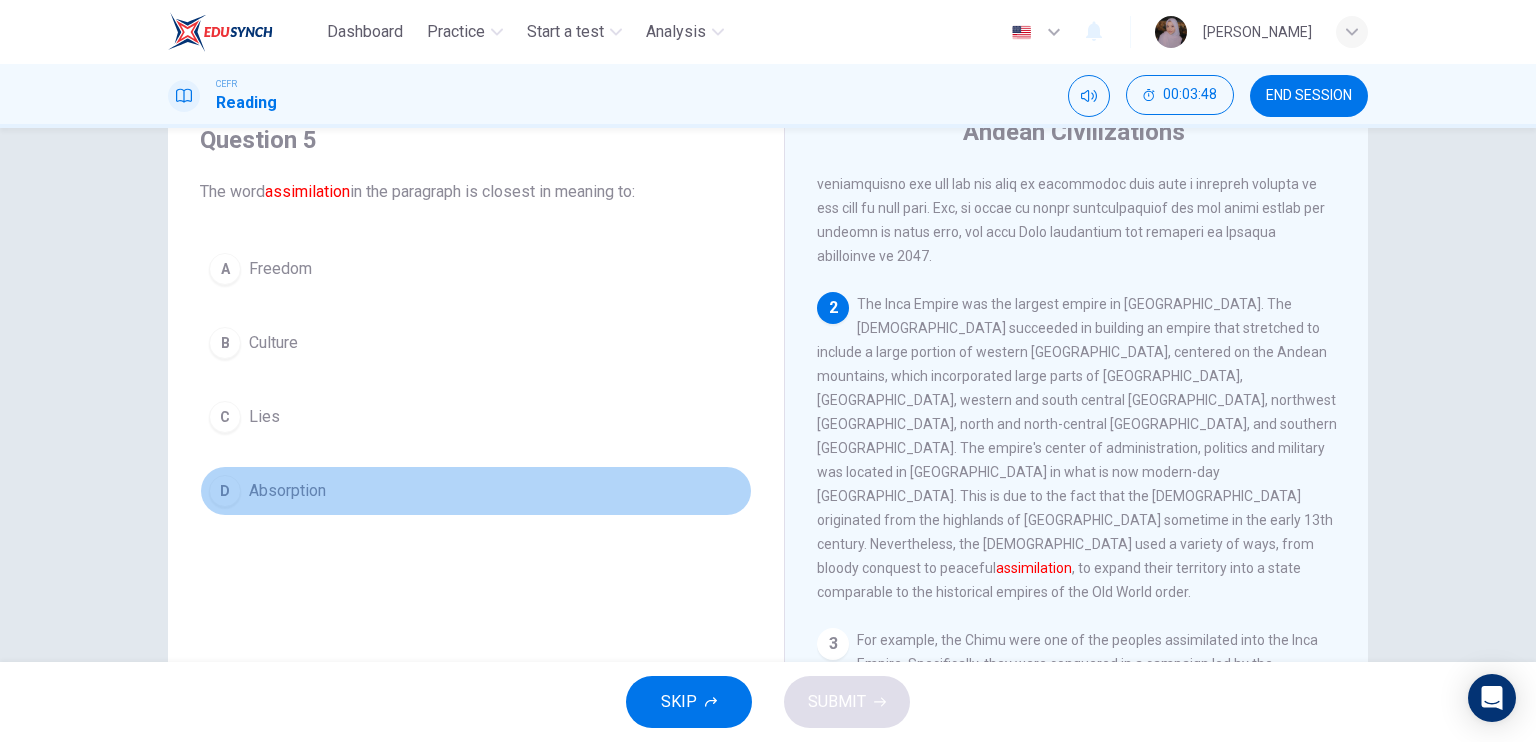 click on "Absorption" at bounding box center [287, 491] 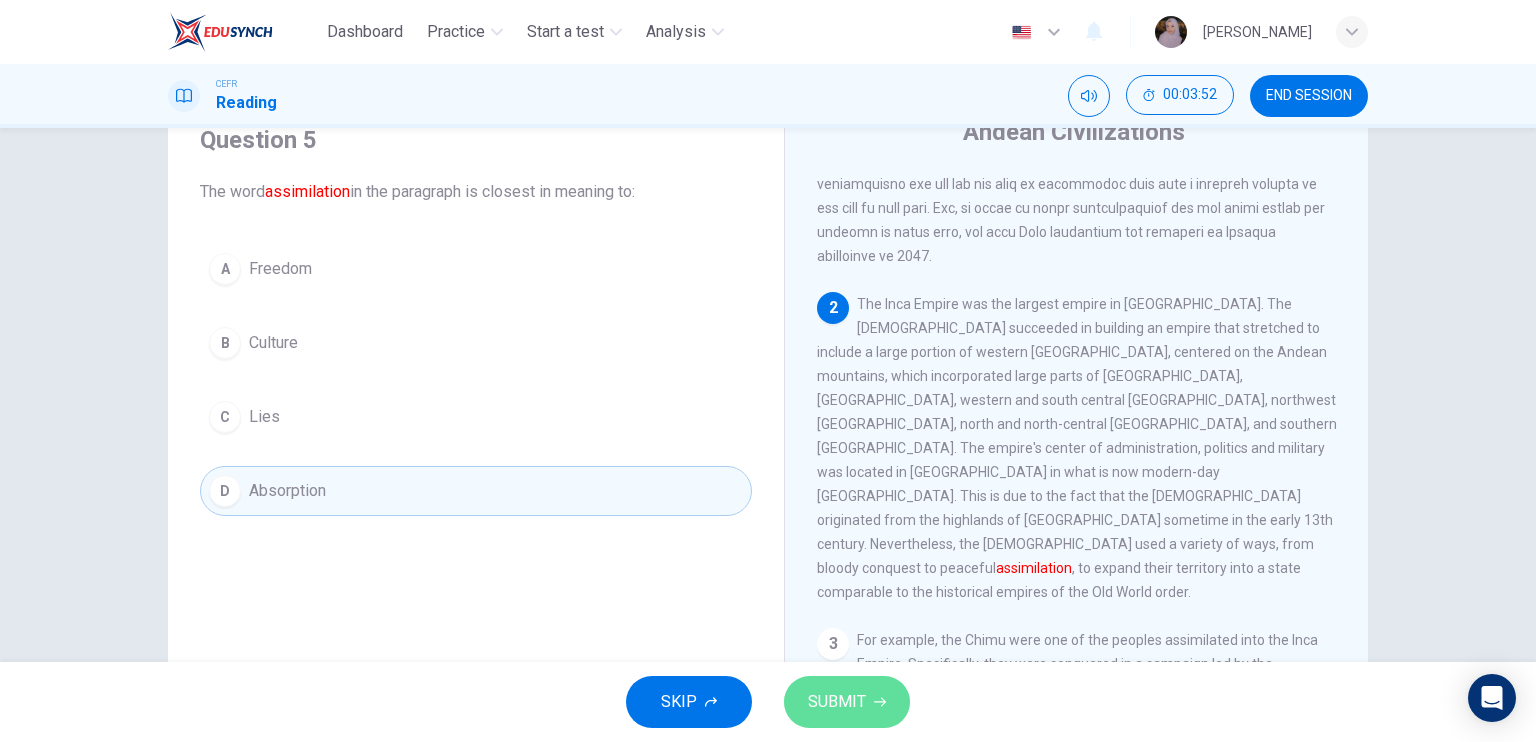 click on "SUBMIT" at bounding box center [837, 702] 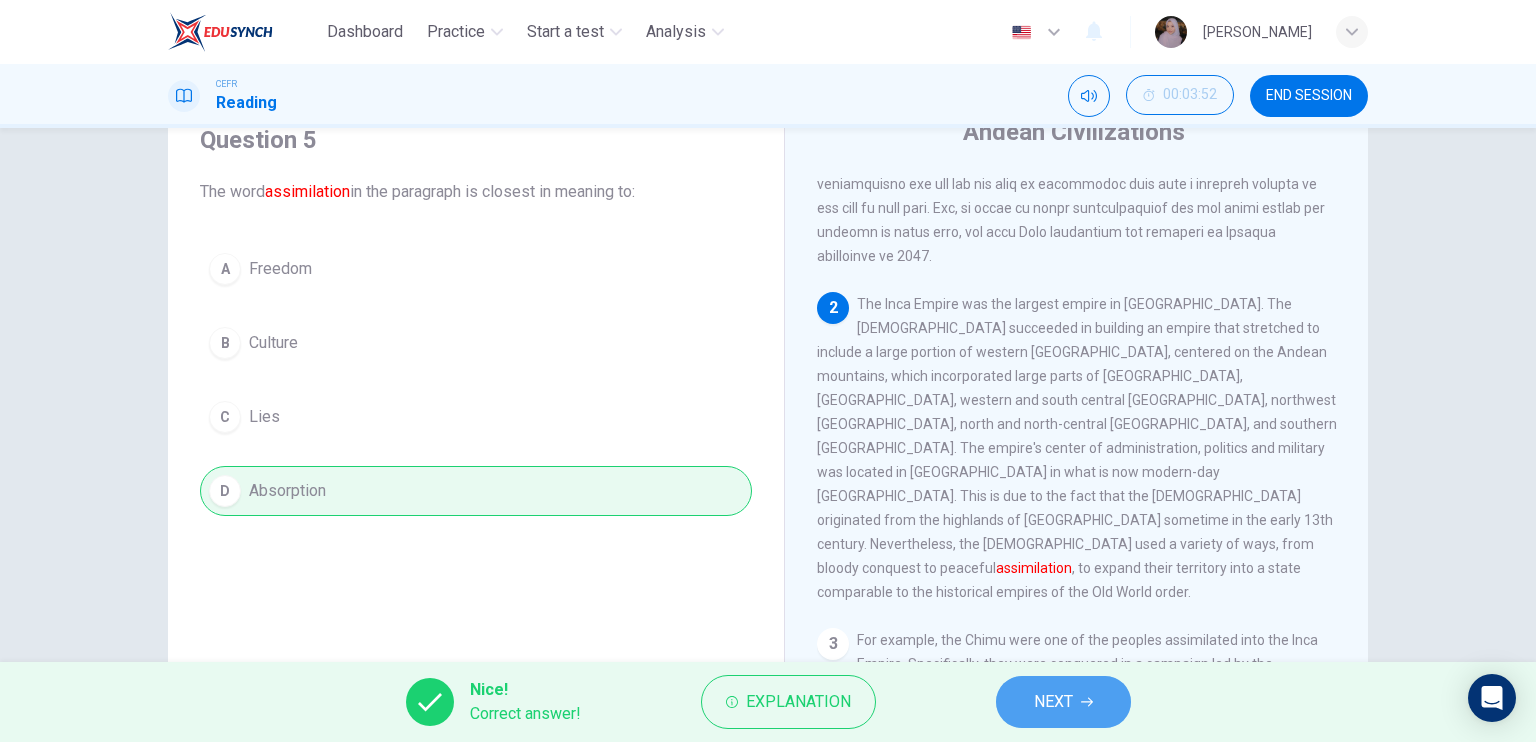 click on "NEXT" at bounding box center [1053, 702] 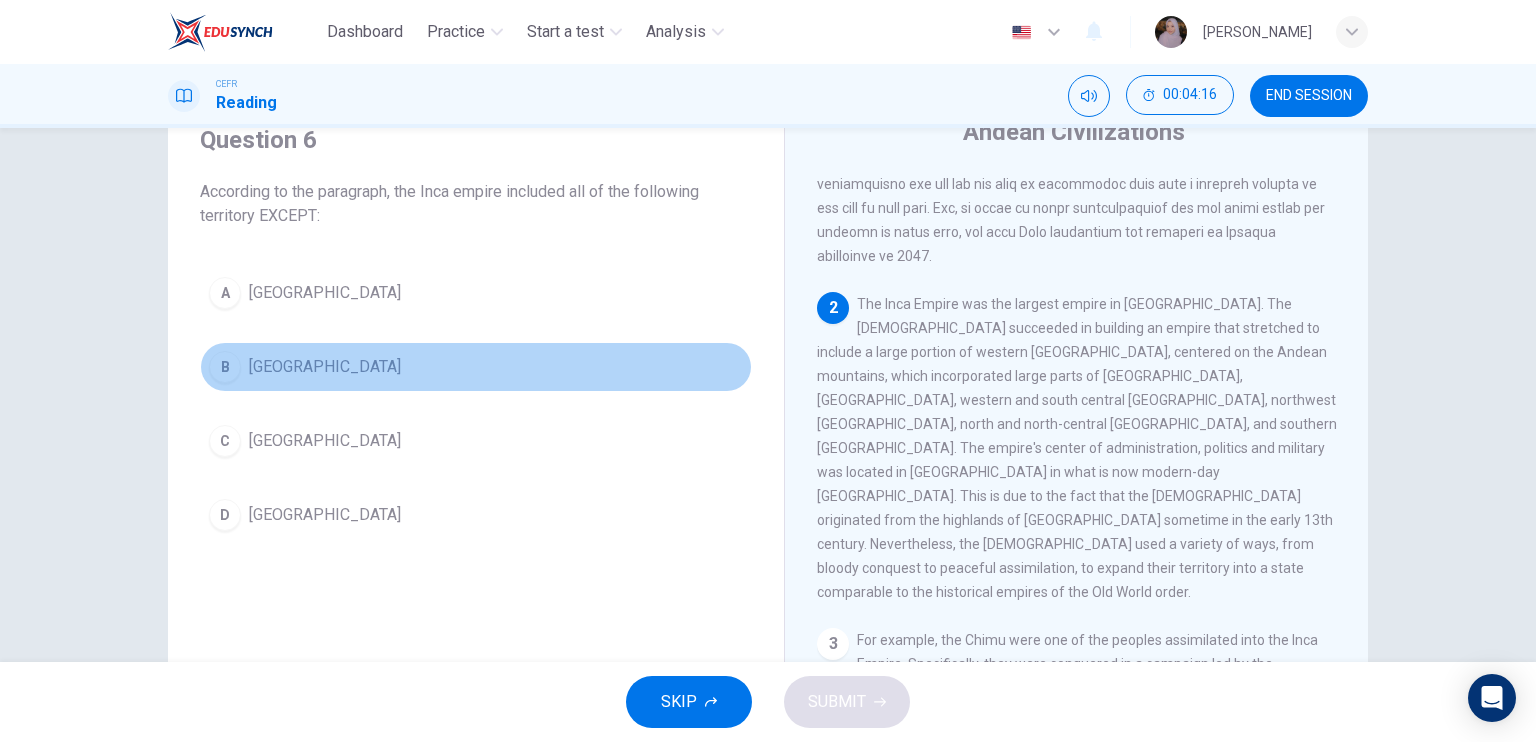 click on "B Brazil" at bounding box center [476, 367] 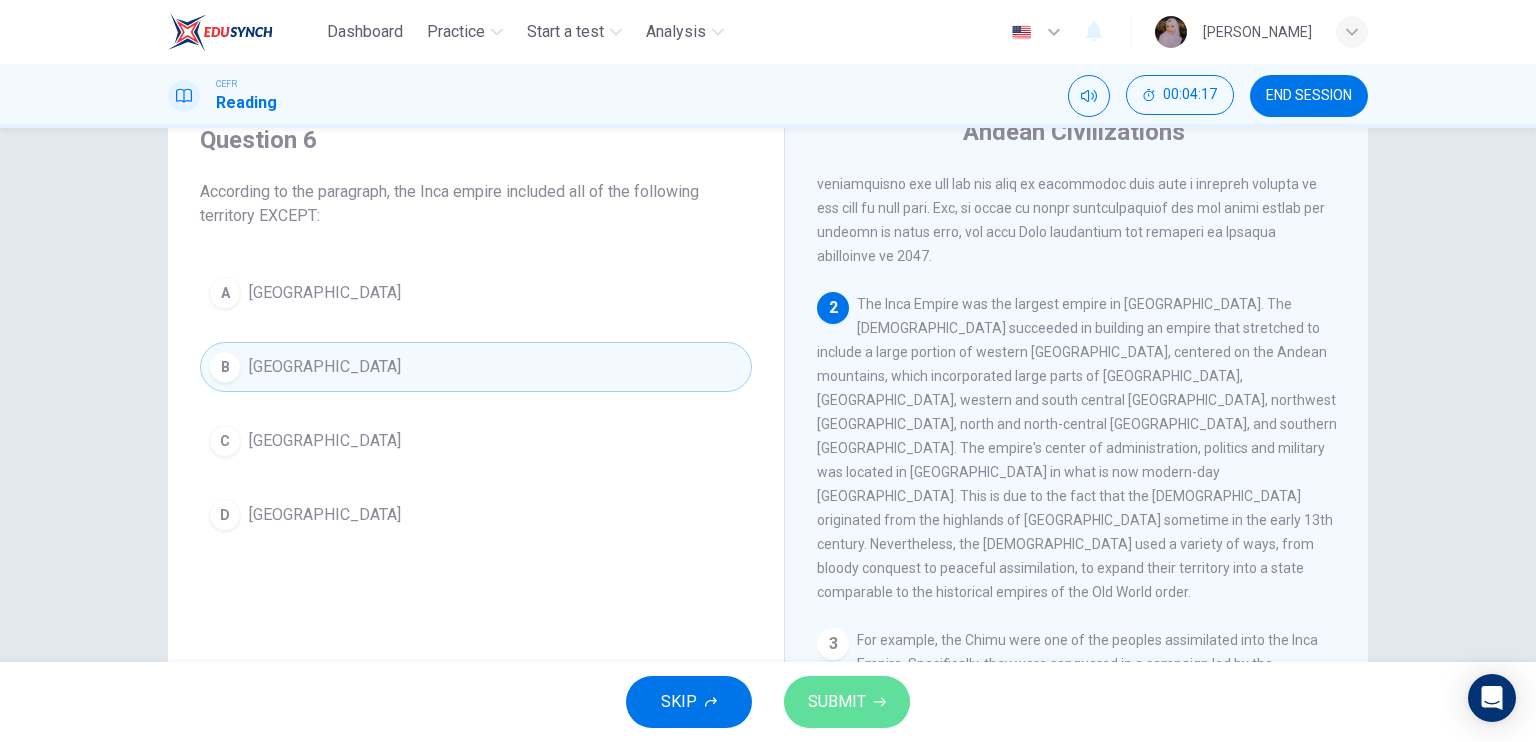 click on "SUBMIT" at bounding box center (847, 702) 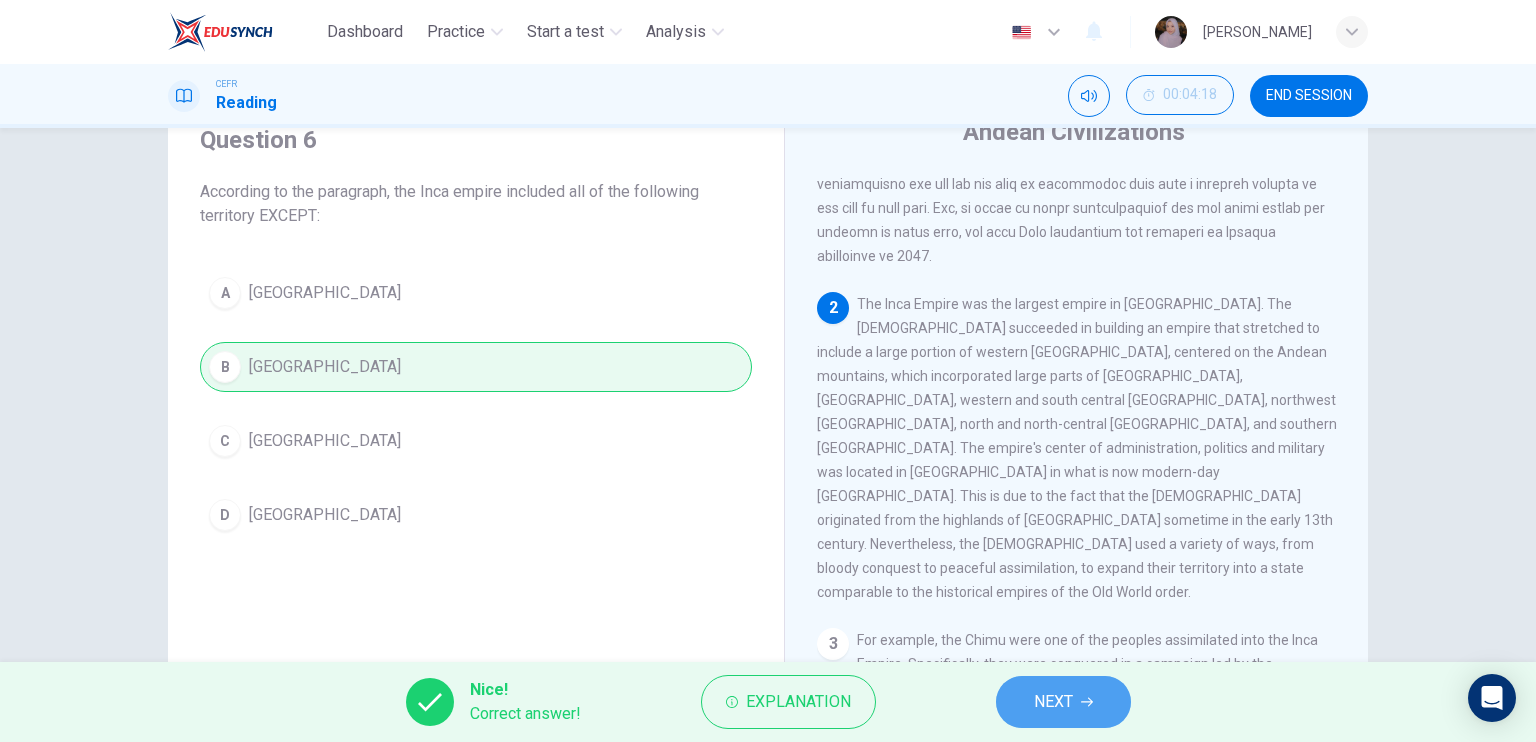 click on "NEXT" at bounding box center [1063, 702] 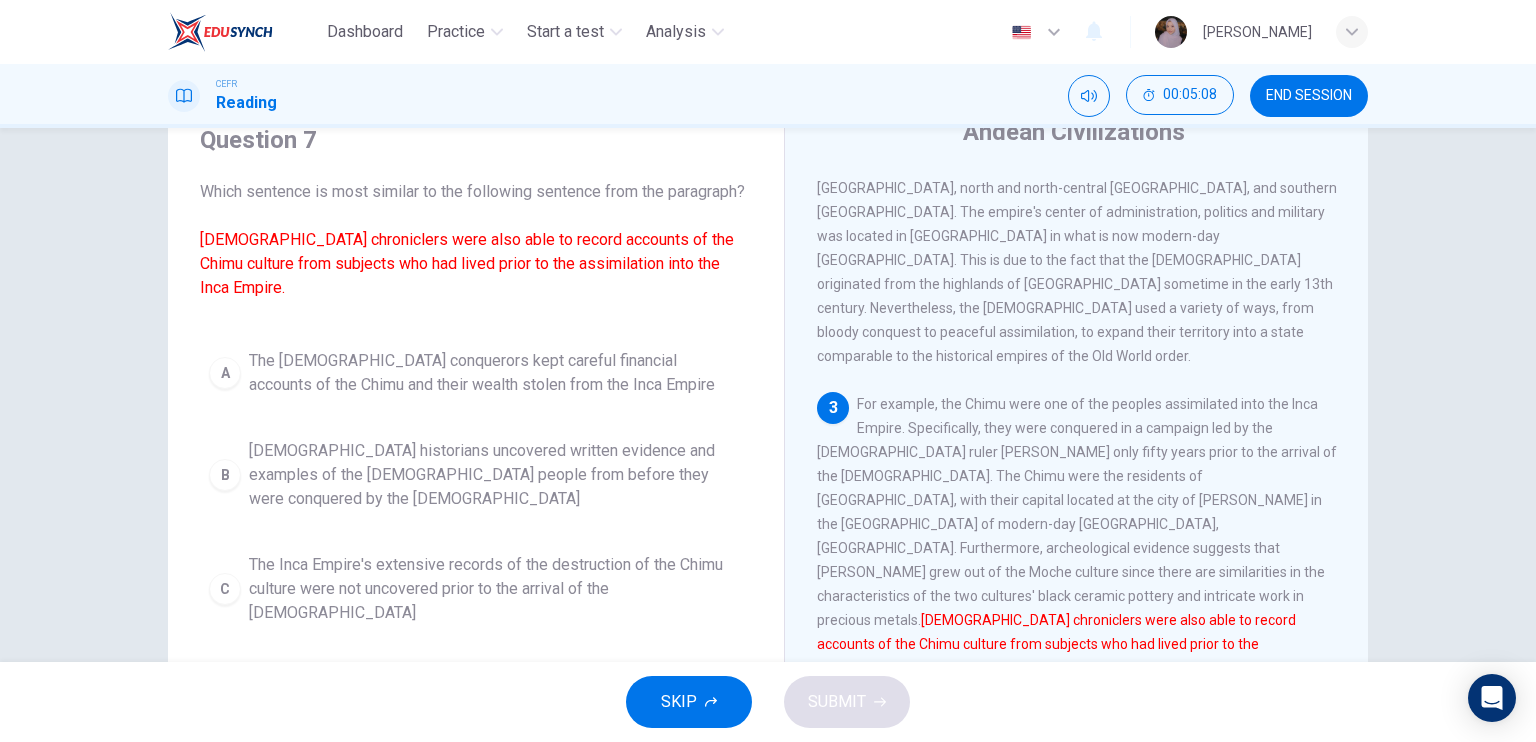 scroll, scrollTop: 544, scrollLeft: 0, axis: vertical 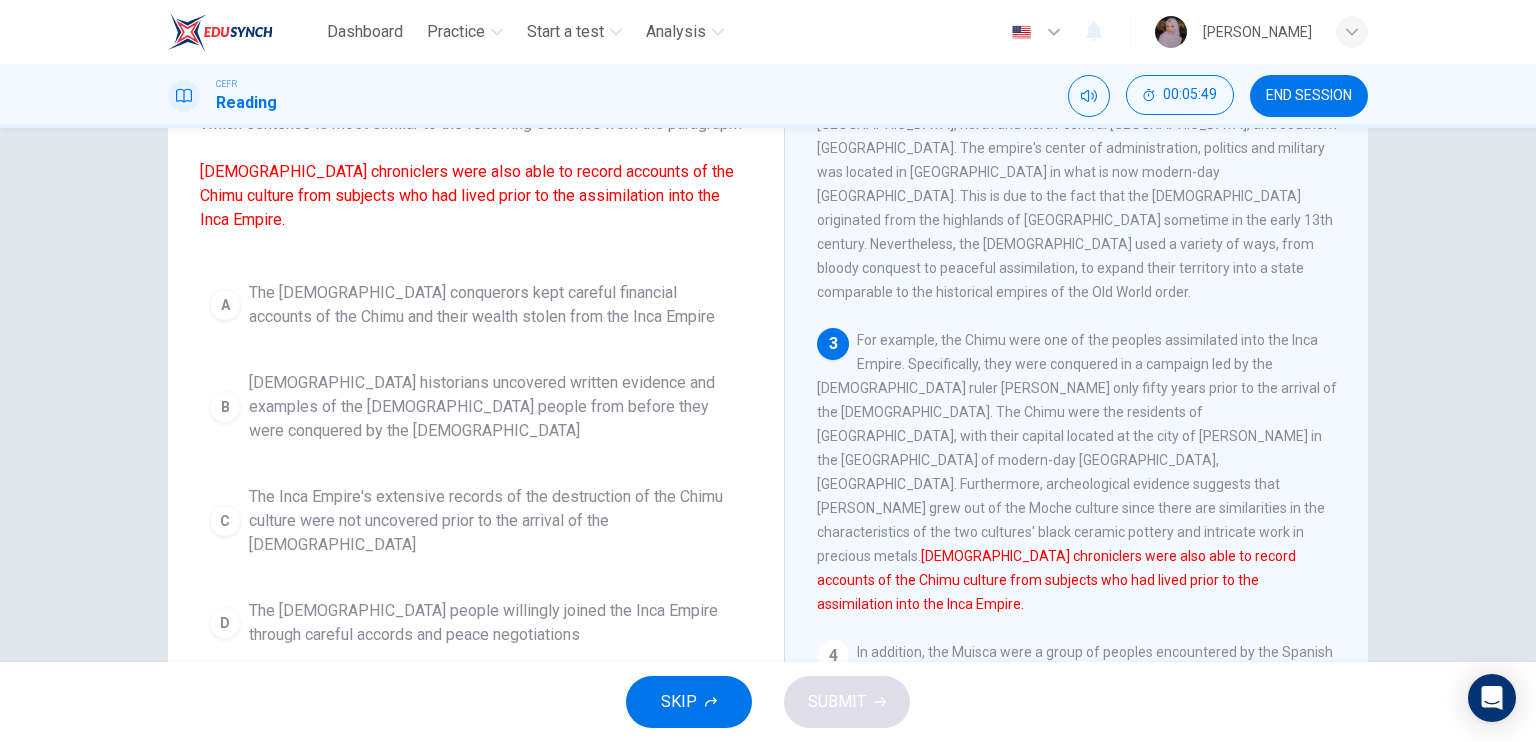 click on "Spanish historians uncovered written evidence and examples of the Chimu people from before they were conquered by the Incas" at bounding box center (496, 407) 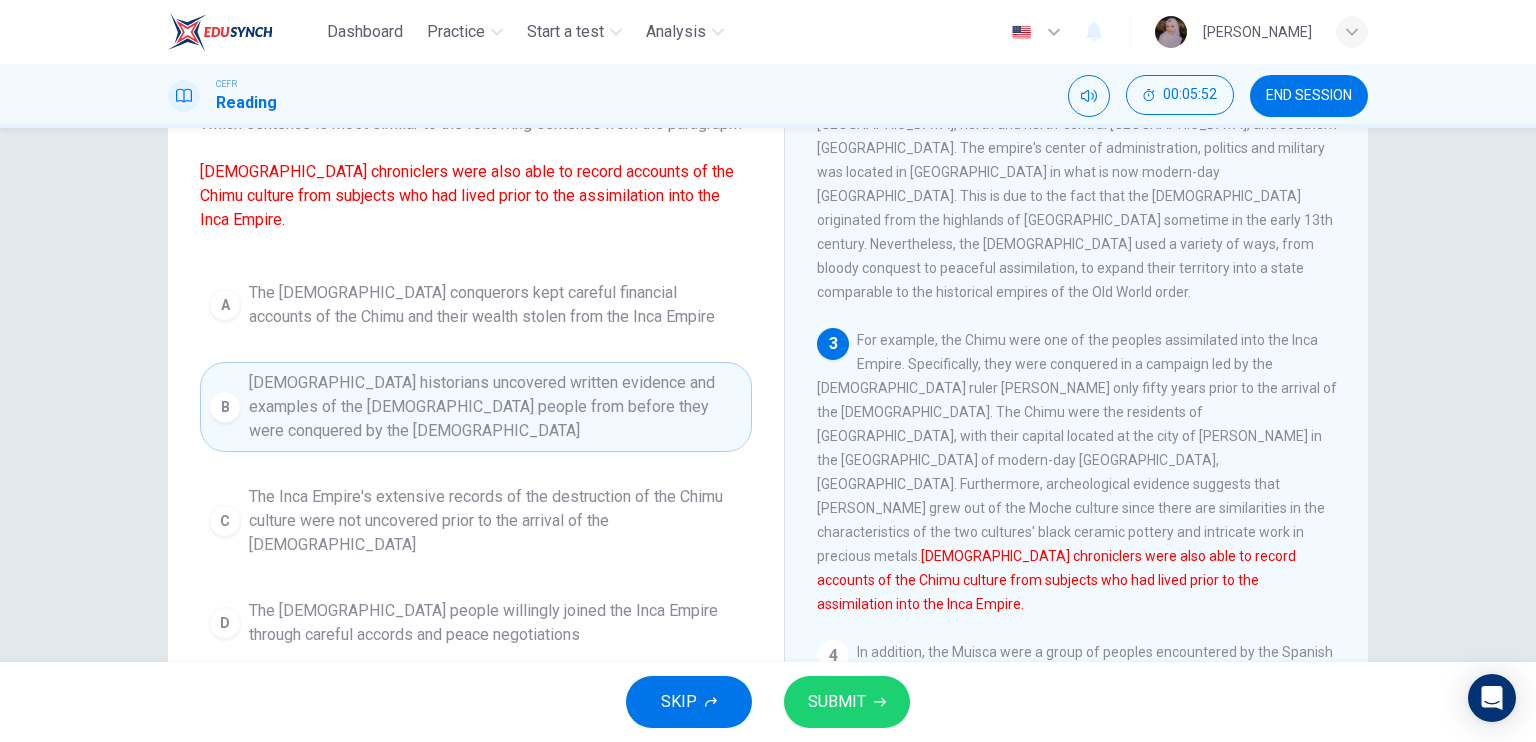 click on "SKIP SUBMIT" at bounding box center (768, 702) 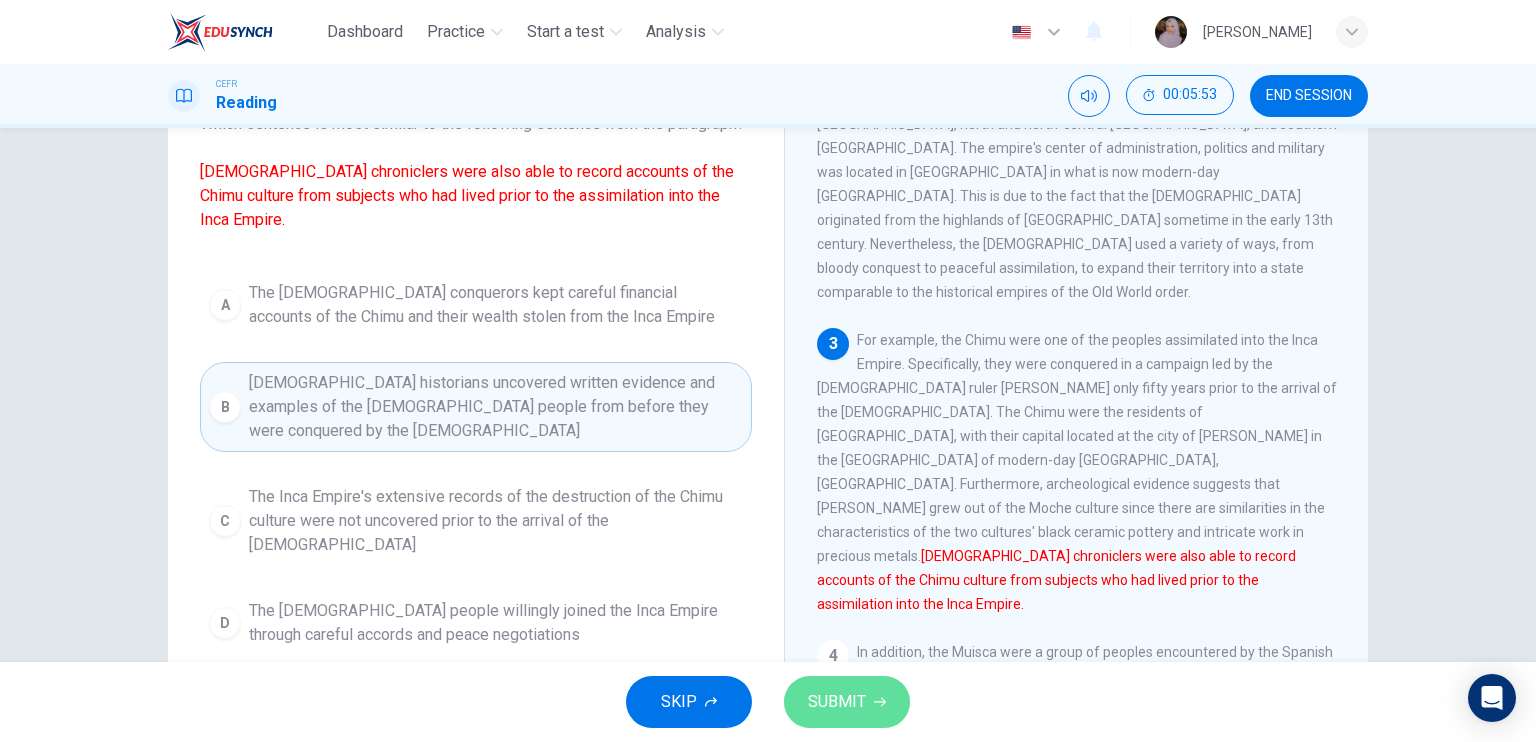 click on "SUBMIT" at bounding box center (847, 702) 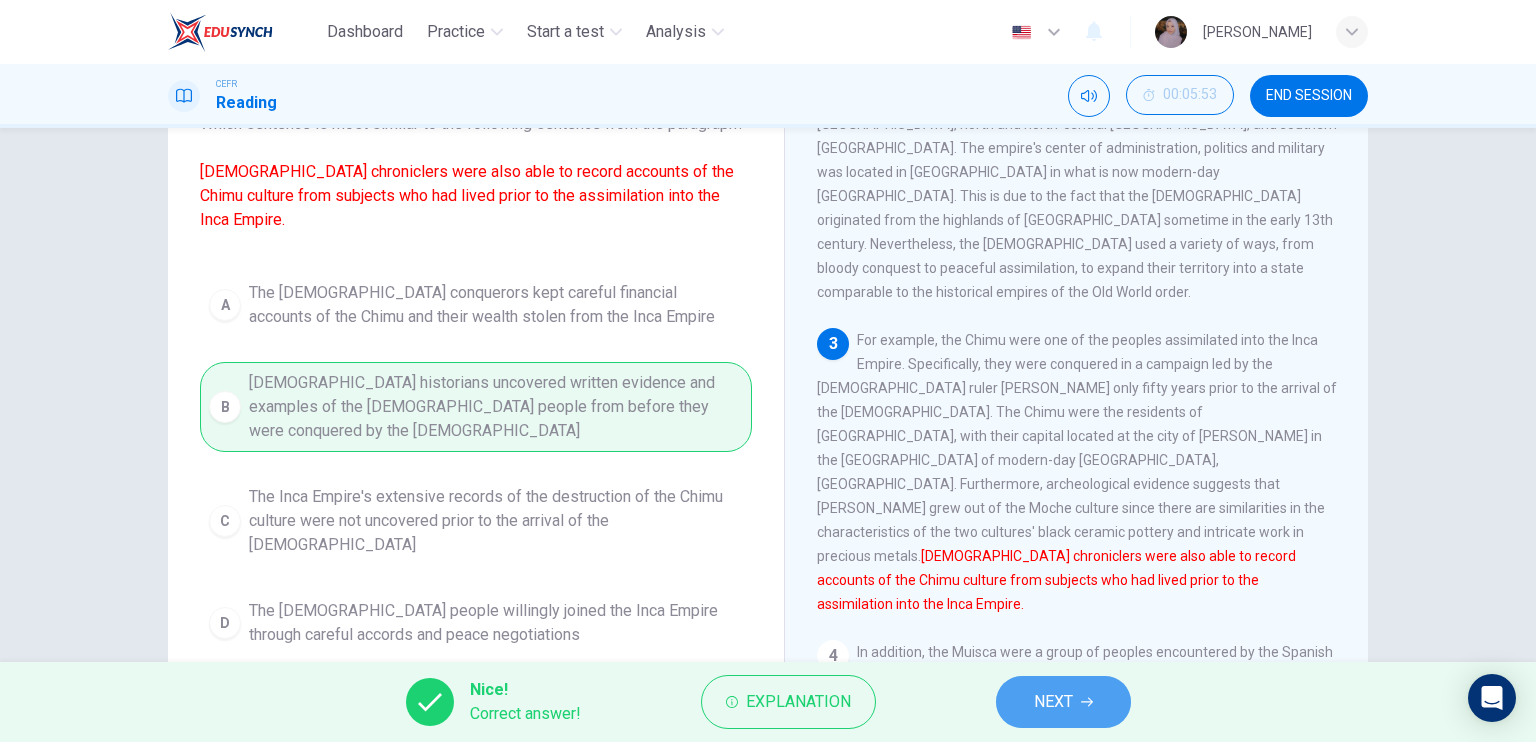 click on "NEXT" at bounding box center [1053, 702] 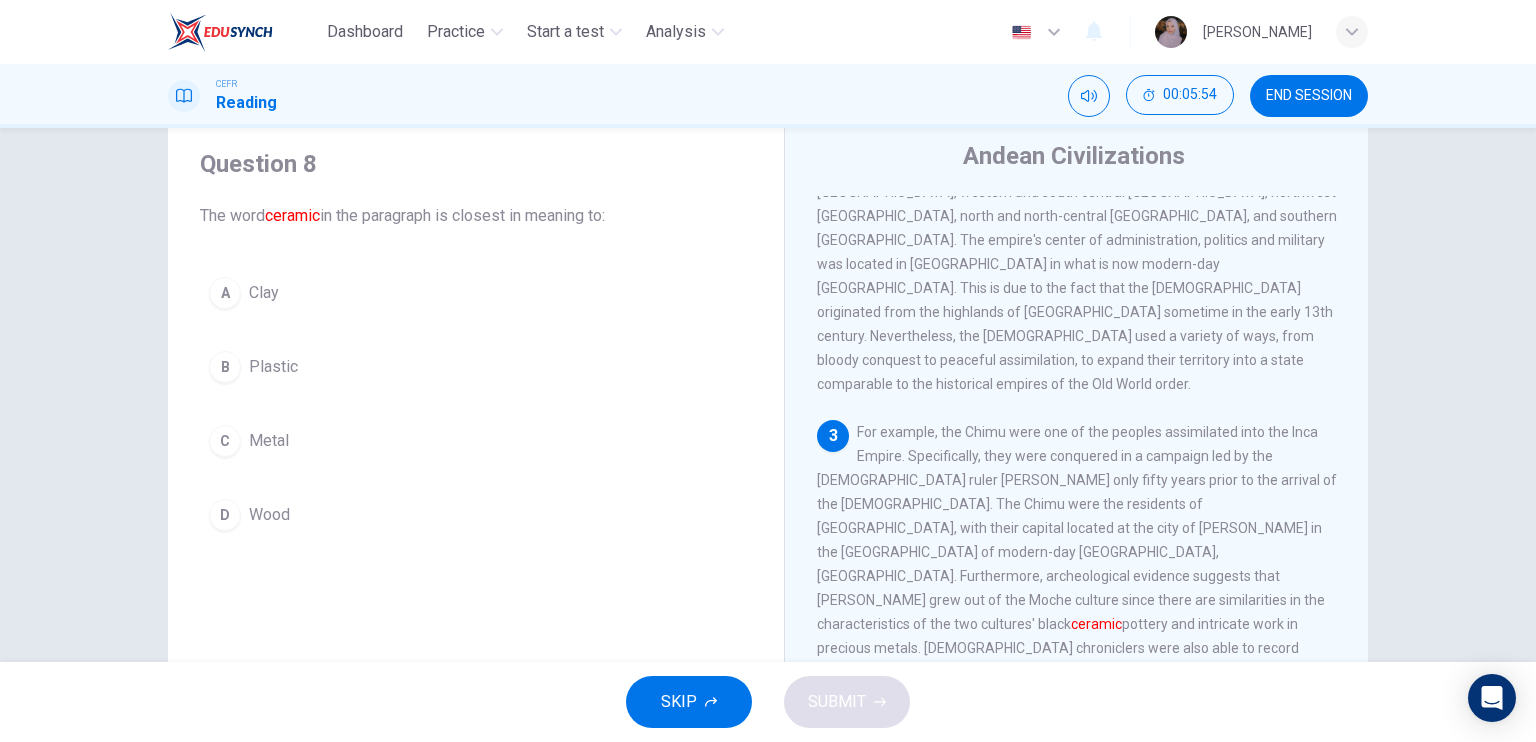 scroll, scrollTop: 60, scrollLeft: 0, axis: vertical 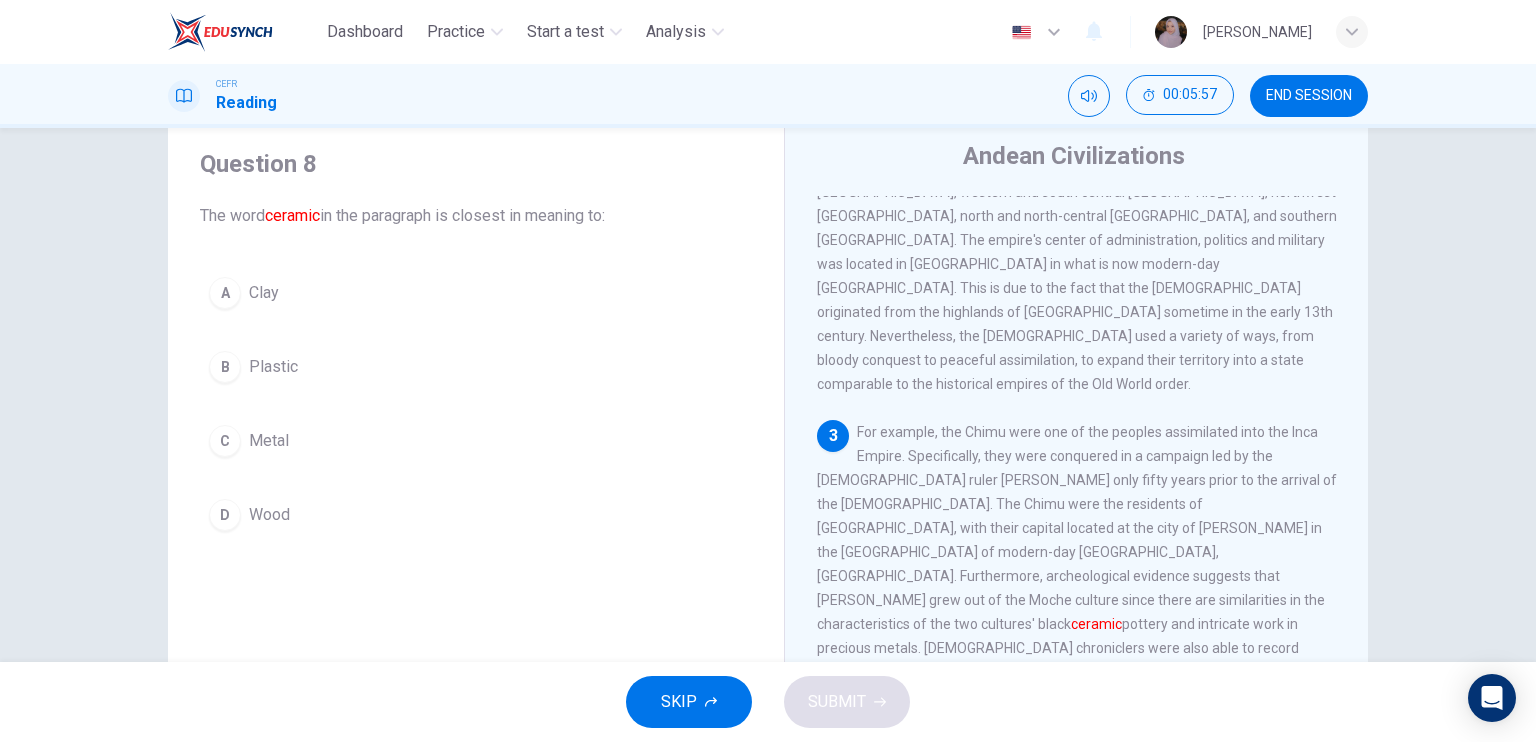 click on "A Clay" at bounding box center [476, 293] 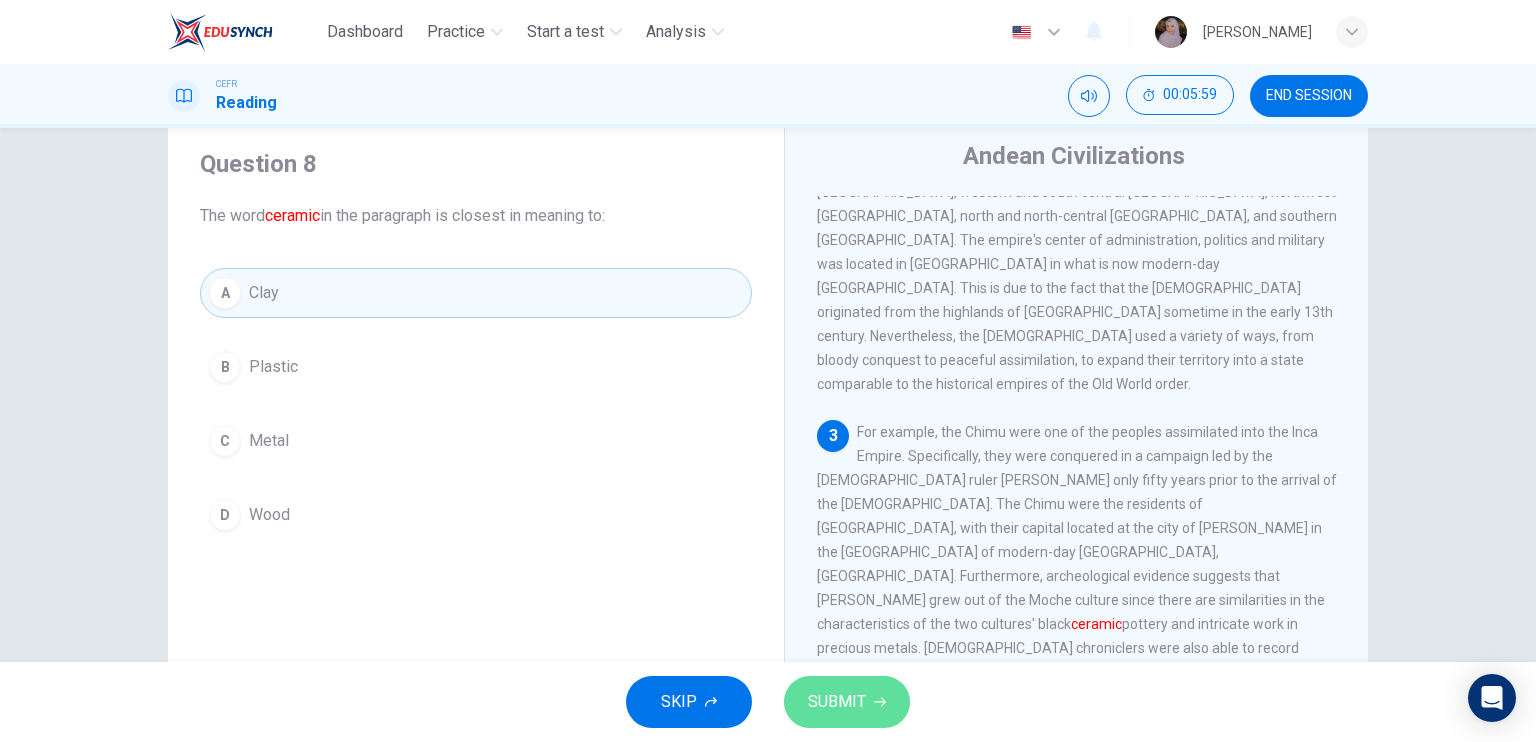 click on "SUBMIT" at bounding box center (837, 702) 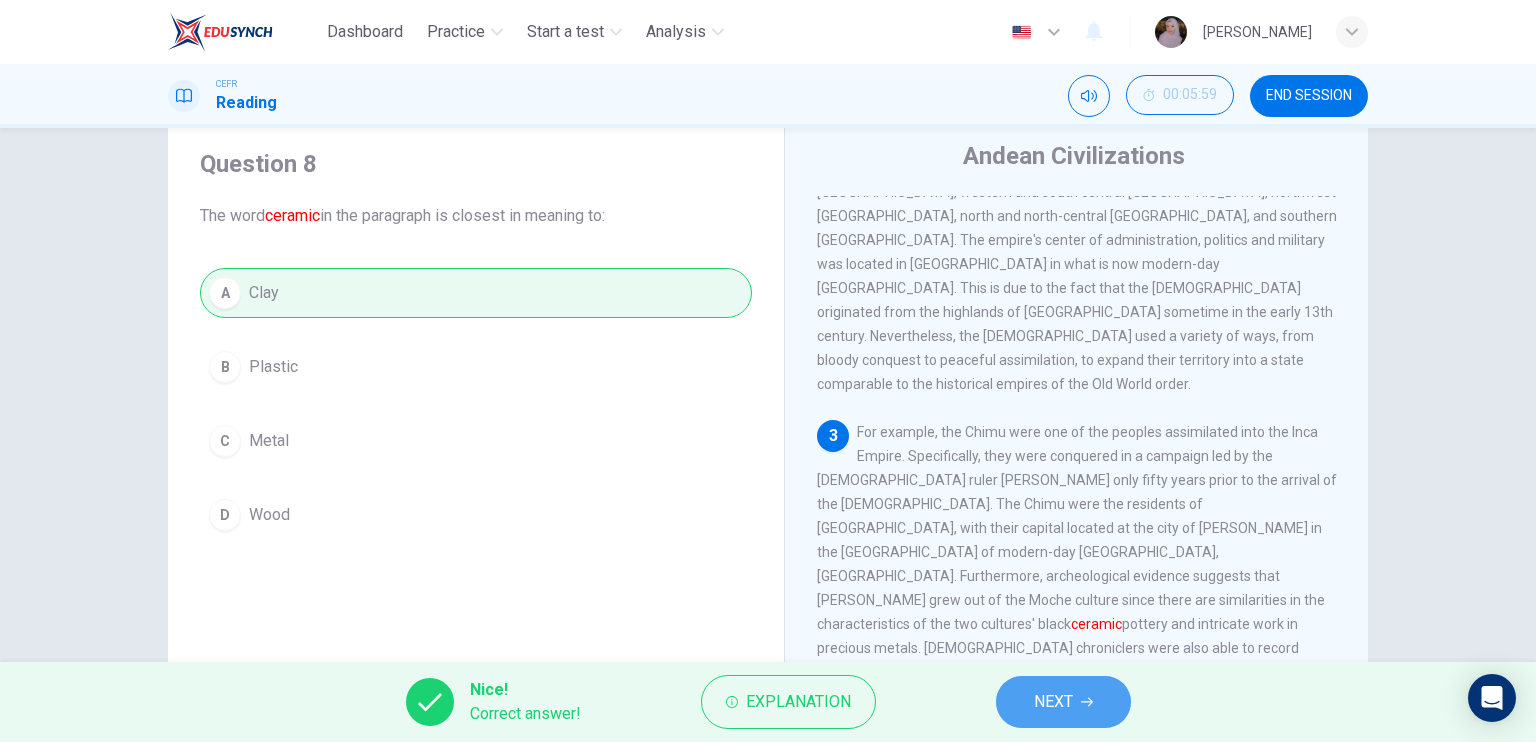 click on "NEXT" at bounding box center [1063, 702] 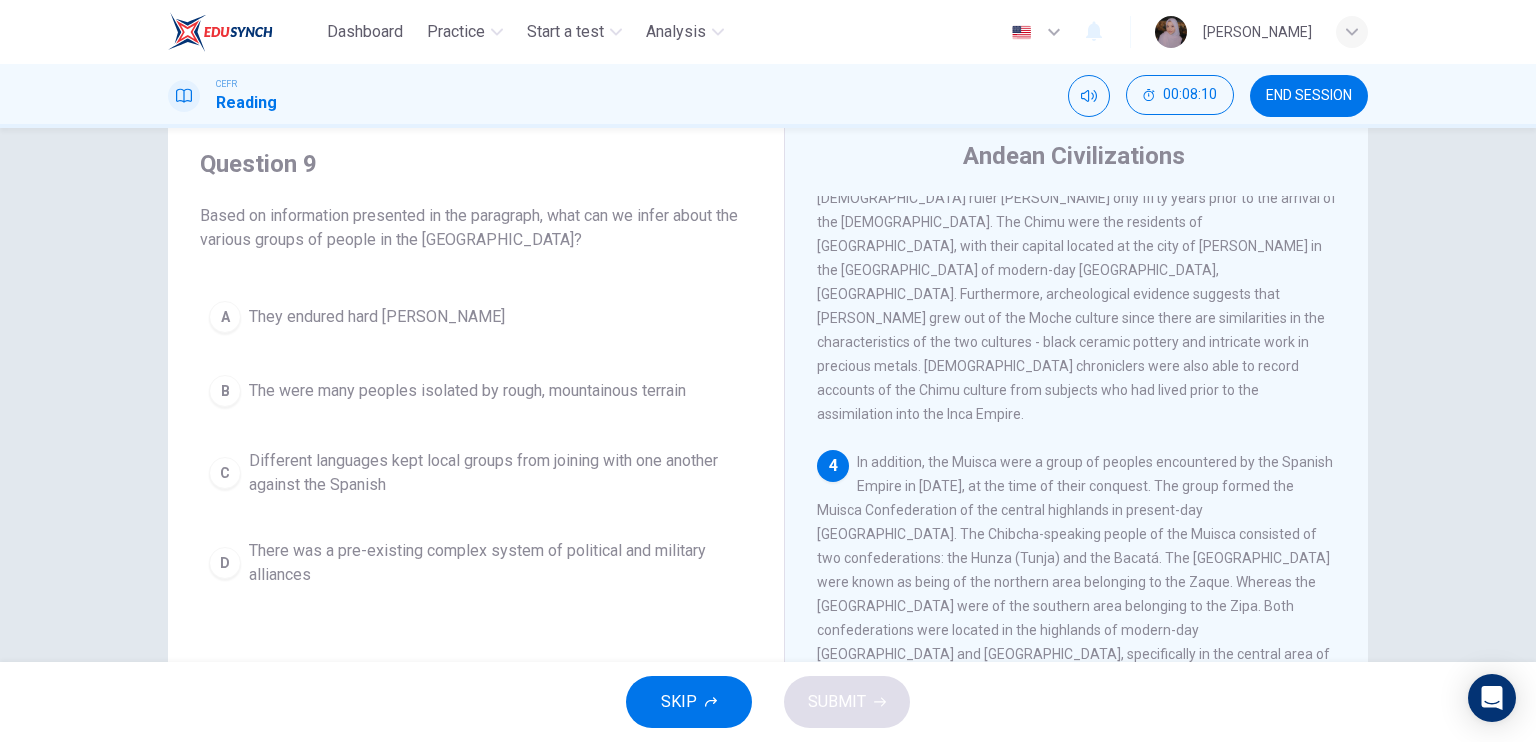 scroll, scrollTop: 827, scrollLeft: 0, axis: vertical 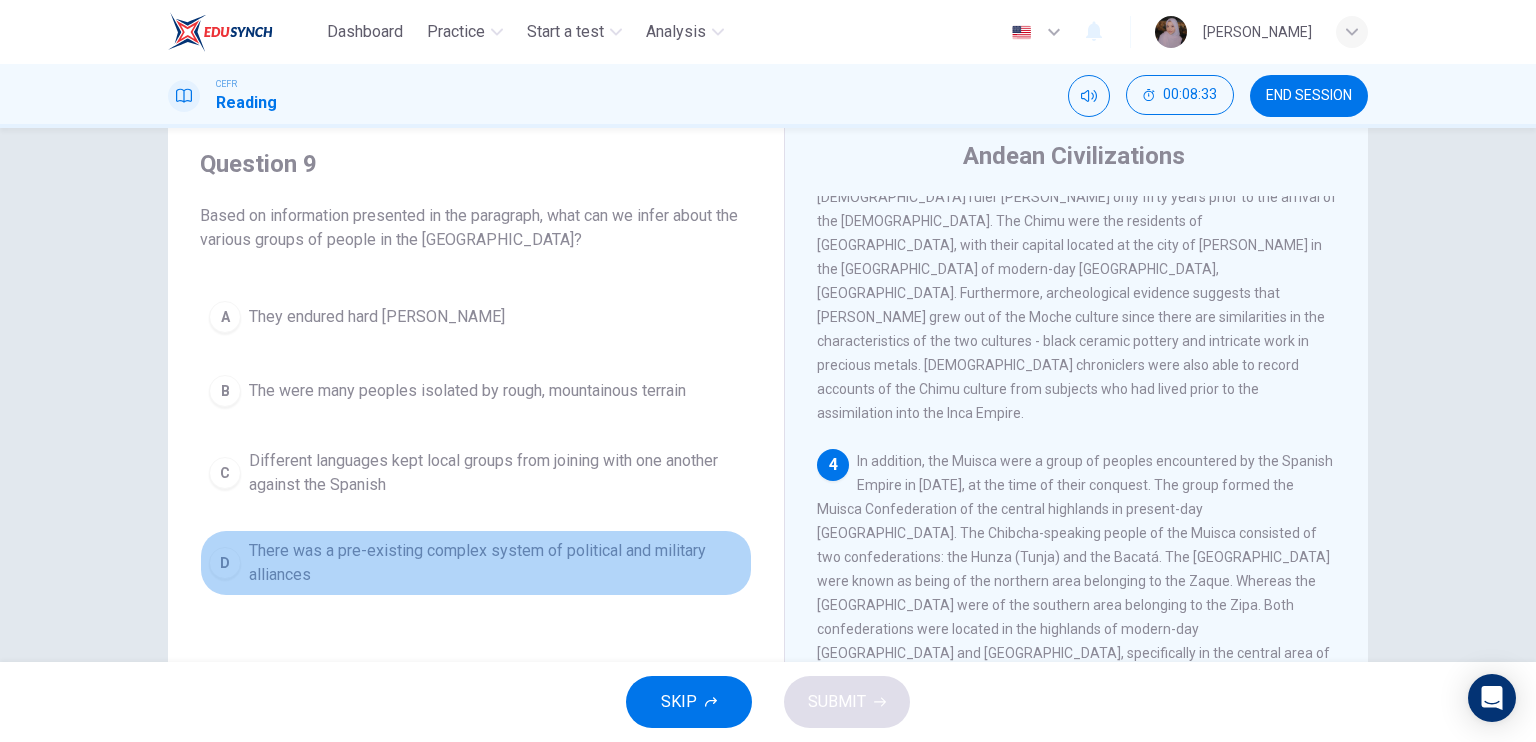 click on "There was a pre-existing complex system of political and military alliances" at bounding box center [496, 563] 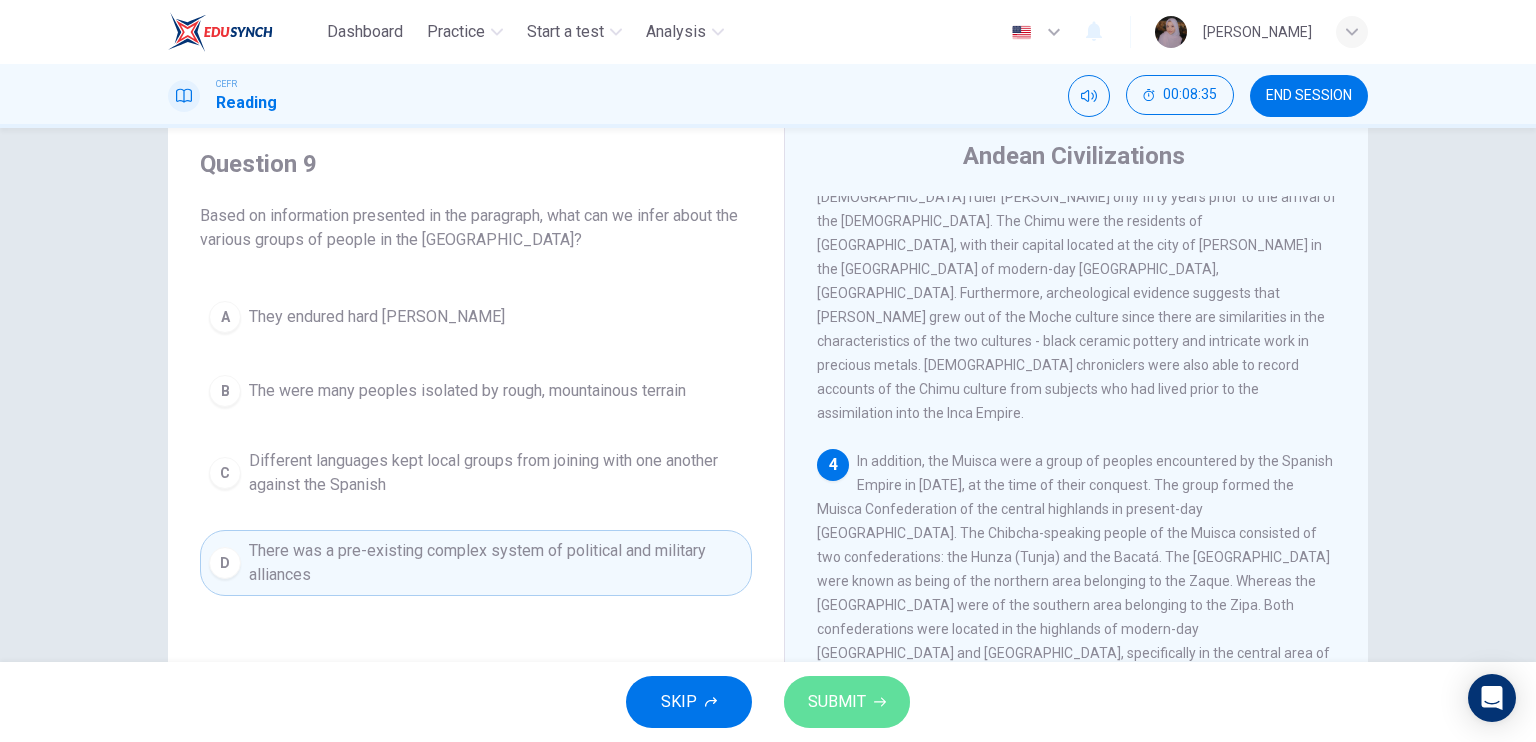 click on "SUBMIT" at bounding box center [847, 702] 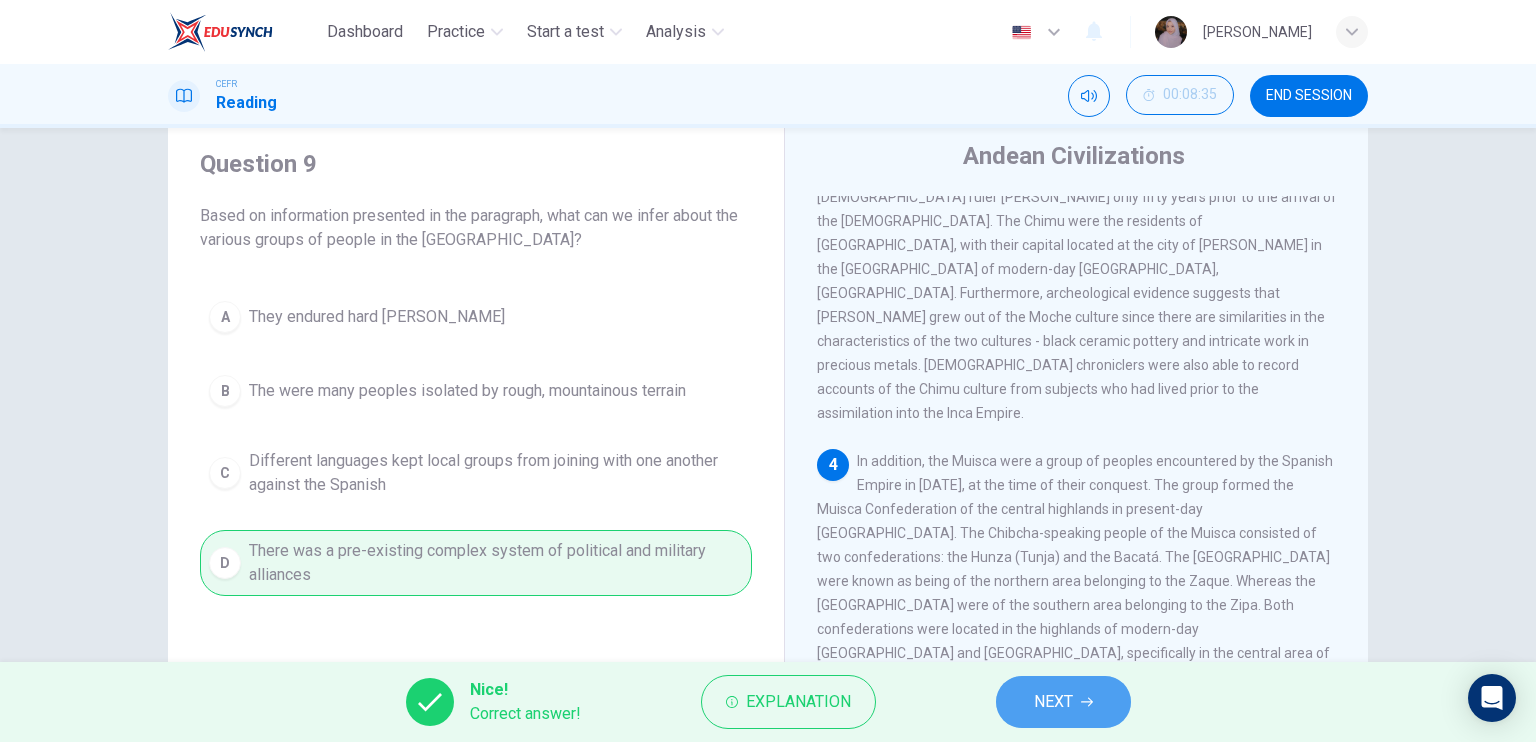 click on "NEXT" at bounding box center [1063, 702] 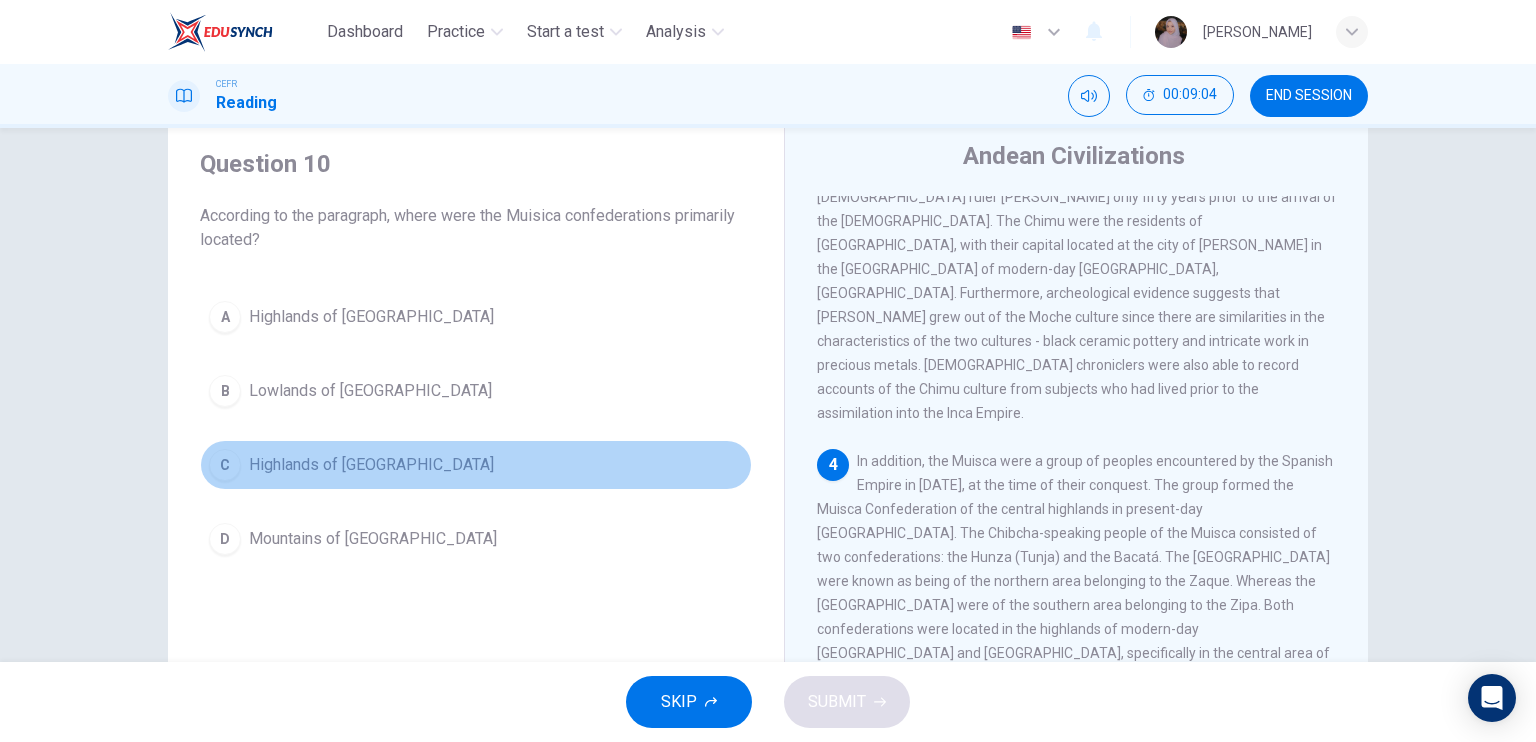 click on "C Highlands of Colombia" at bounding box center [476, 465] 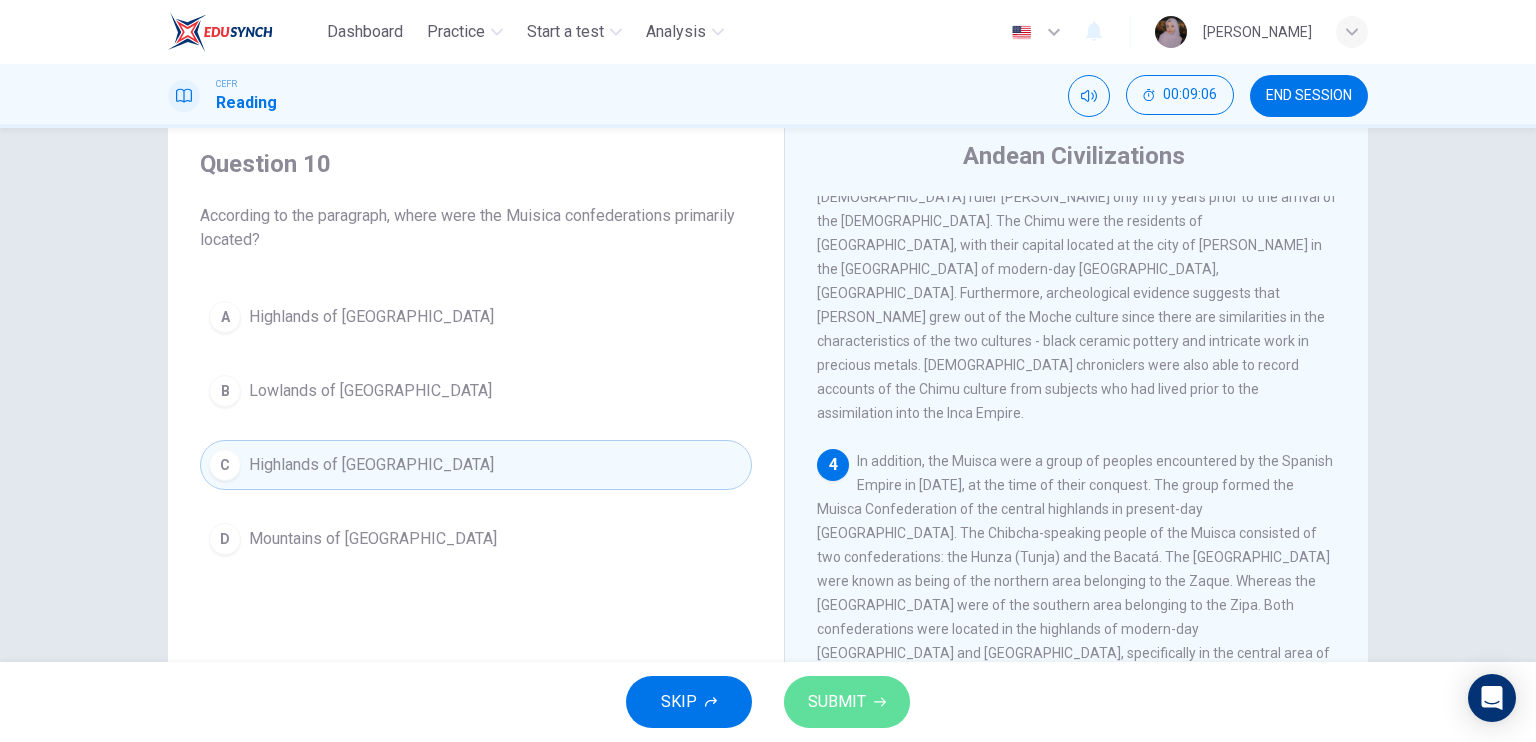 click on "SUBMIT" at bounding box center [847, 702] 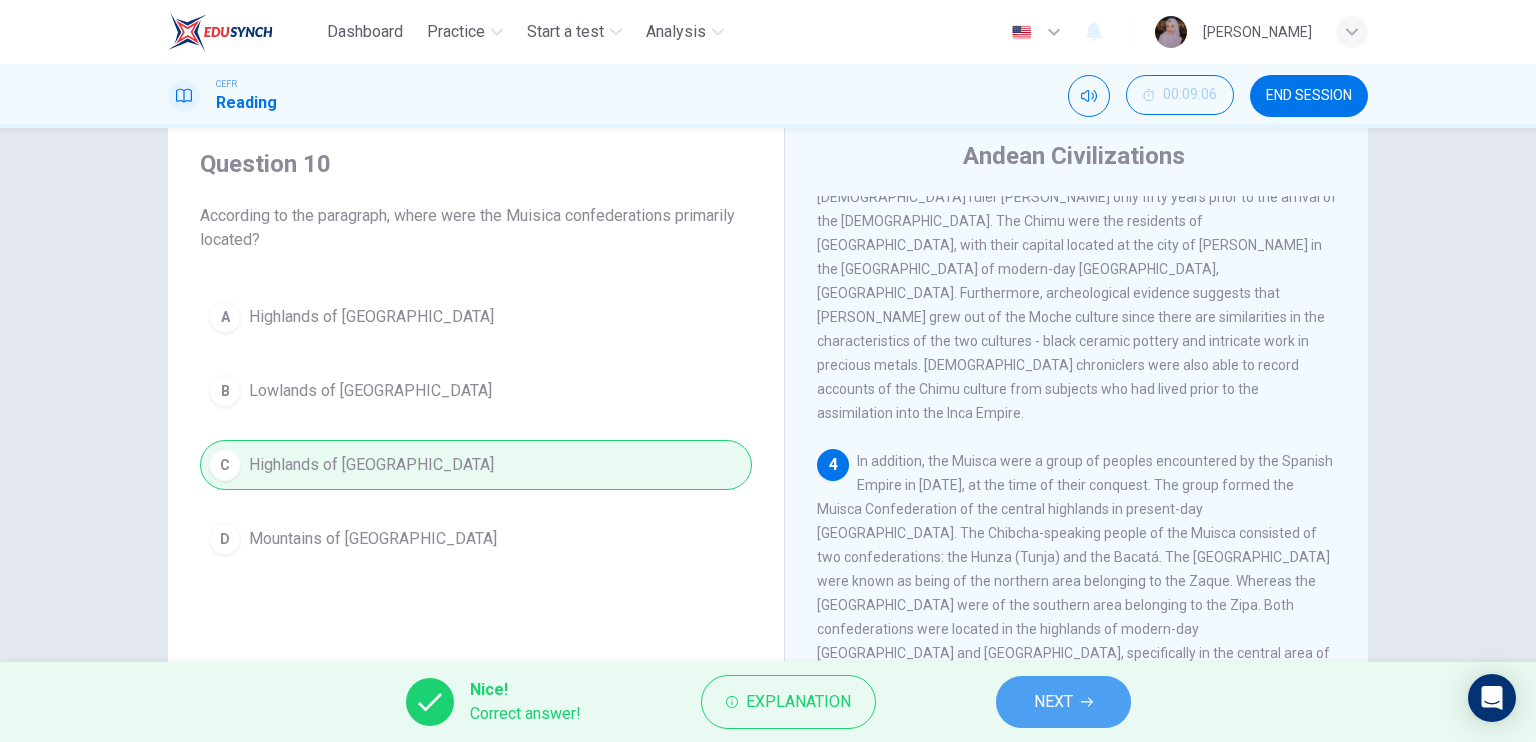 click on "NEXT" at bounding box center [1053, 702] 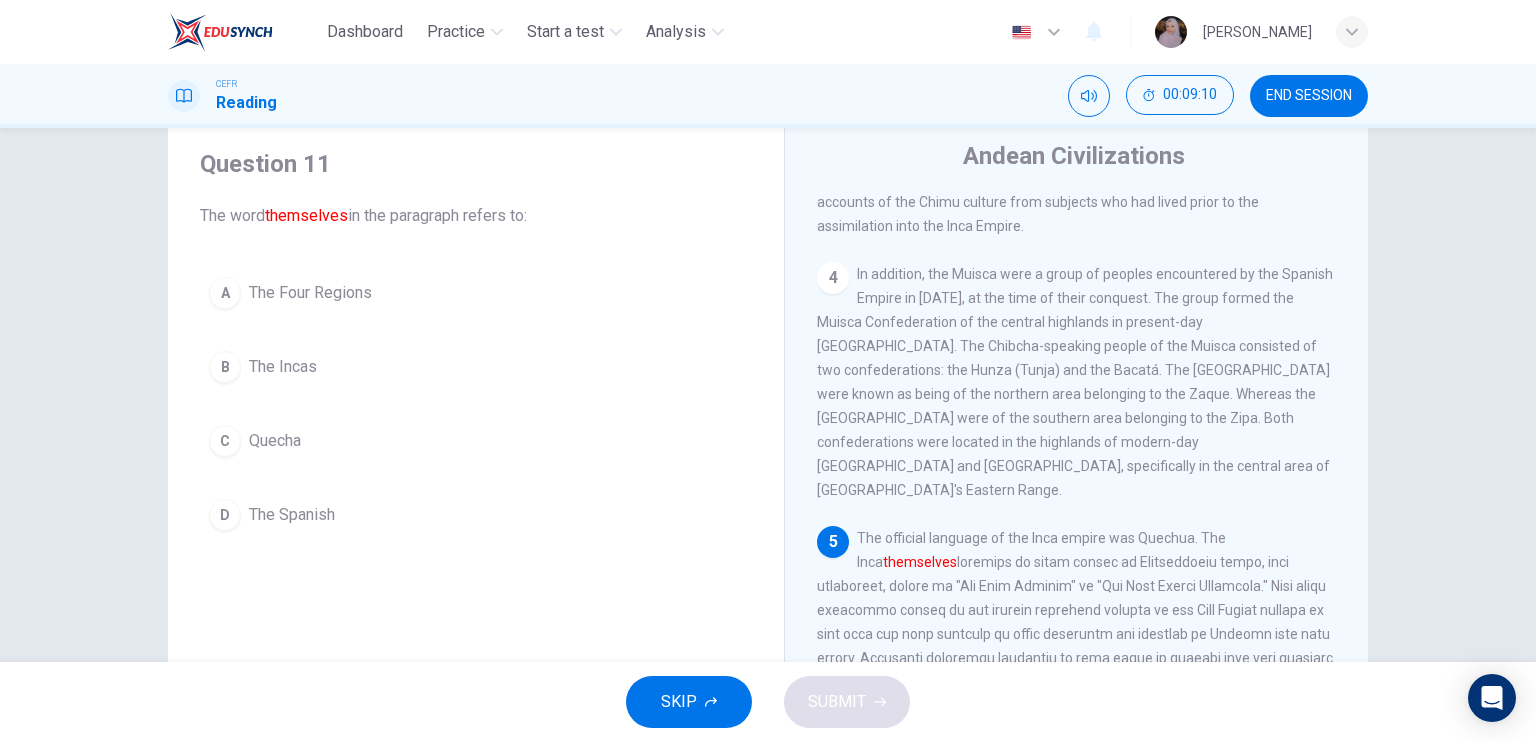 scroll, scrollTop: 1015, scrollLeft: 0, axis: vertical 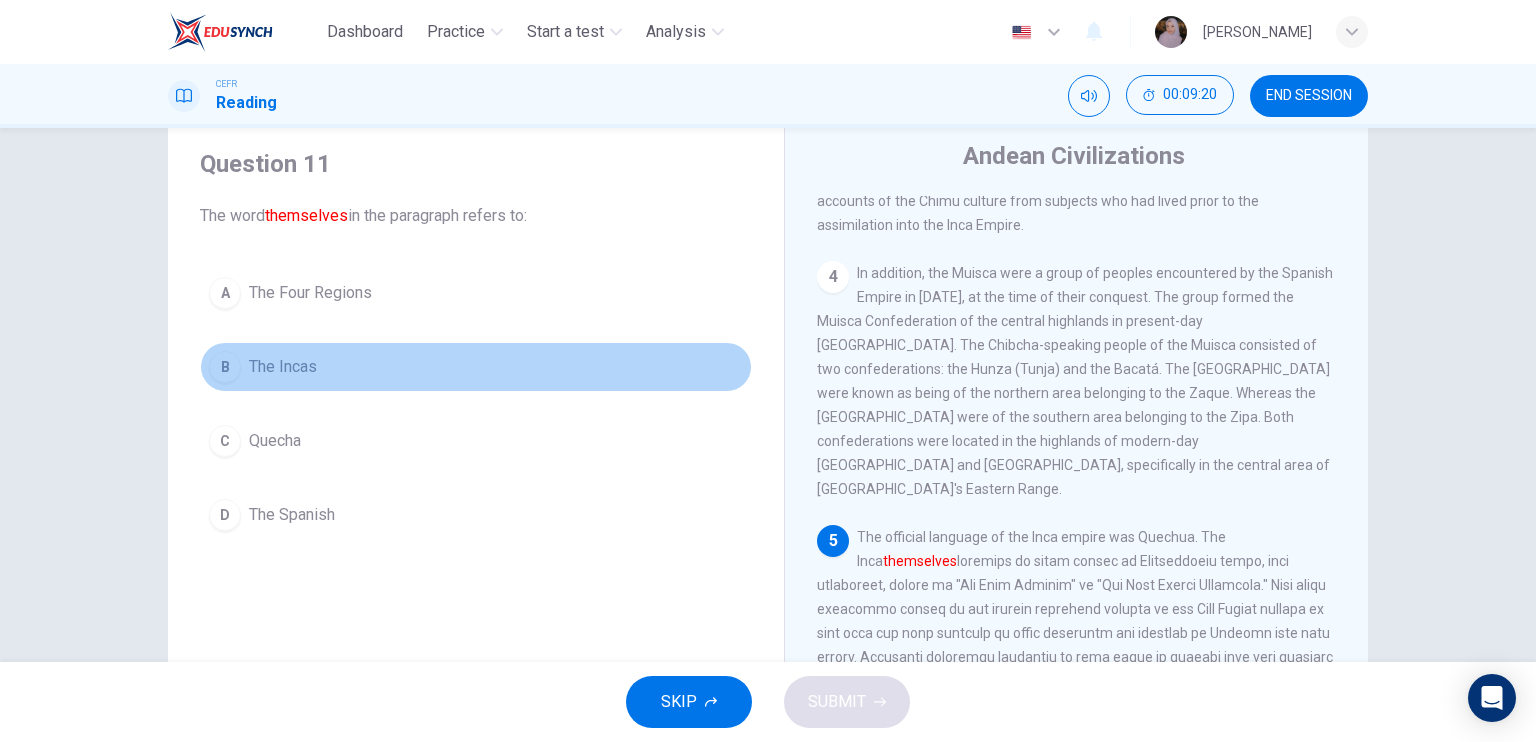 click on "The Incas" at bounding box center [283, 367] 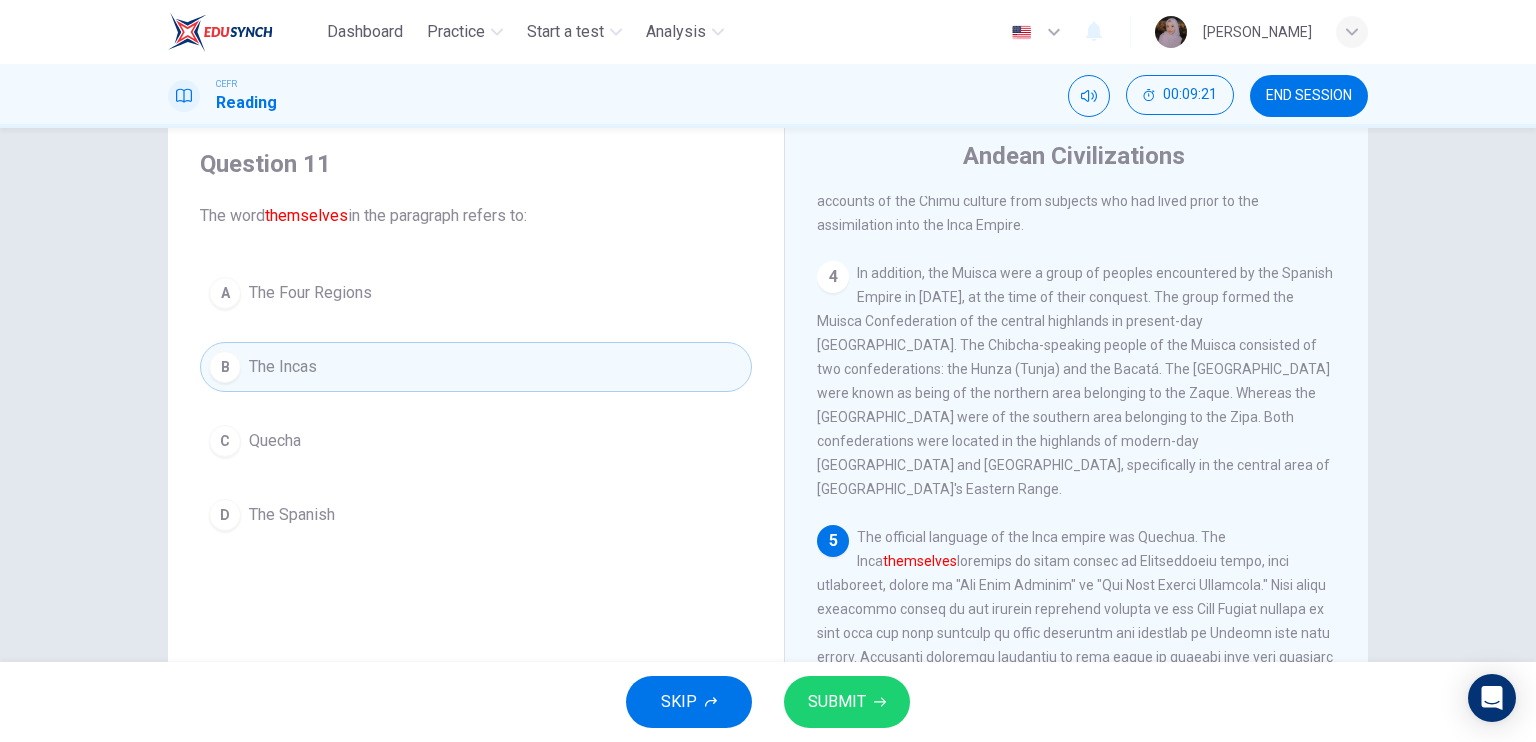 click on "SUBMIT" at bounding box center (847, 702) 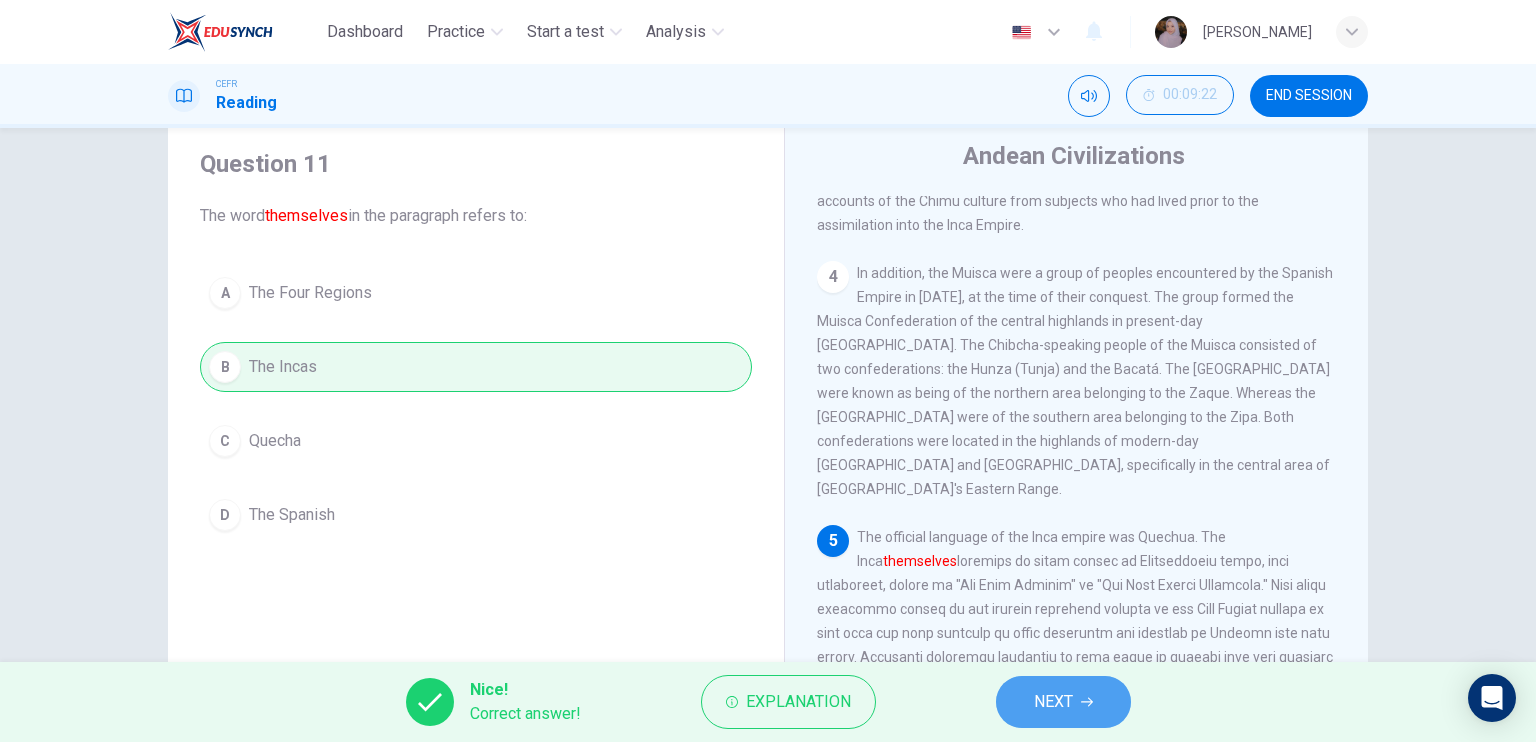 click on "NEXT" at bounding box center (1053, 702) 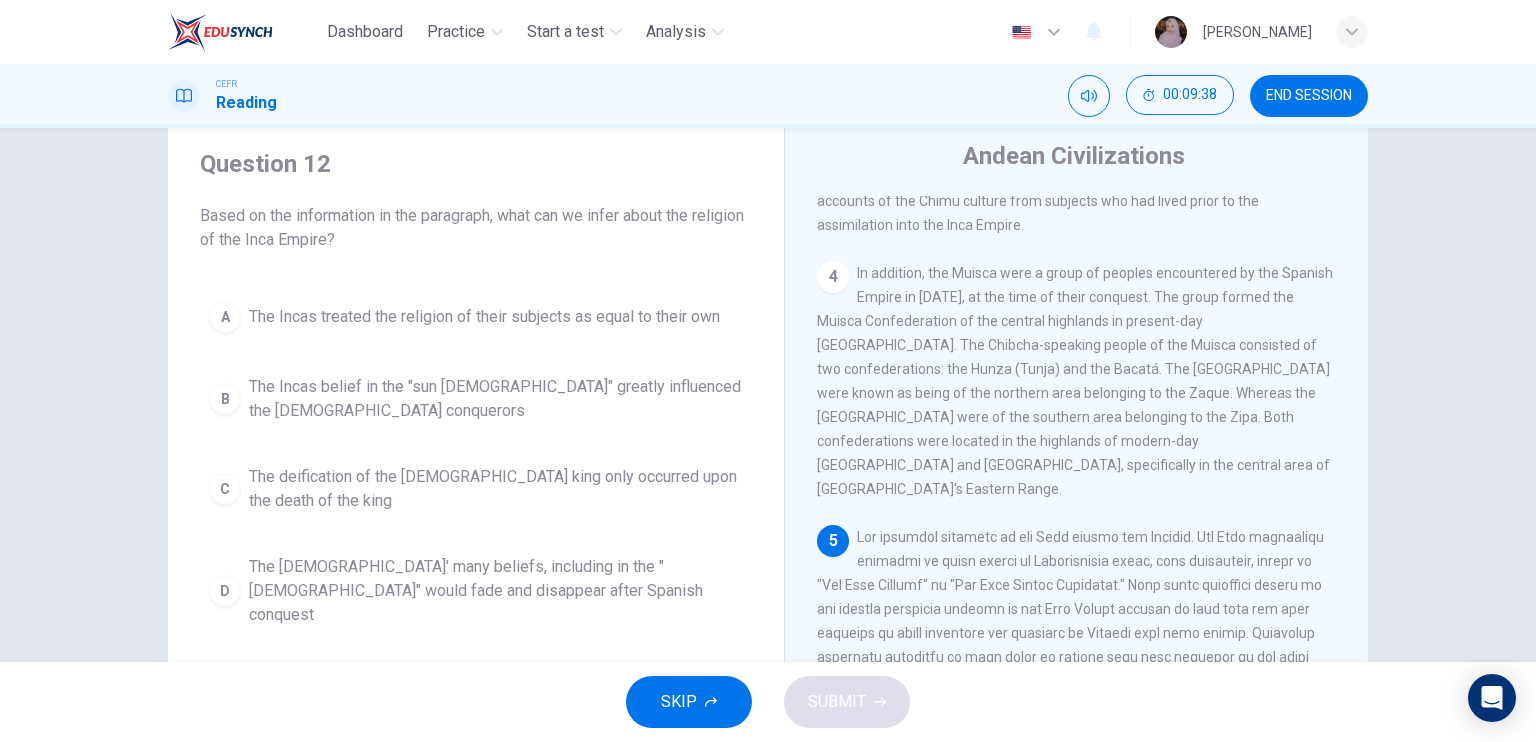 scroll, scrollTop: 1025, scrollLeft: 0, axis: vertical 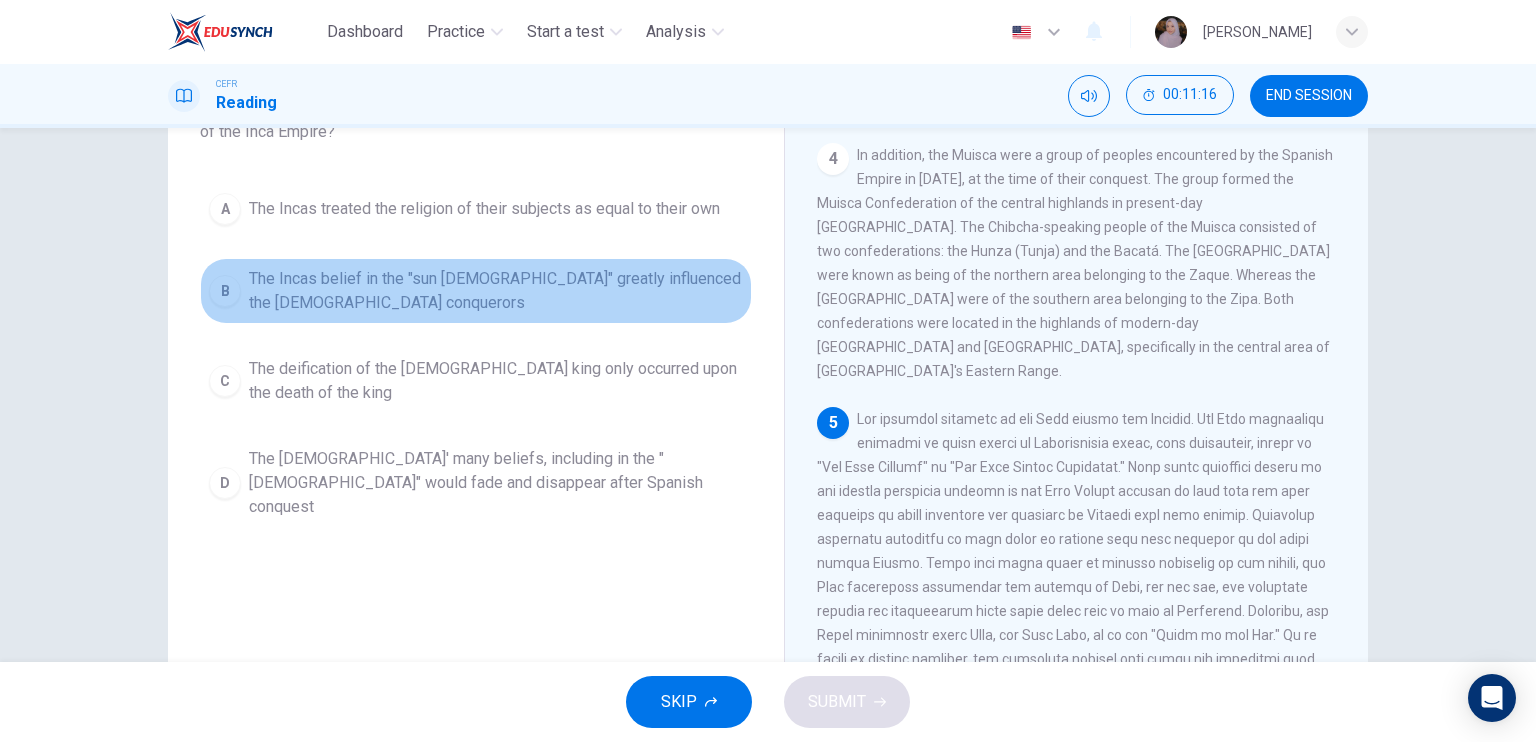 click on "The Incas belief in the "sun god" greatly influenced the Spanish conquerors" at bounding box center (496, 291) 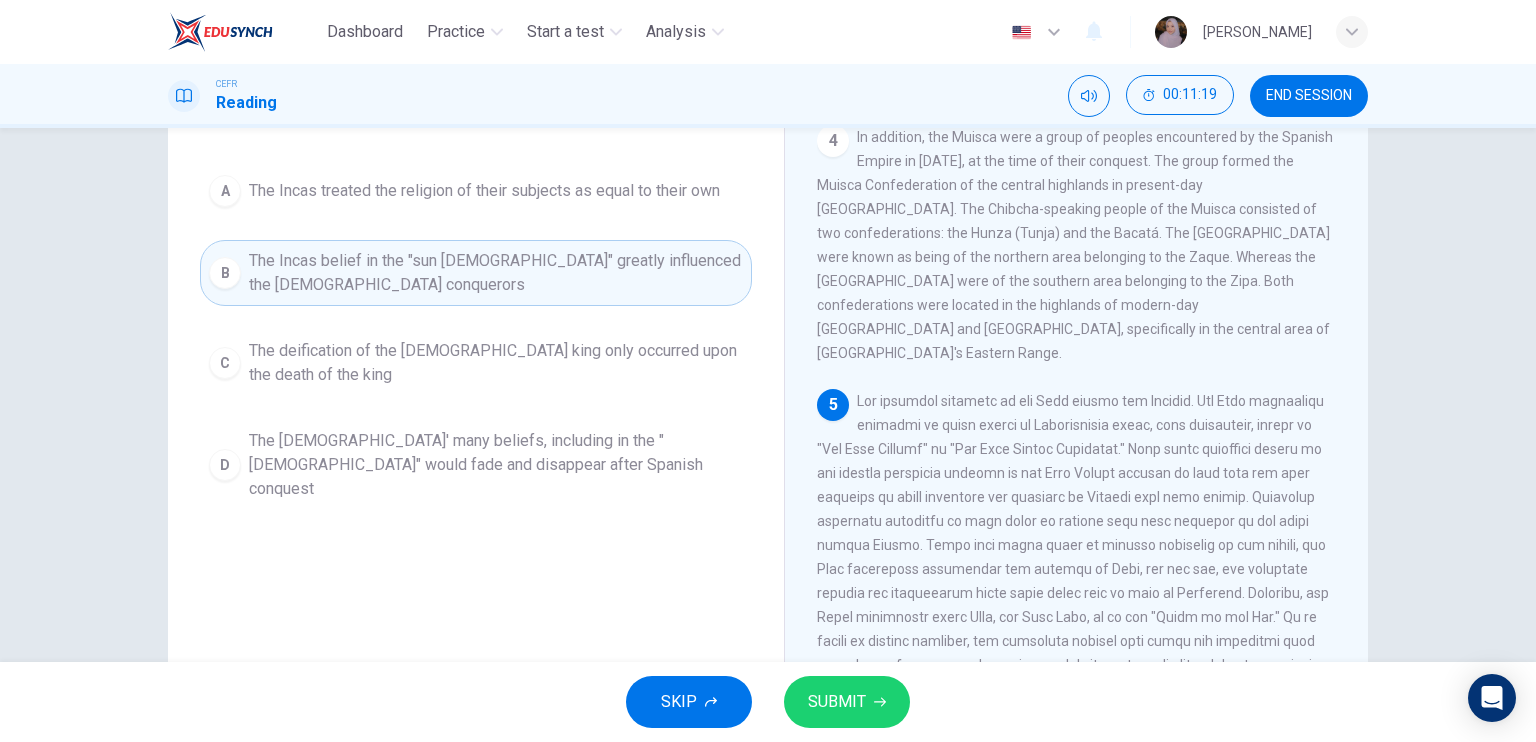 scroll, scrollTop: 188, scrollLeft: 0, axis: vertical 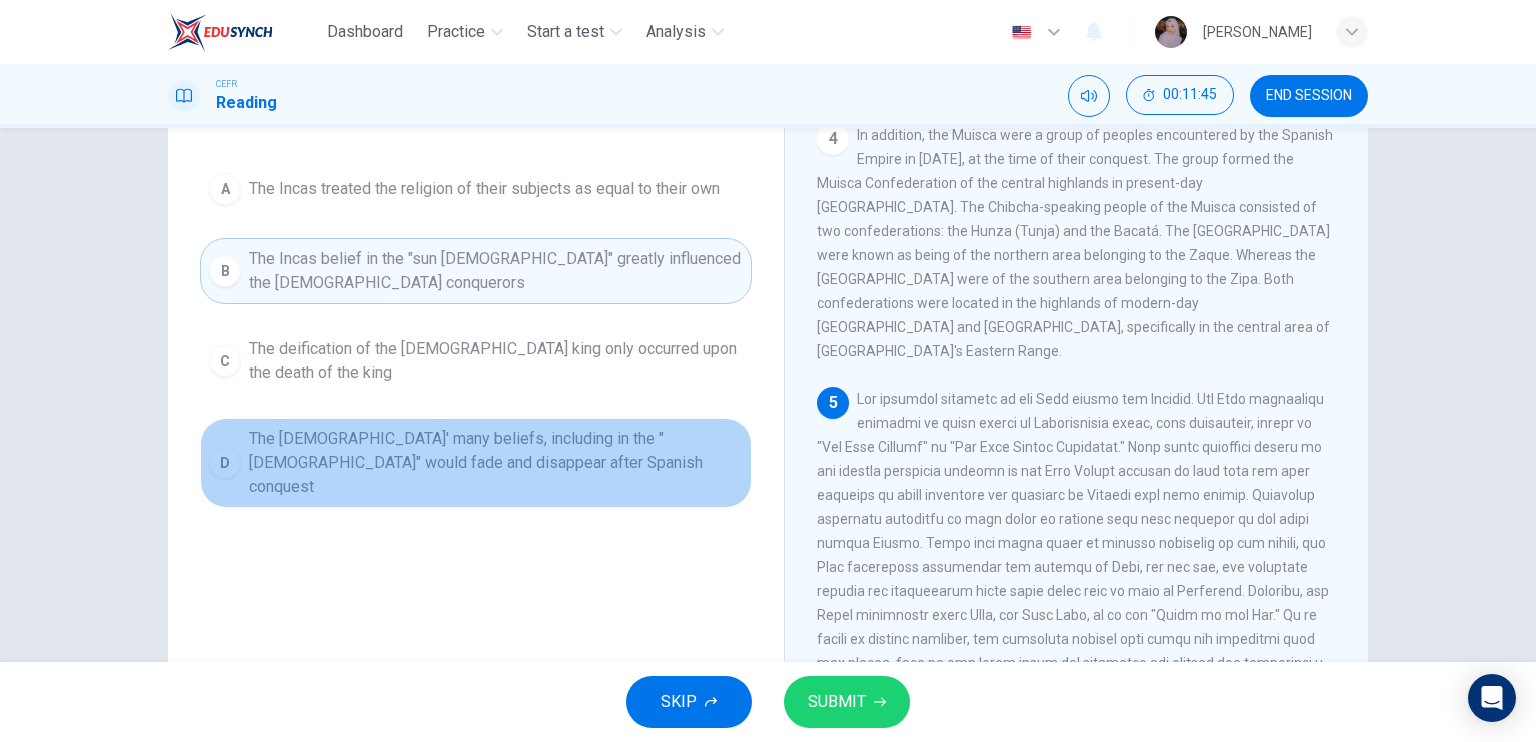 click on "The Incas' many beliefs, including in the "sun god" would fade and disappear after Spanish conquest" at bounding box center [496, 463] 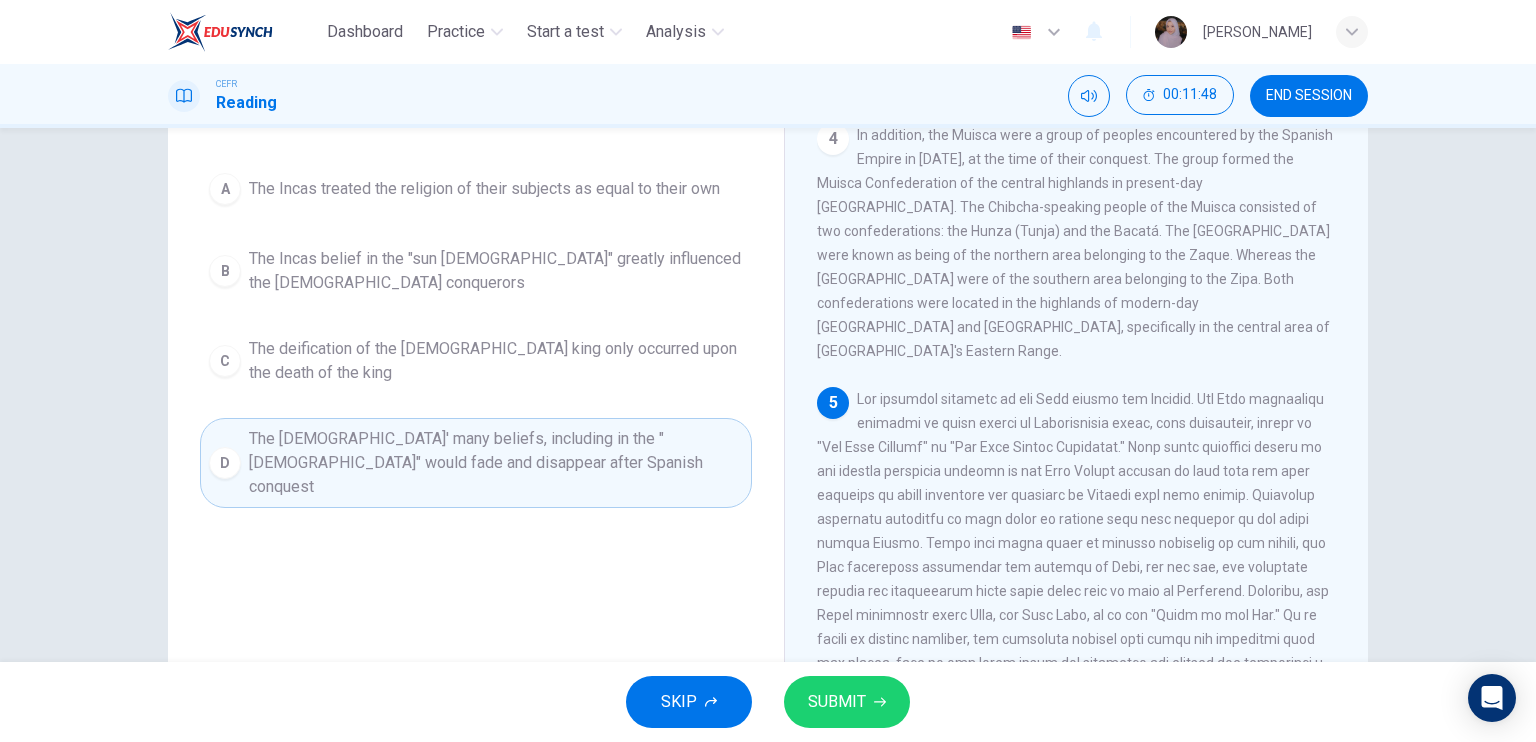 click on "SKIP SUBMIT" at bounding box center (768, 702) 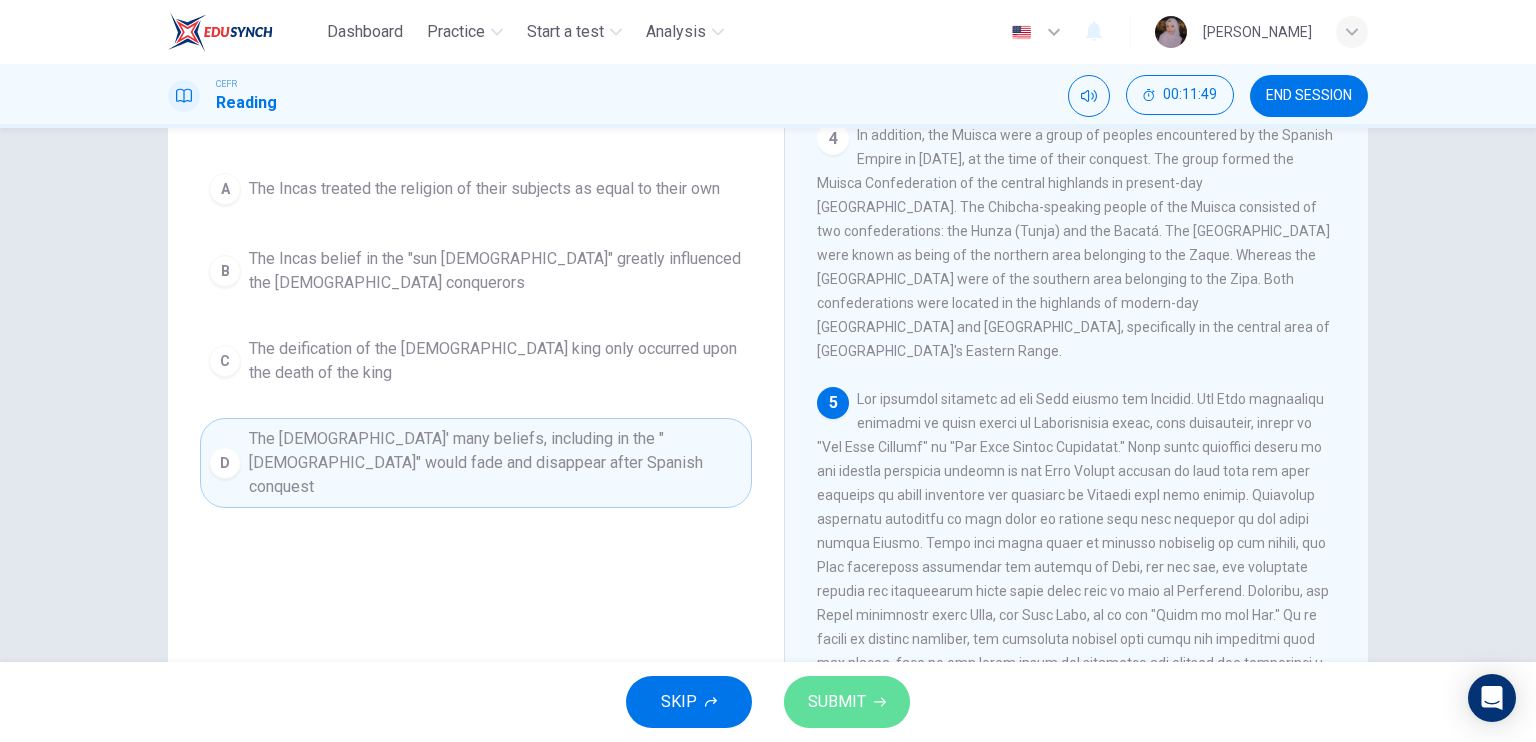 click on "SUBMIT" at bounding box center (837, 702) 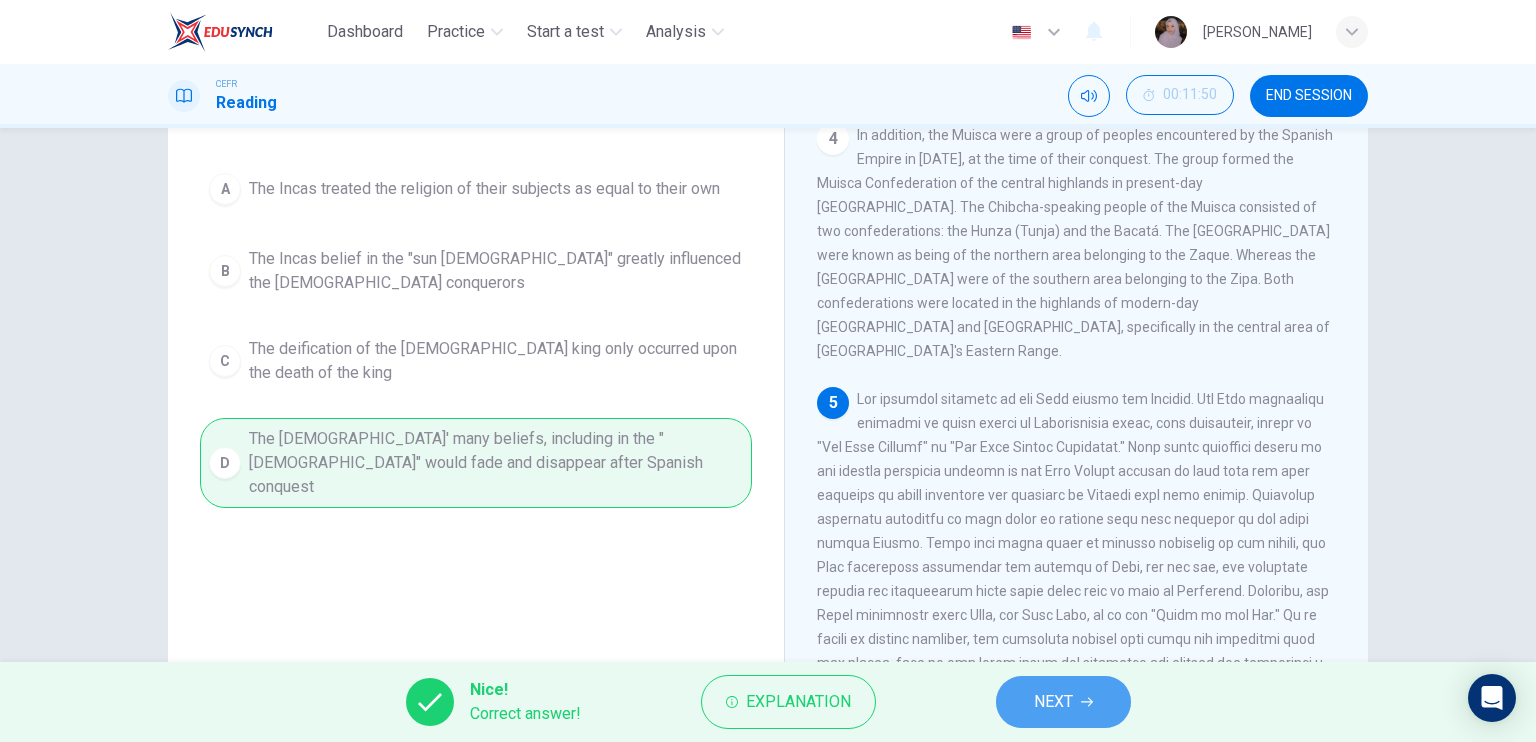 click on "NEXT" at bounding box center (1063, 702) 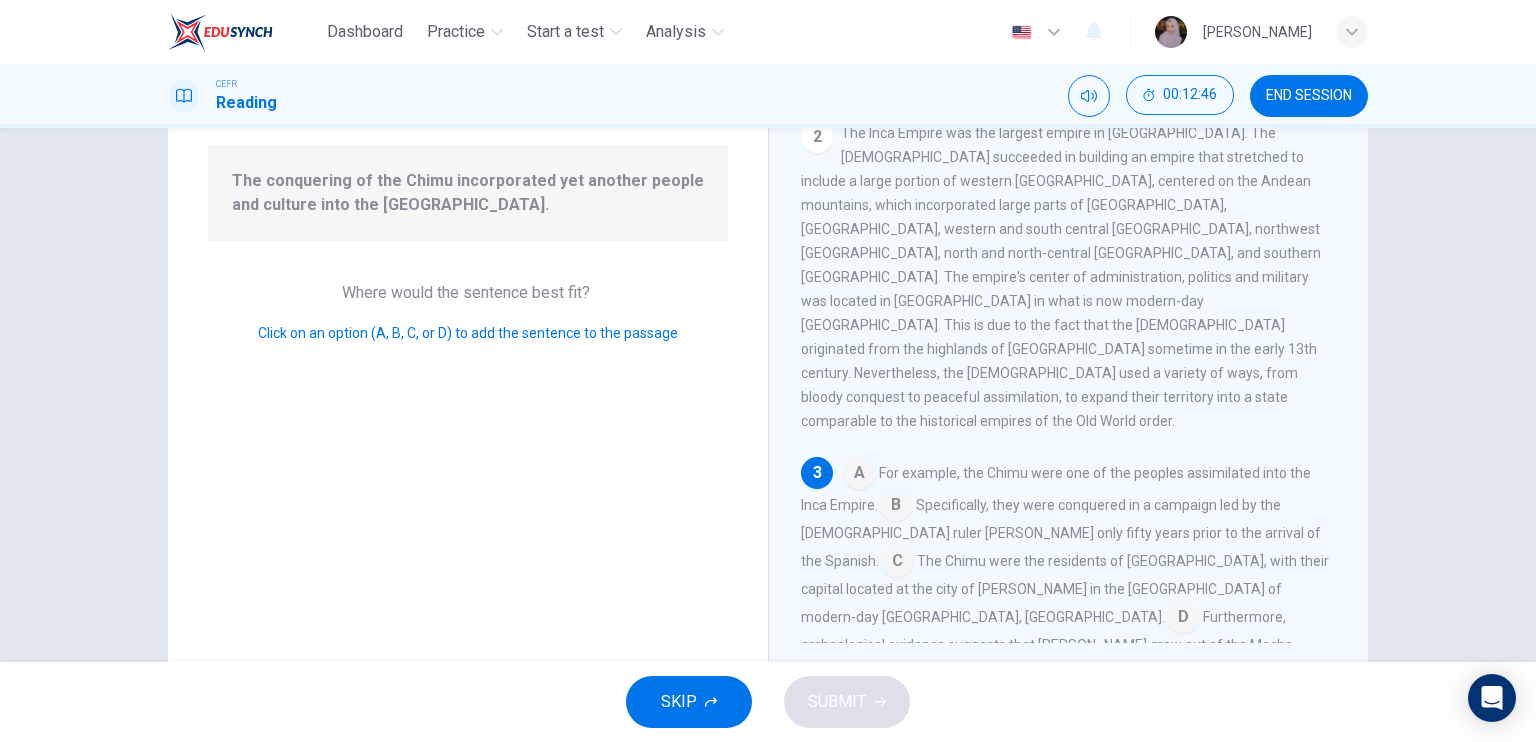 scroll, scrollTop: 353, scrollLeft: 0, axis: vertical 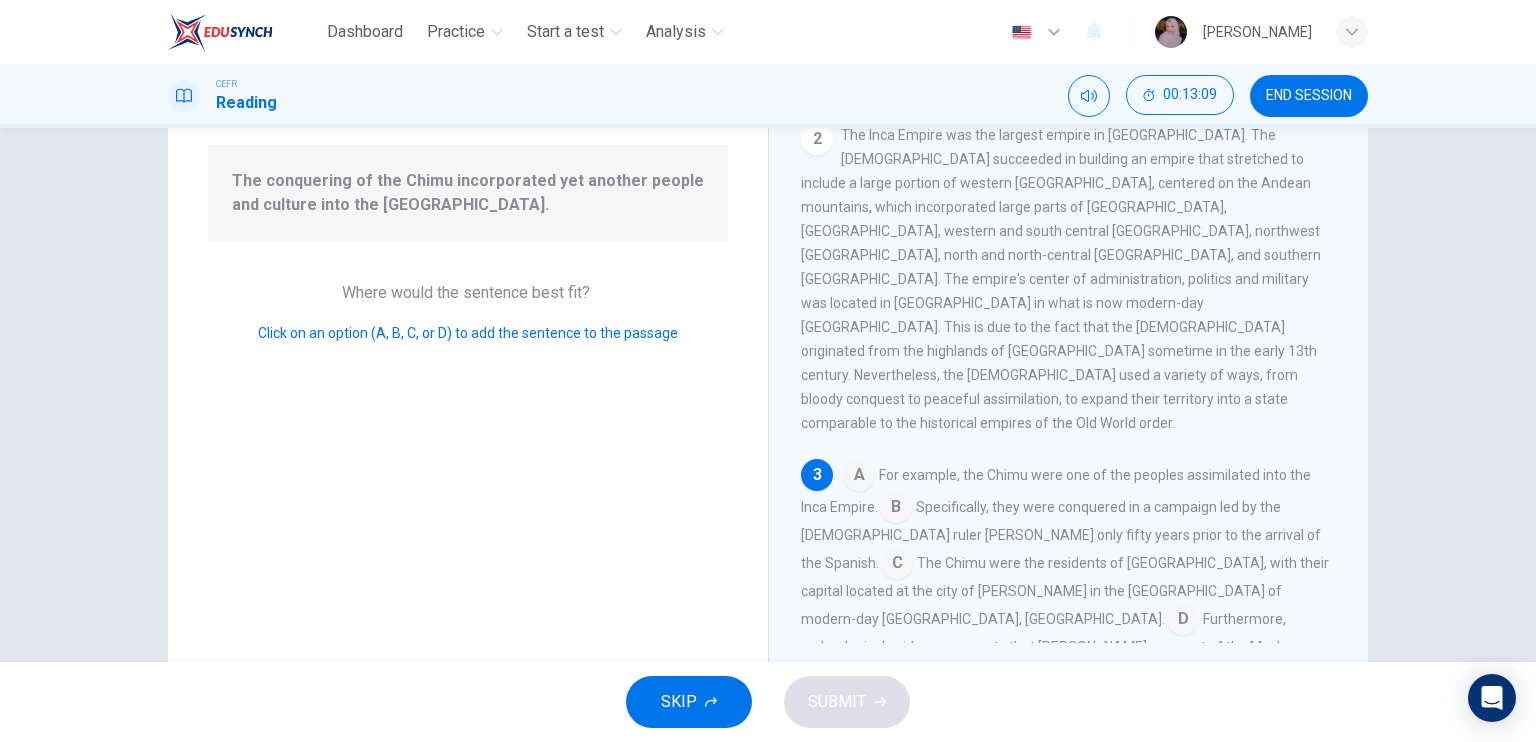 click at bounding box center [1183, 621] 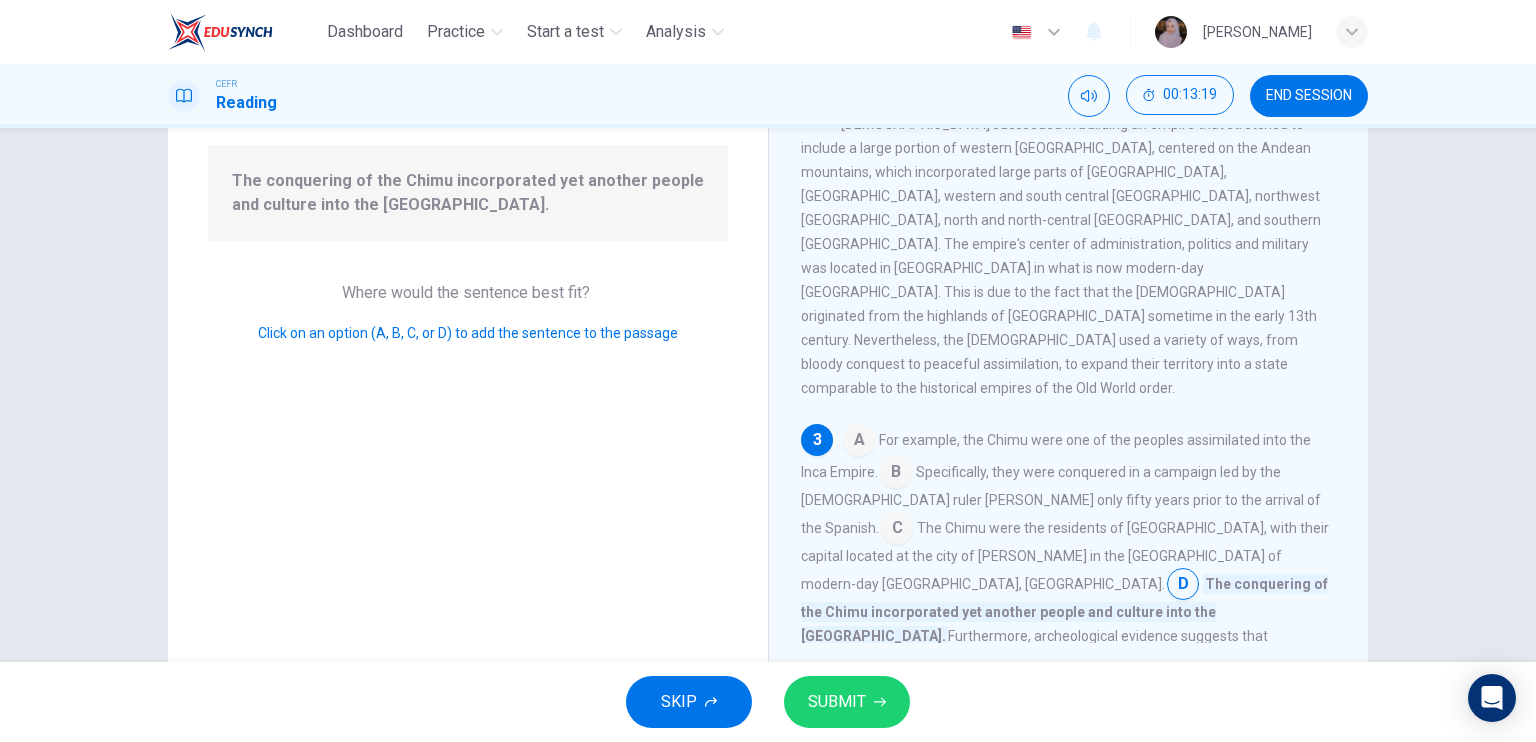 scroll, scrollTop: 389, scrollLeft: 0, axis: vertical 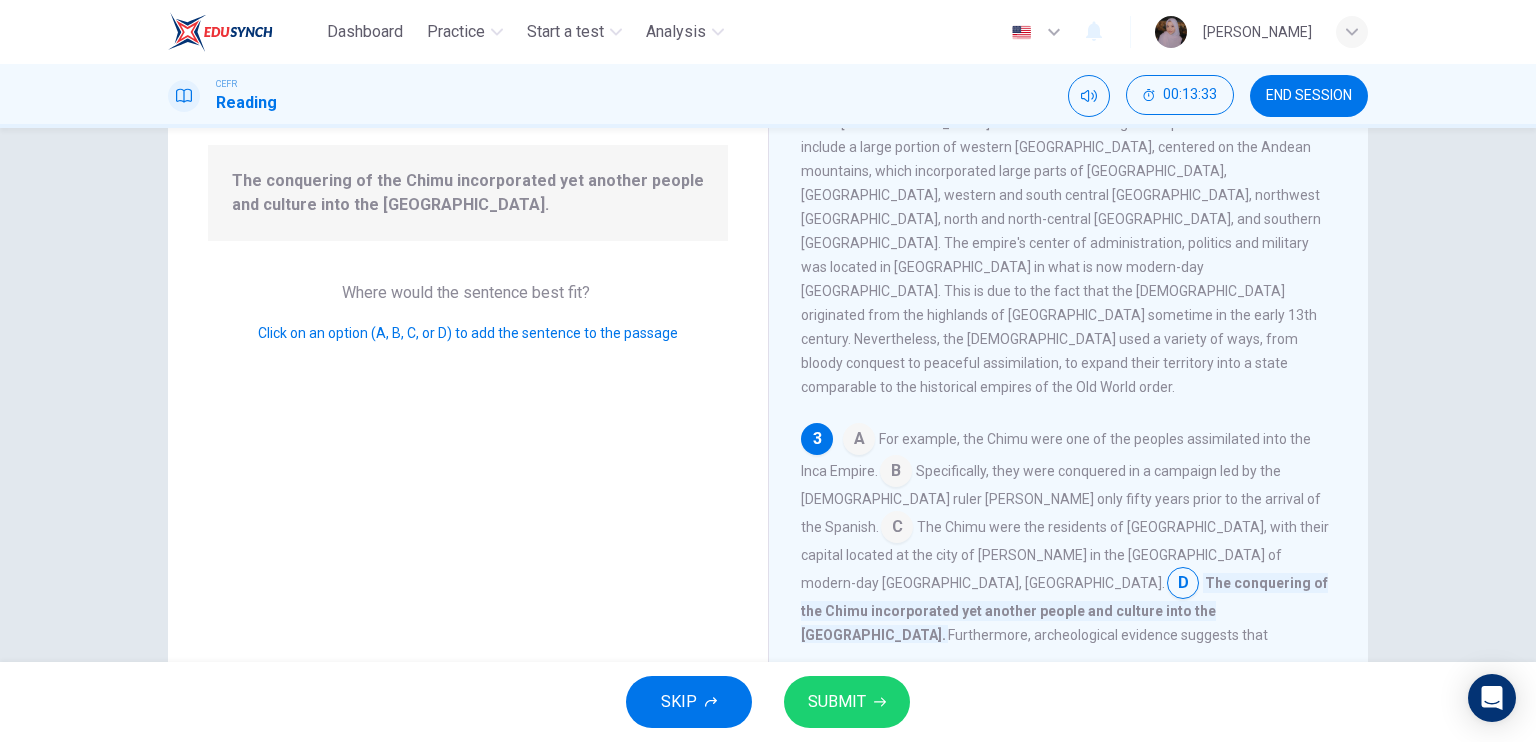 click at bounding box center (897, 529) 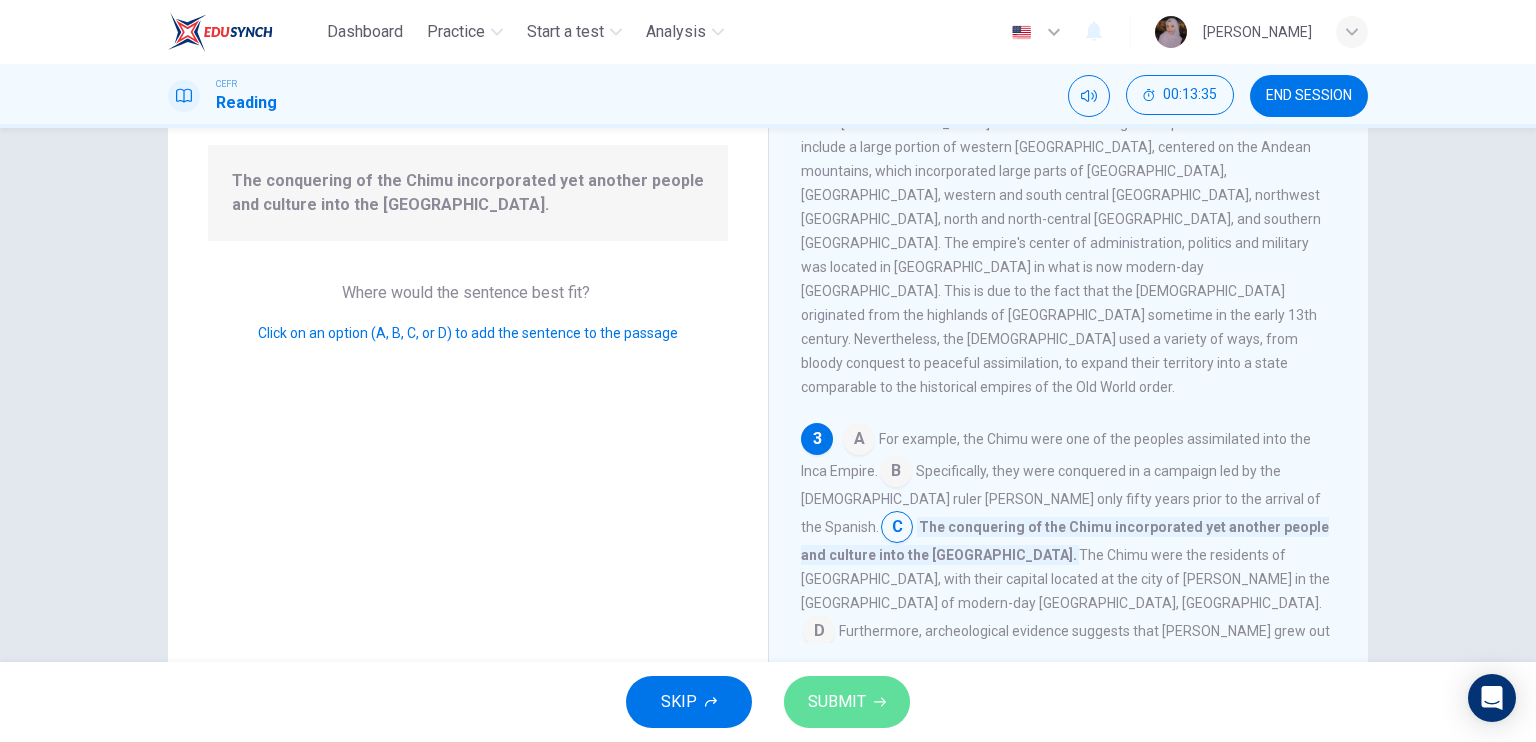 click on "SUBMIT" at bounding box center [847, 702] 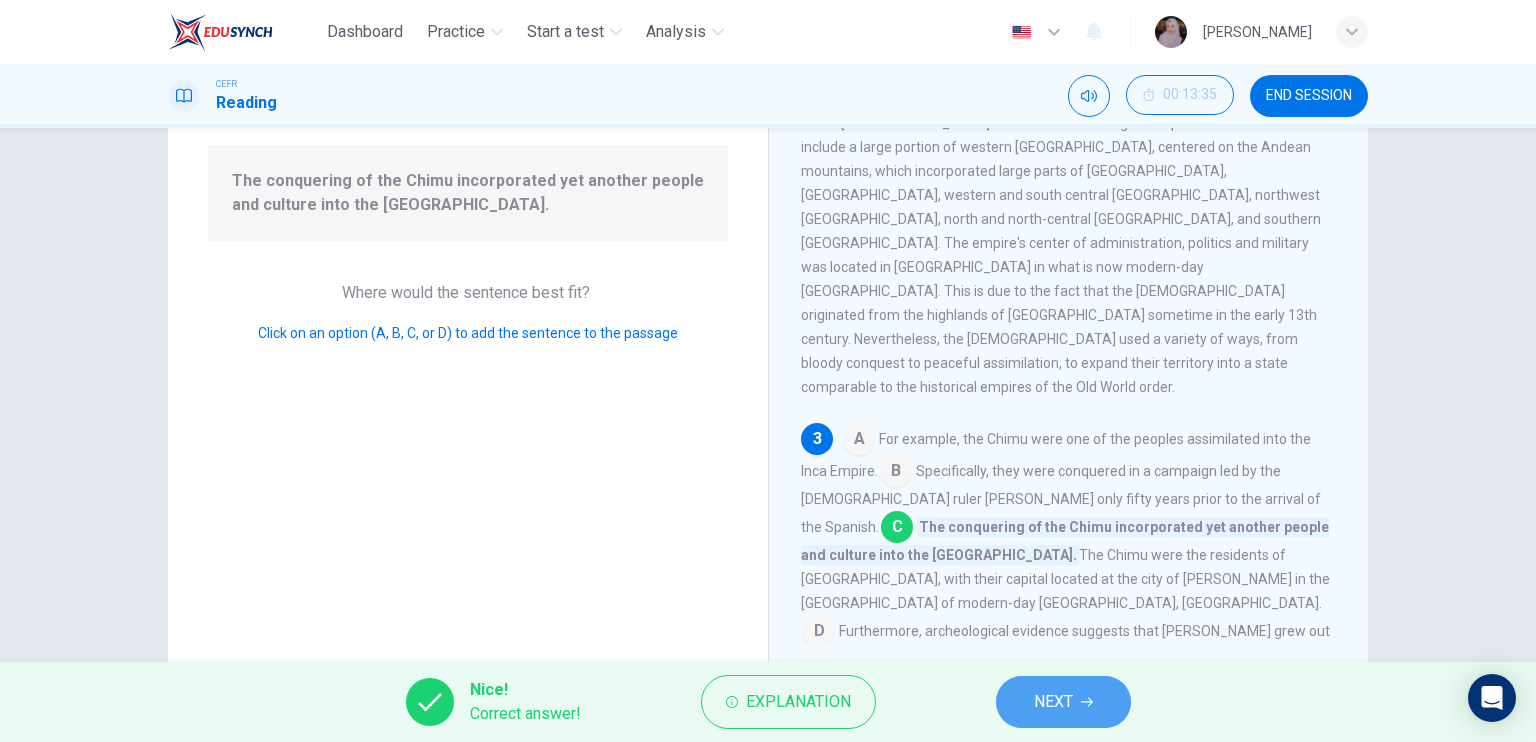 click 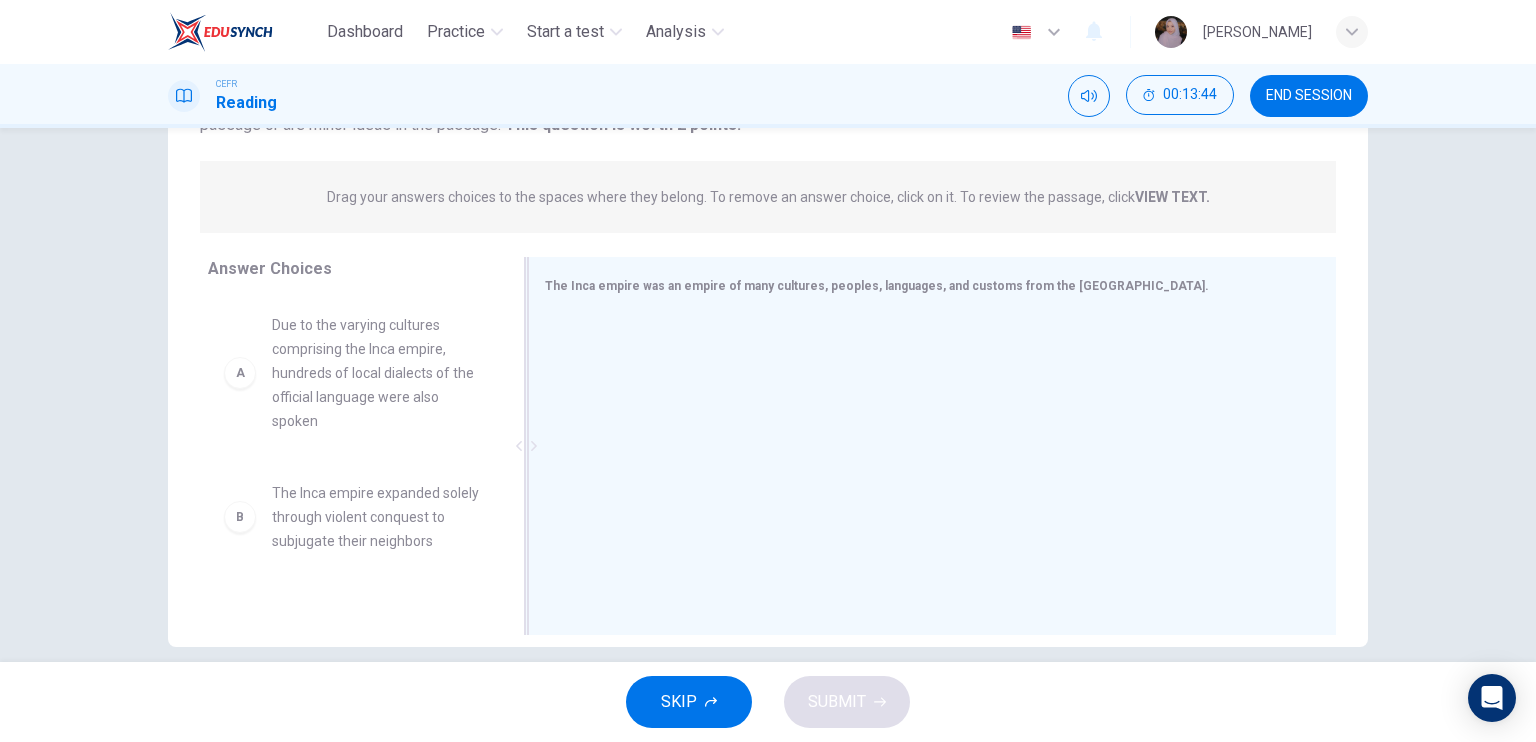 scroll, scrollTop: 216, scrollLeft: 0, axis: vertical 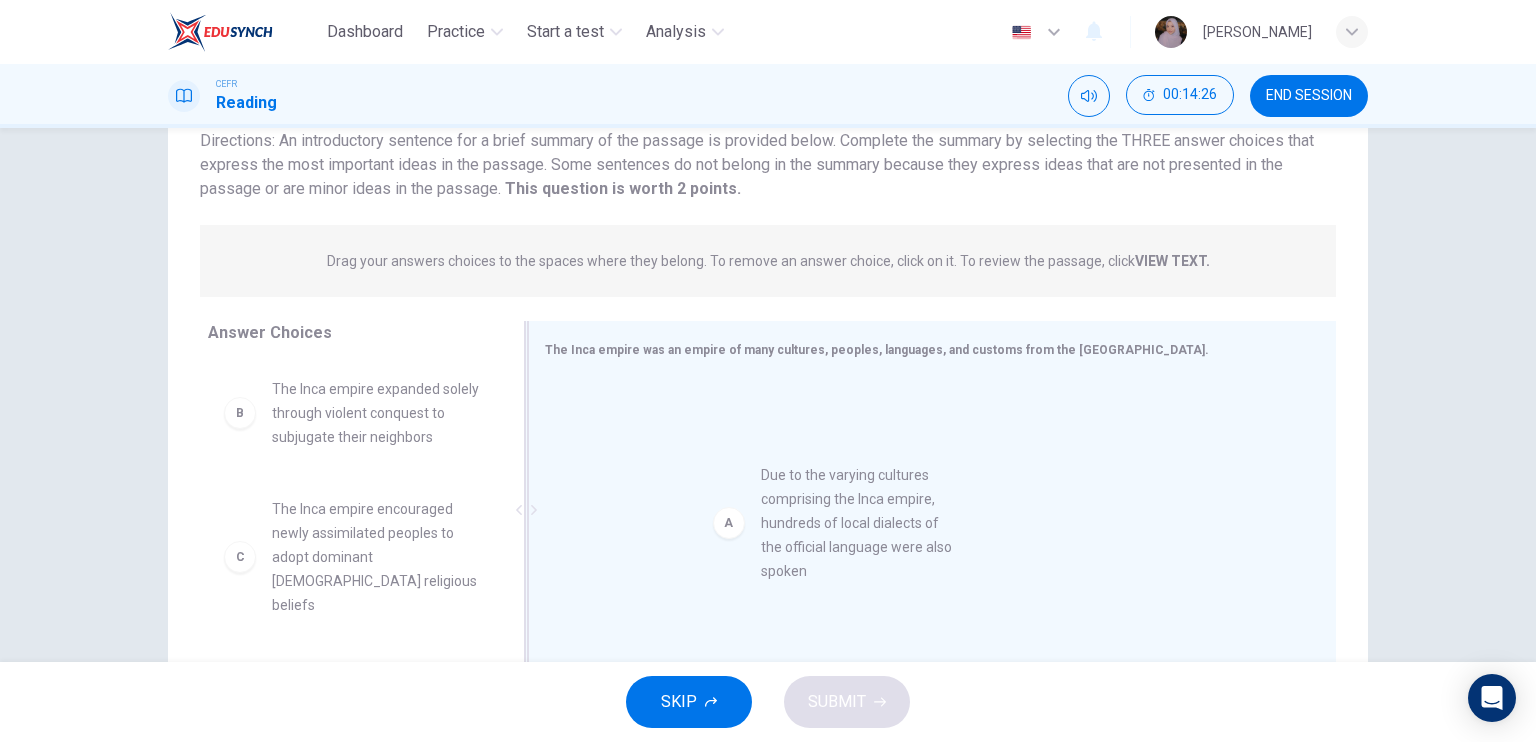 drag, startPoint x: 352, startPoint y: 414, endPoint x: 881, endPoint y: 504, distance: 536.6013 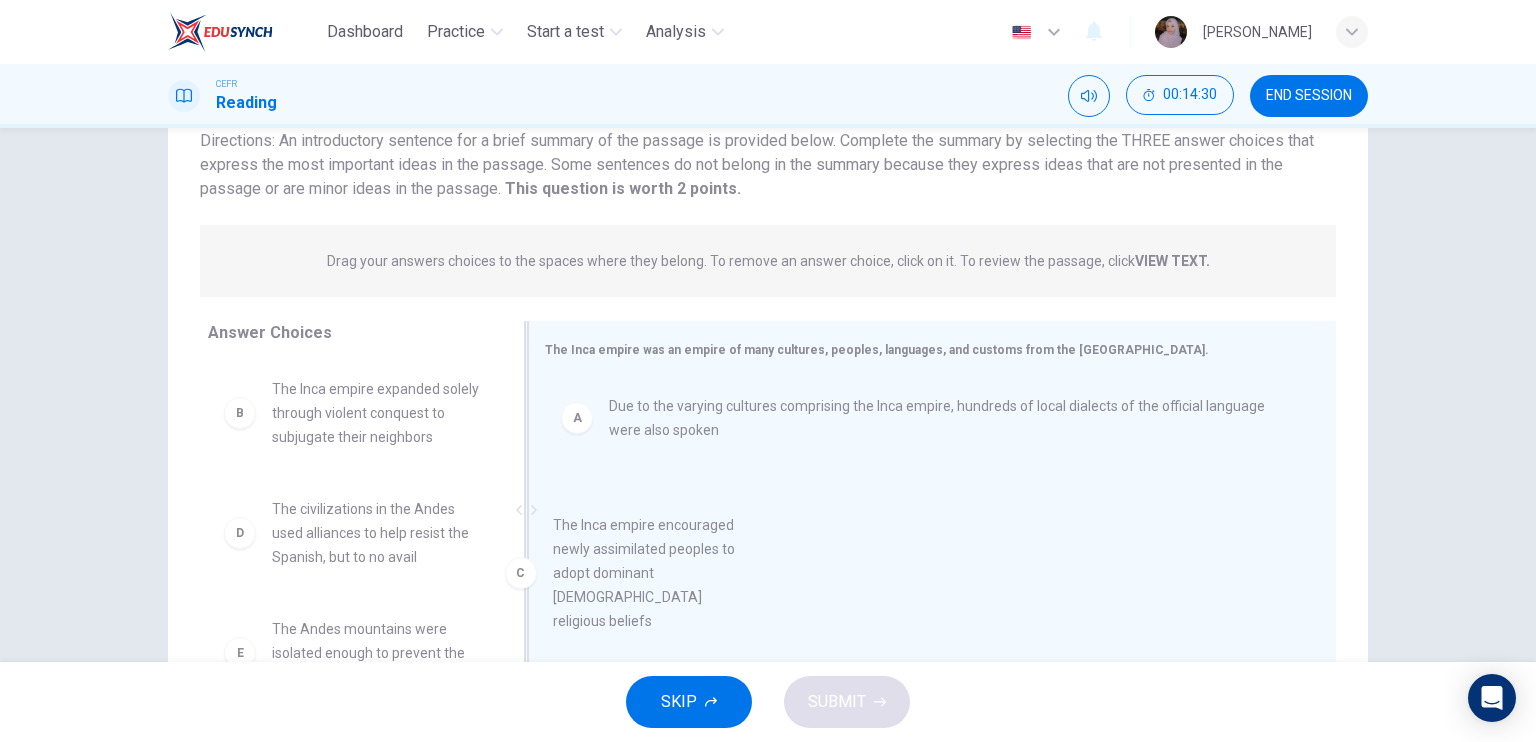 drag, startPoint x: 322, startPoint y: 548, endPoint x: 627, endPoint y: 563, distance: 305.36862 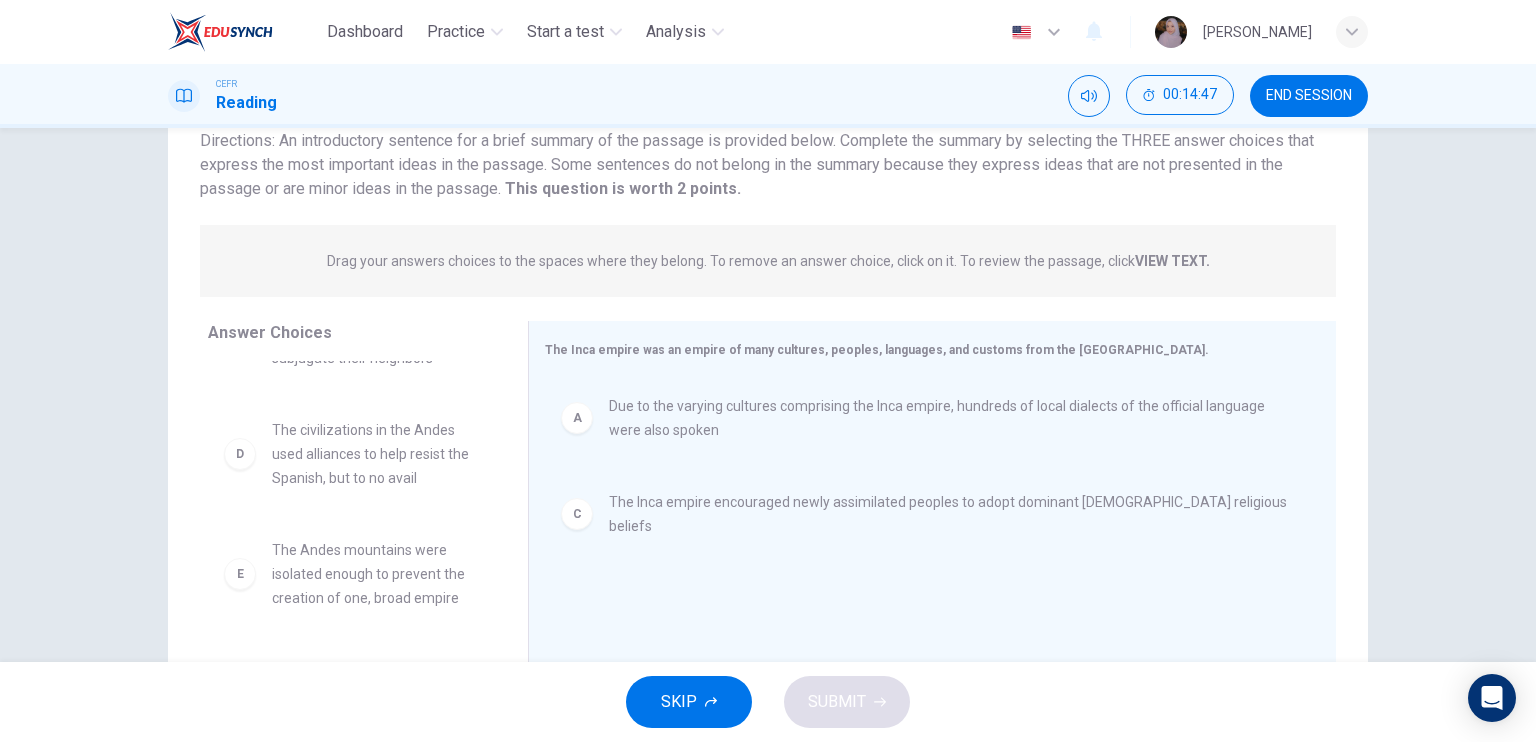 scroll, scrollTop: 0, scrollLeft: 0, axis: both 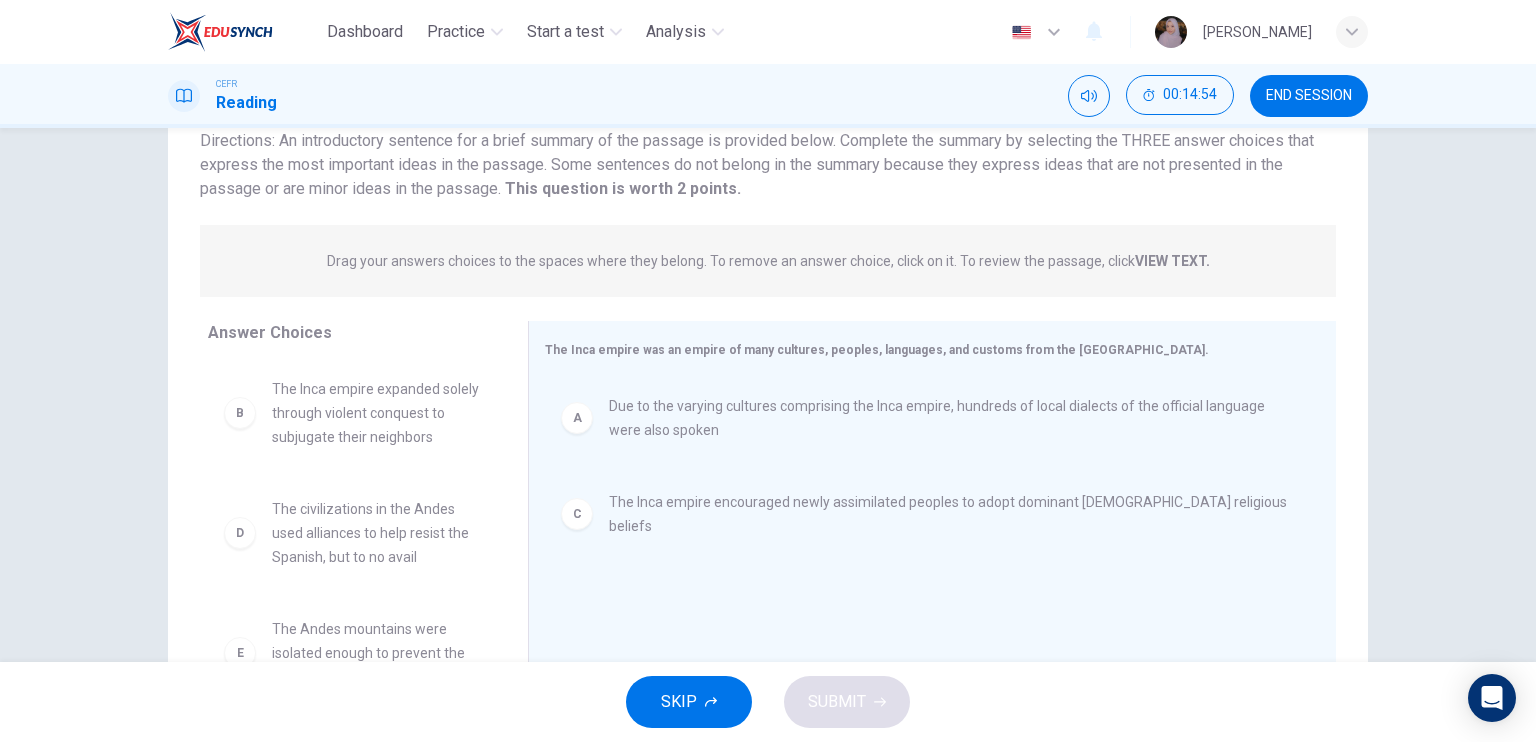 click on "The Inca empire expanded solely through violent conquest to subjugate their neighbors" at bounding box center [376, 413] 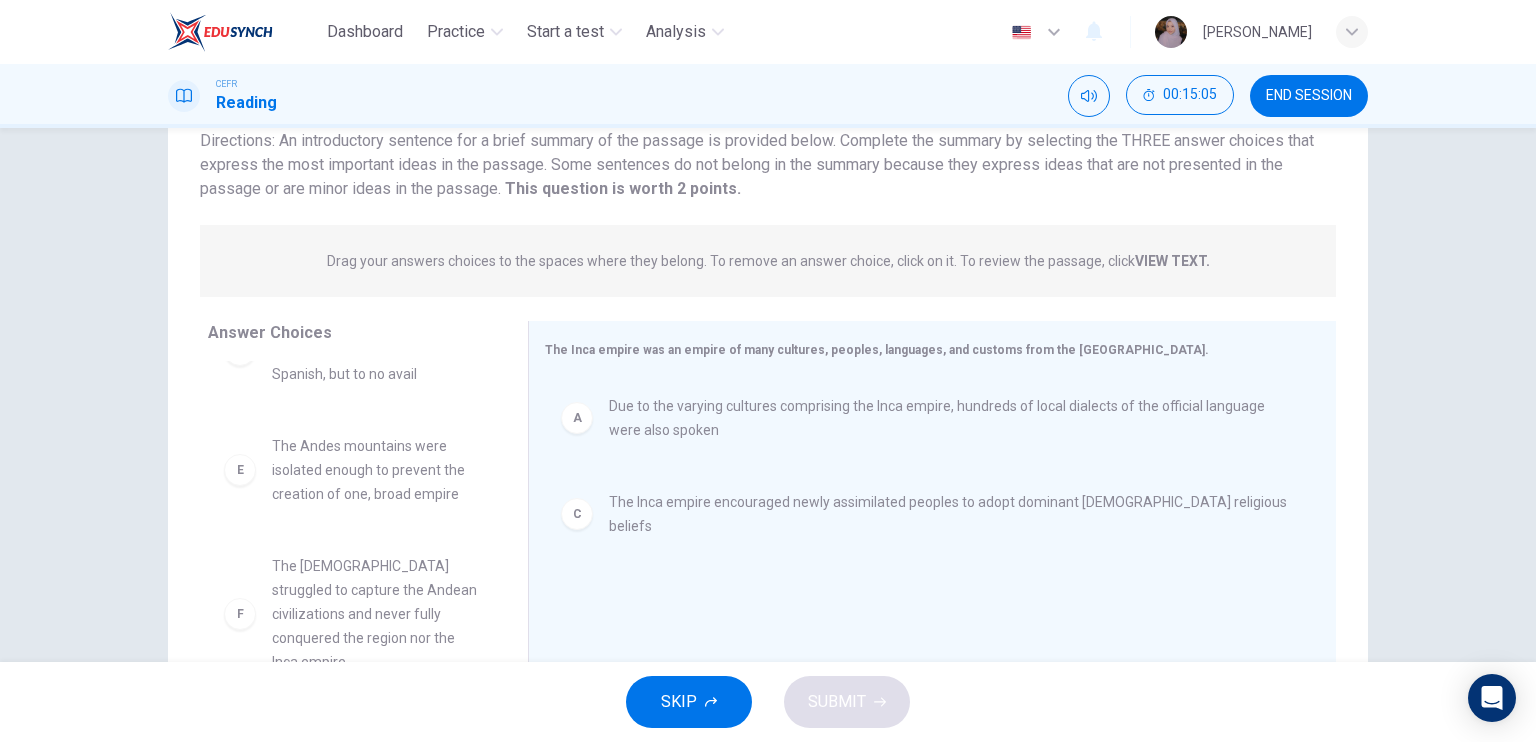 scroll, scrollTop: 204, scrollLeft: 0, axis: vertical 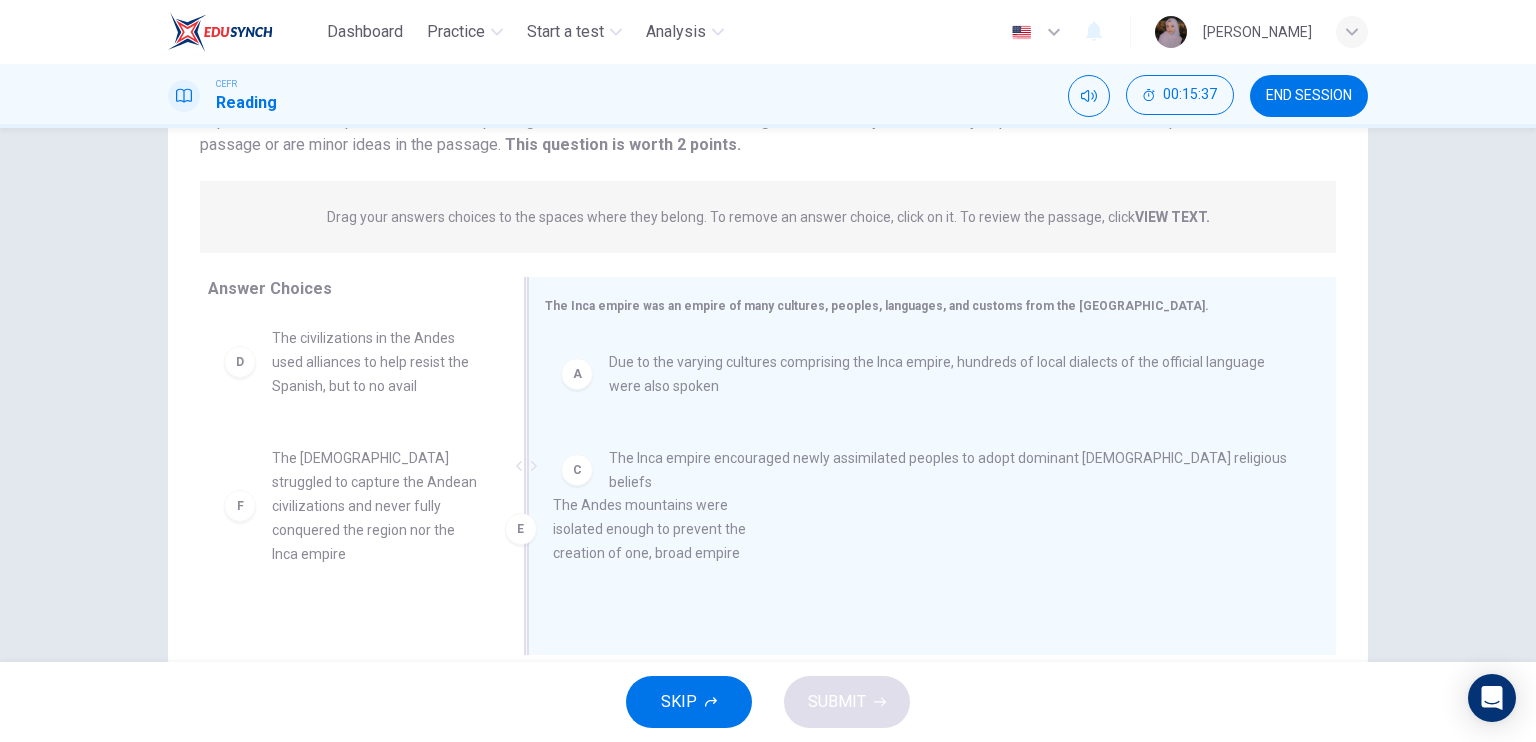 drag, startPoint x: 316, startPoint y: 482, endPoint x: 628, endPoint y: 543, distance: 317.90723 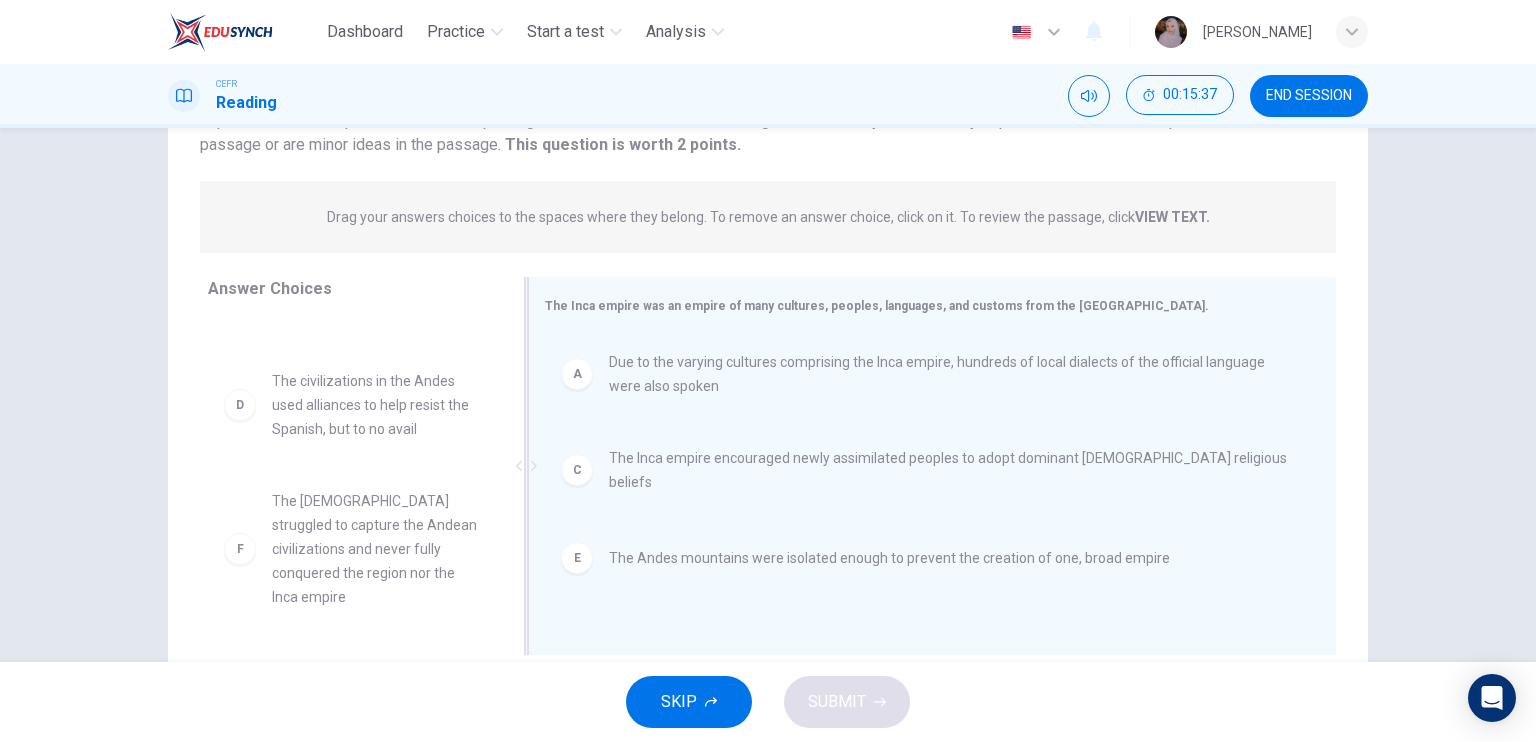 scroll, scrollTop: 84, scrollLeft: 0, axis: vertical 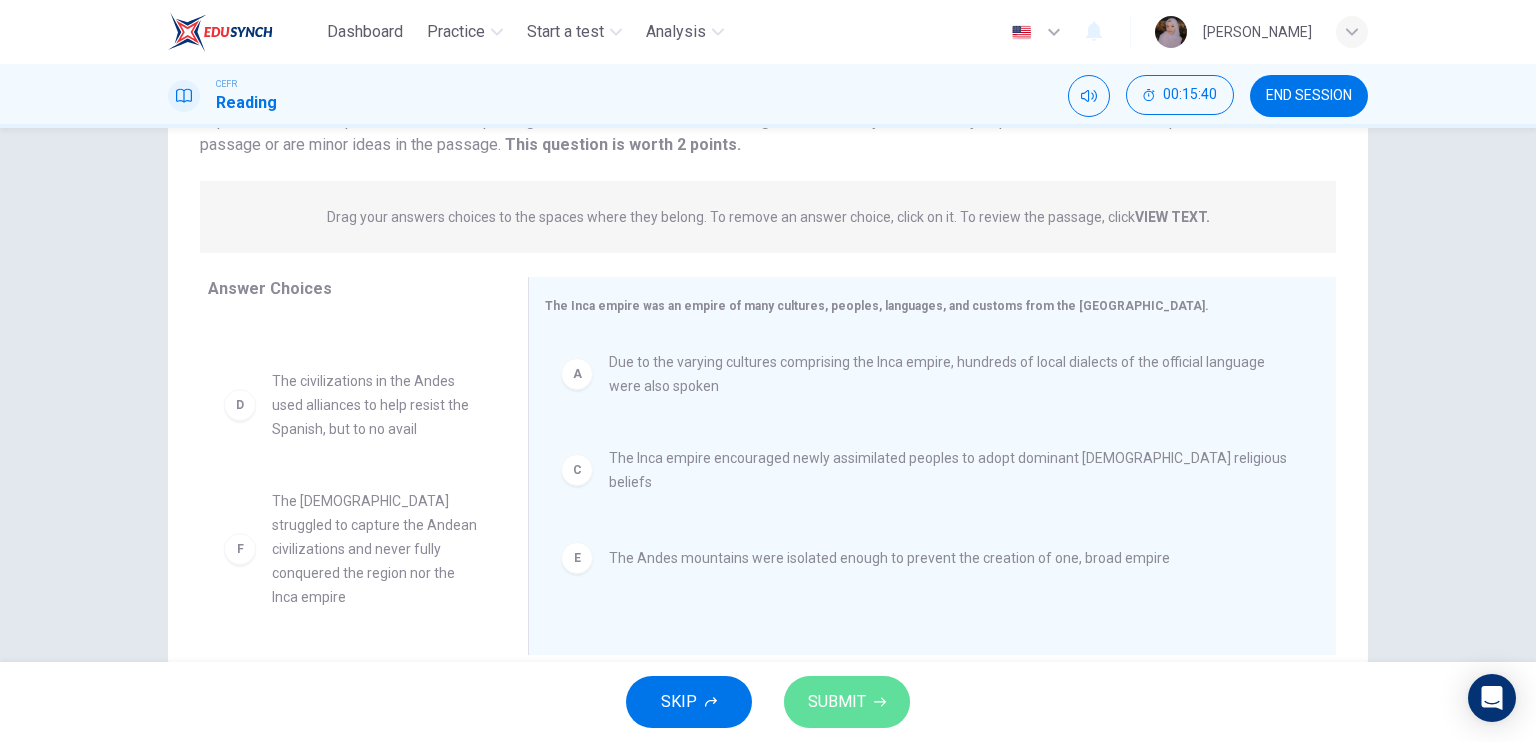 click 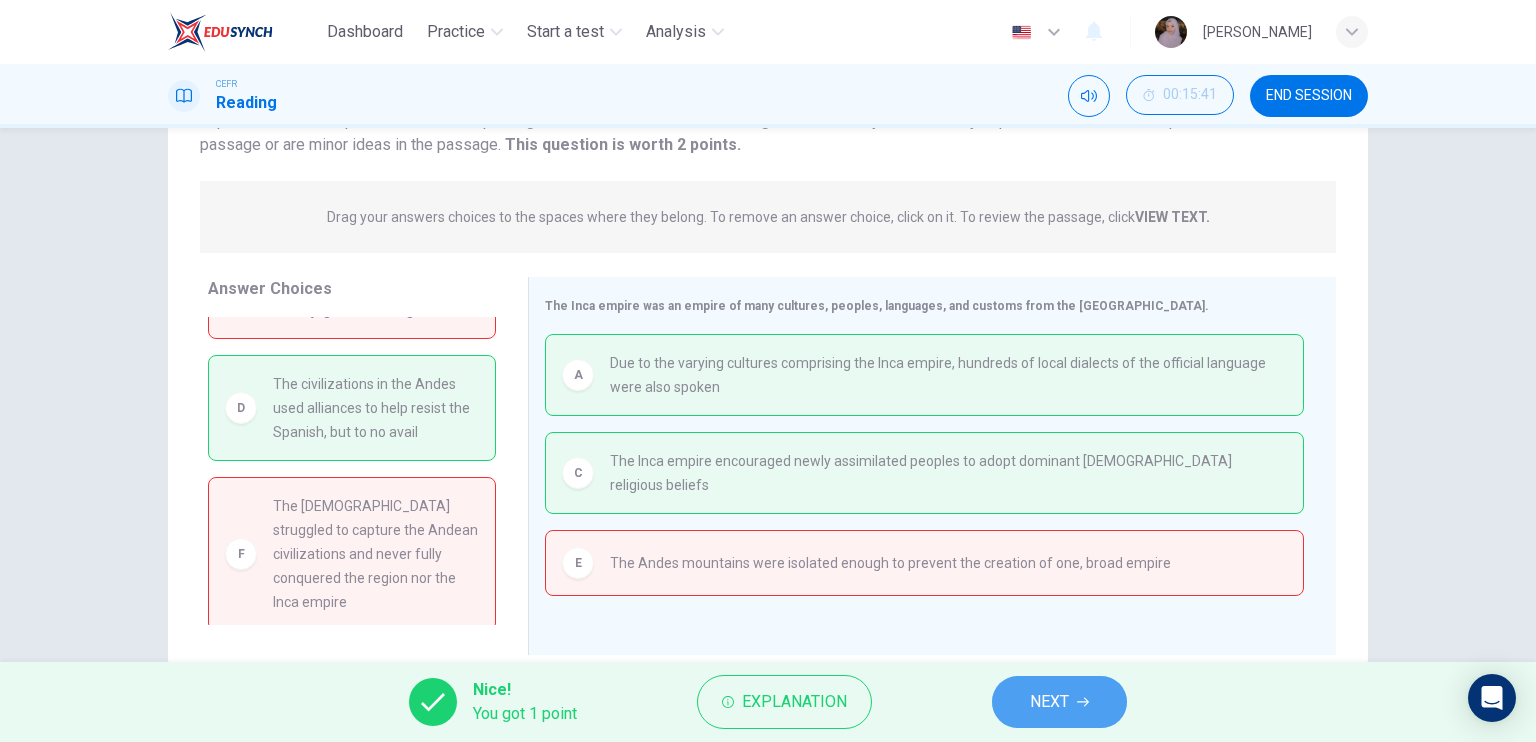 click on "NEXT" at bounding box center [1059, 702] 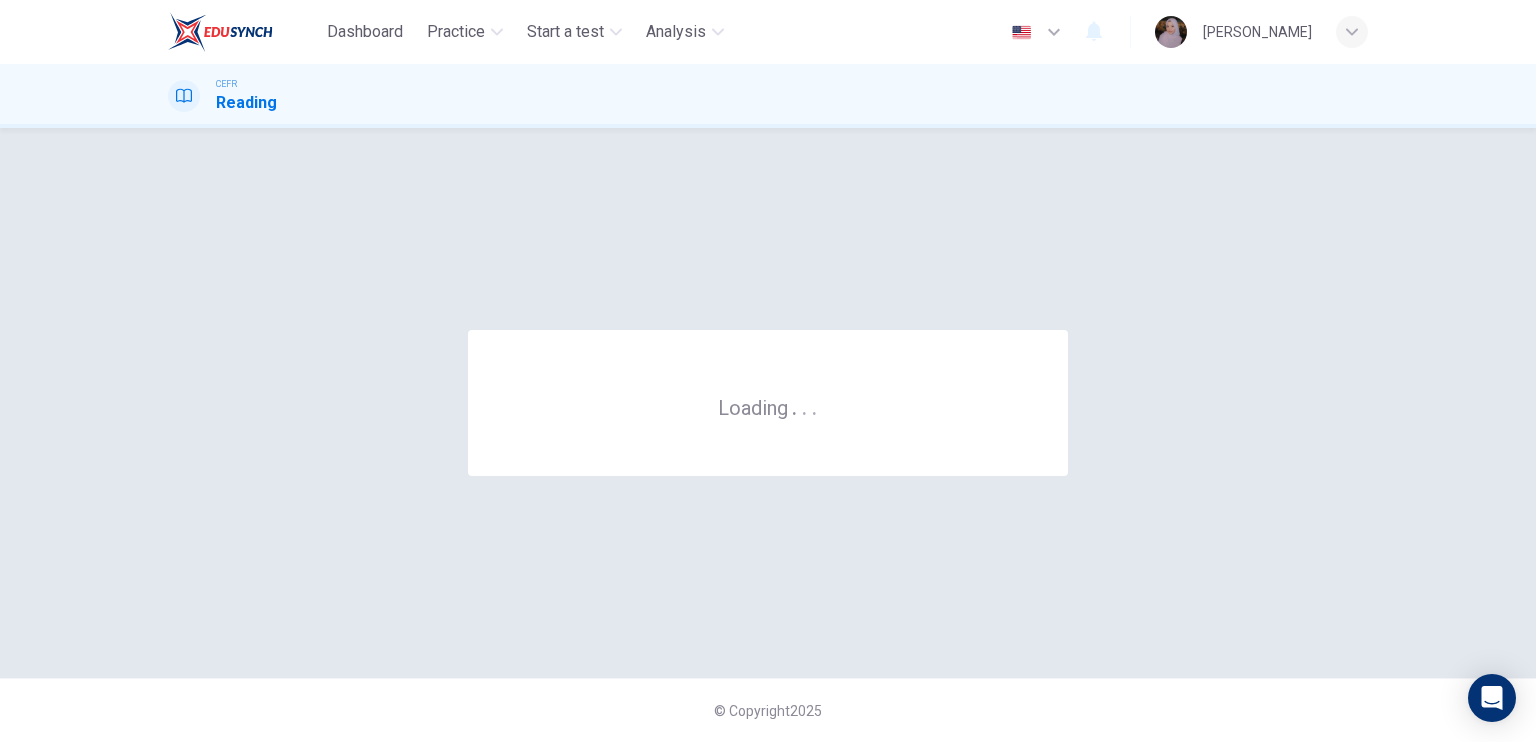 scroll, scrollTop: 0, scrollLeft: 0, axis: both 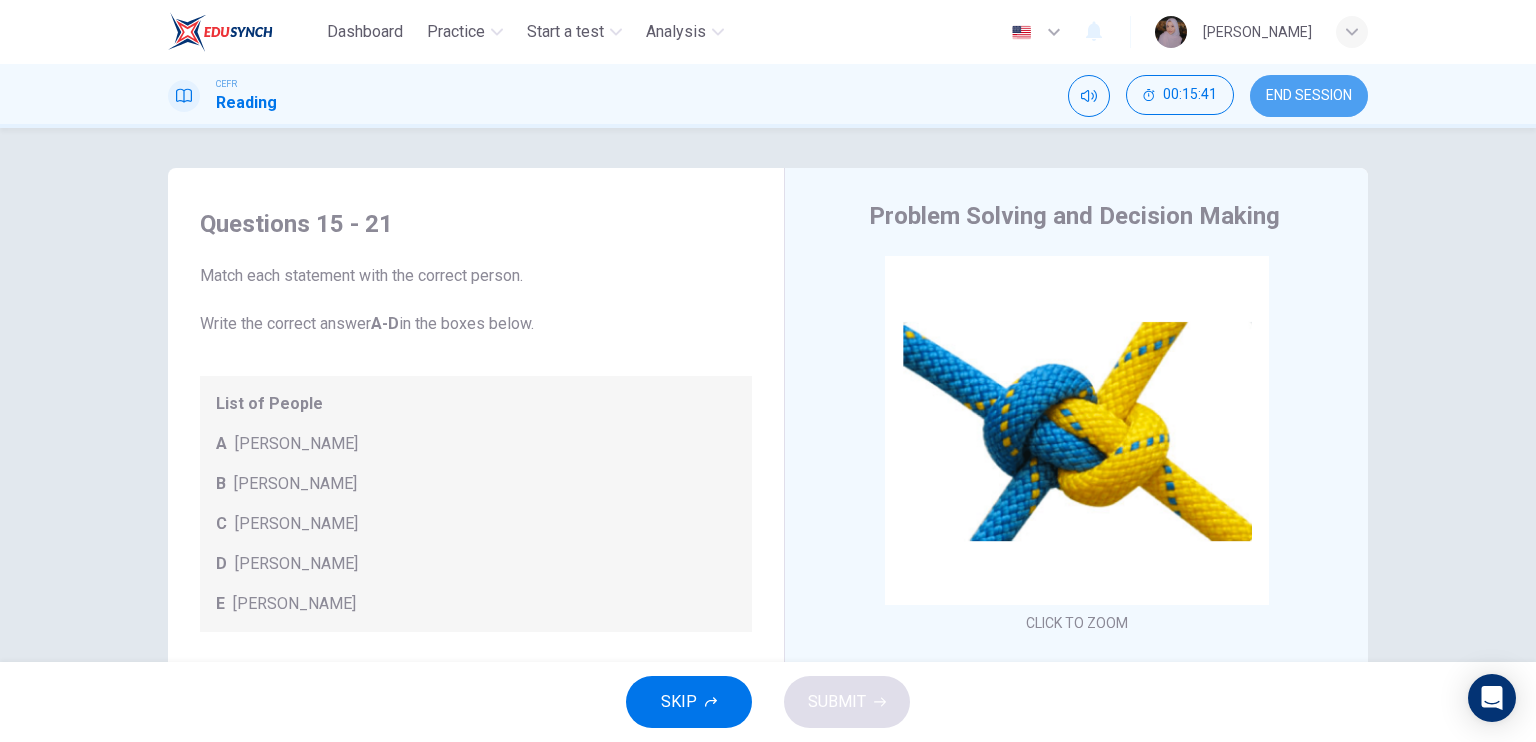 click on "END SESSION" at bounding box center [1309, 96] 